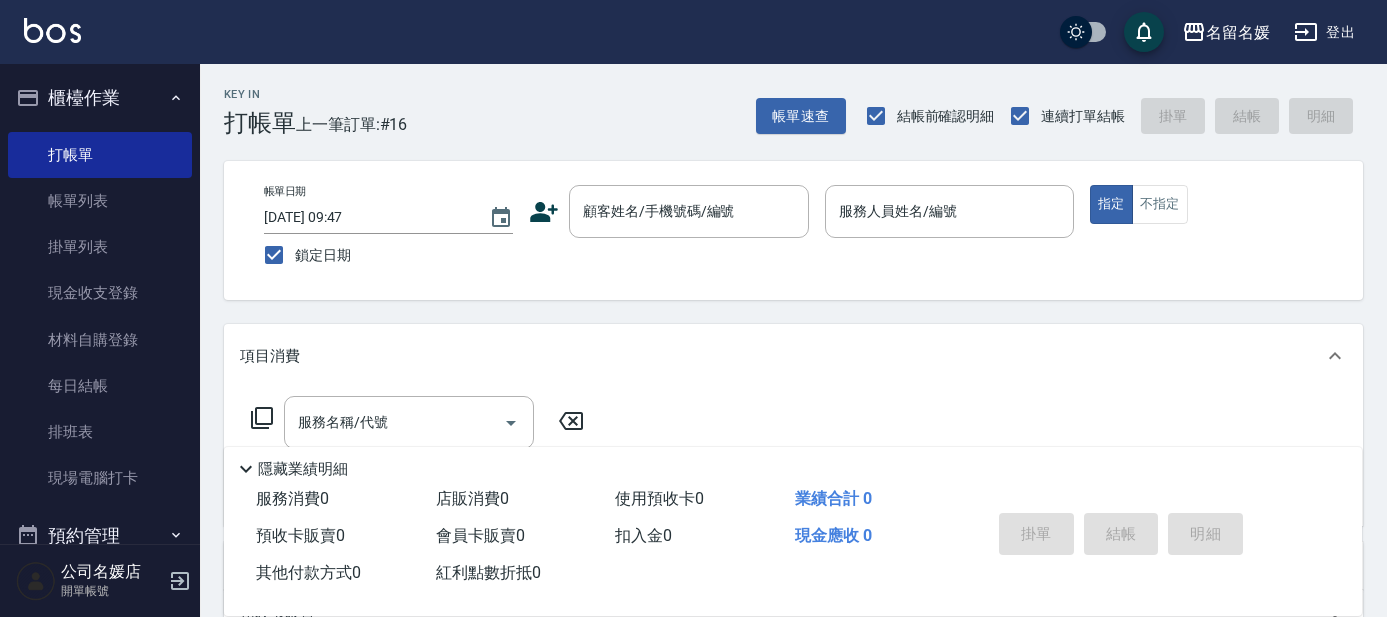 scroll, scrollTop: 0, scrollLeft: 0, axis: both 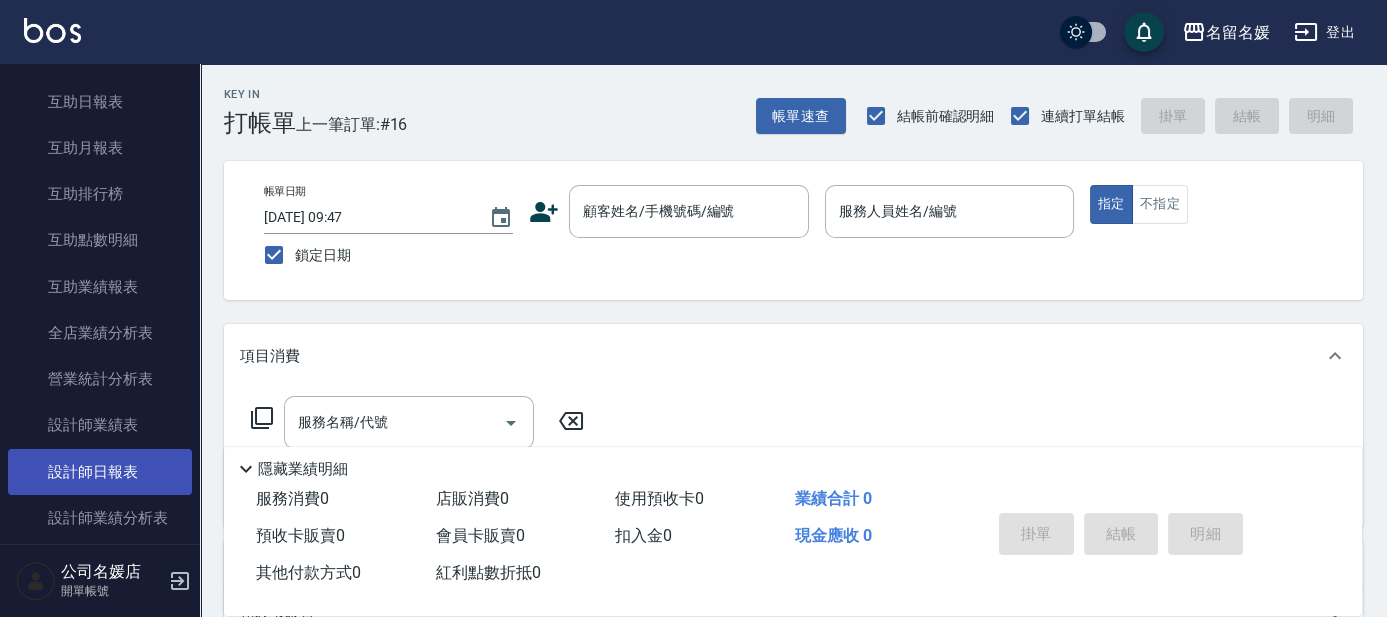 click on "設計師日報表" at bounding box center [100, 472] 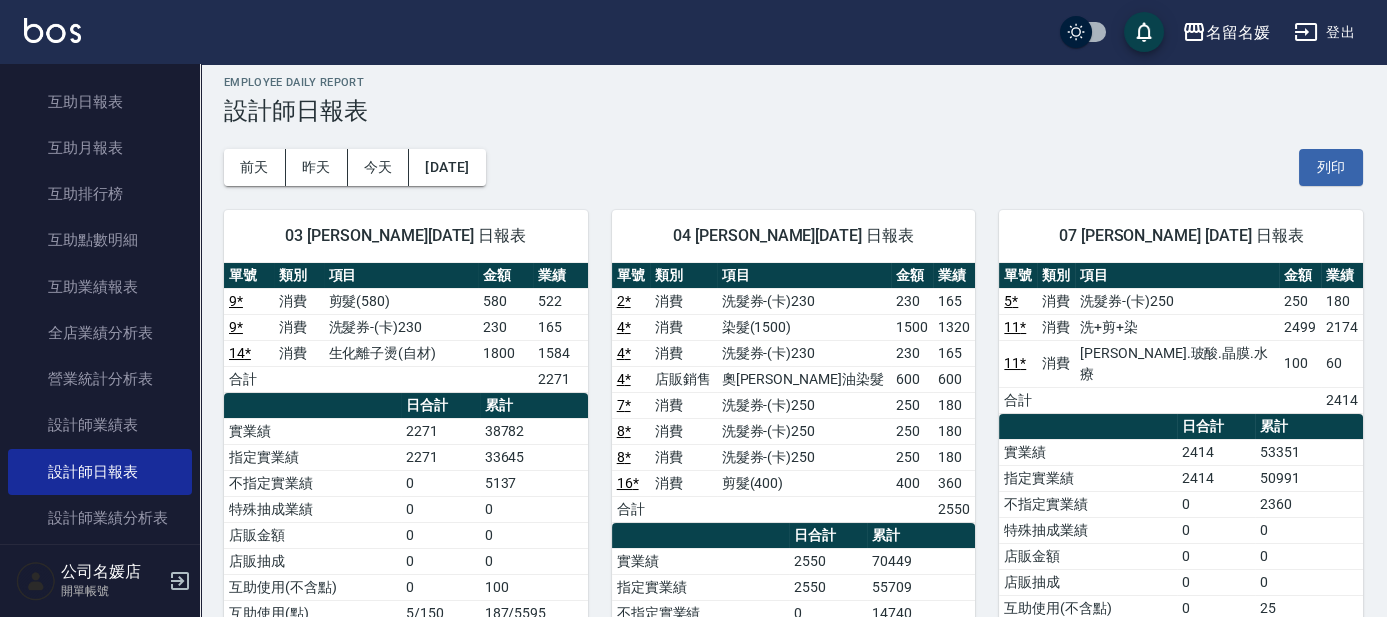 scroll, scrollTop: 0, scrollLeft: 0, axis: both 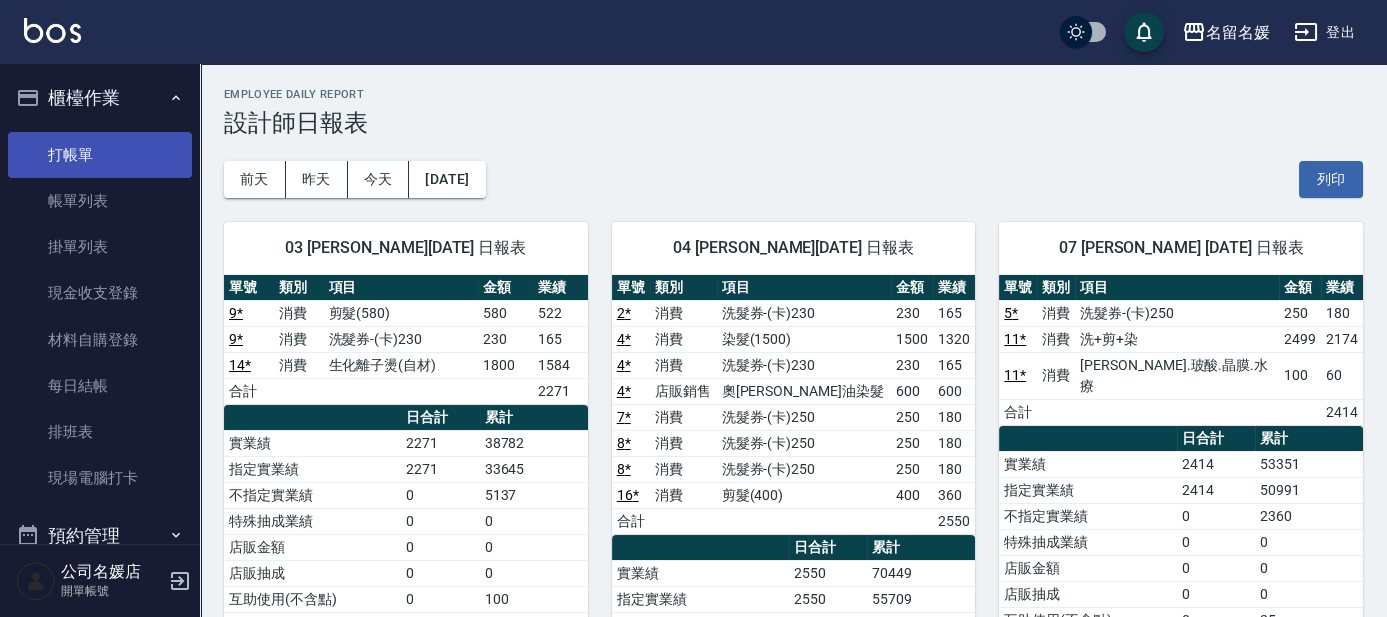 click on "打帳單" at bounding box center [100, 155] 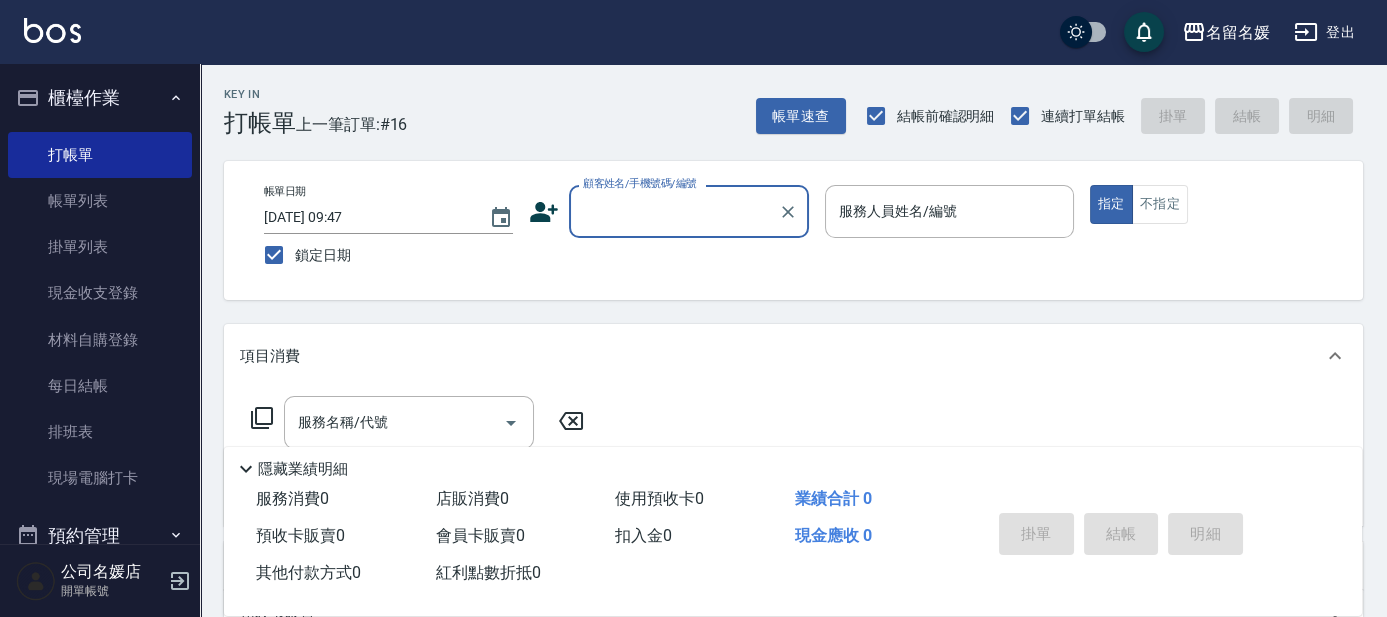 click on "顧客姓名/手機號碼/編號" at bounding box center (674, 211) 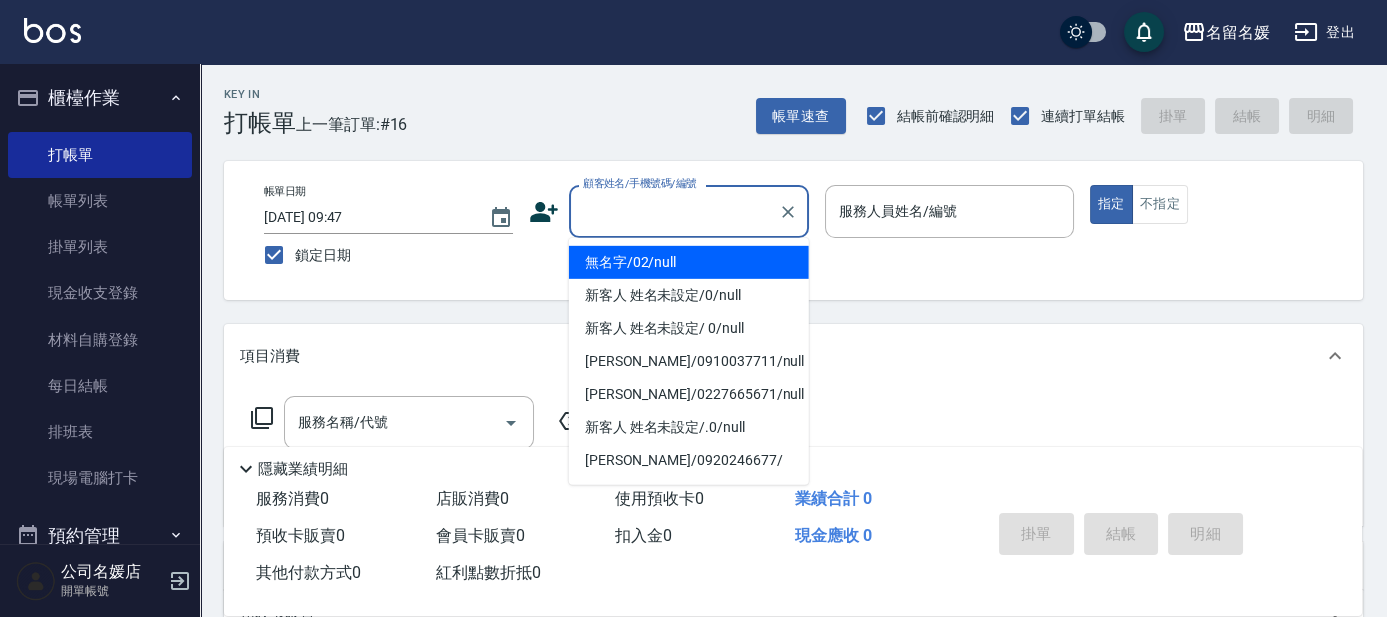 click on "無名字/02/null" at bounding box center (689, 262) 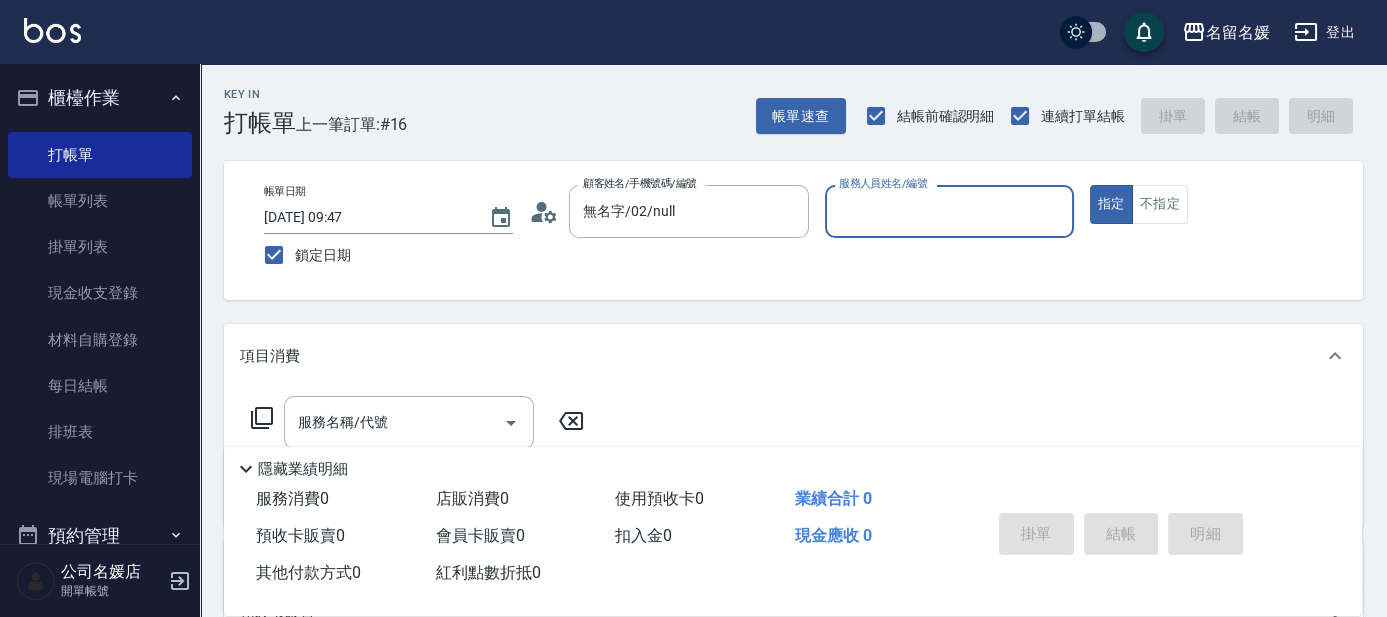 type on "無名字/02/null" 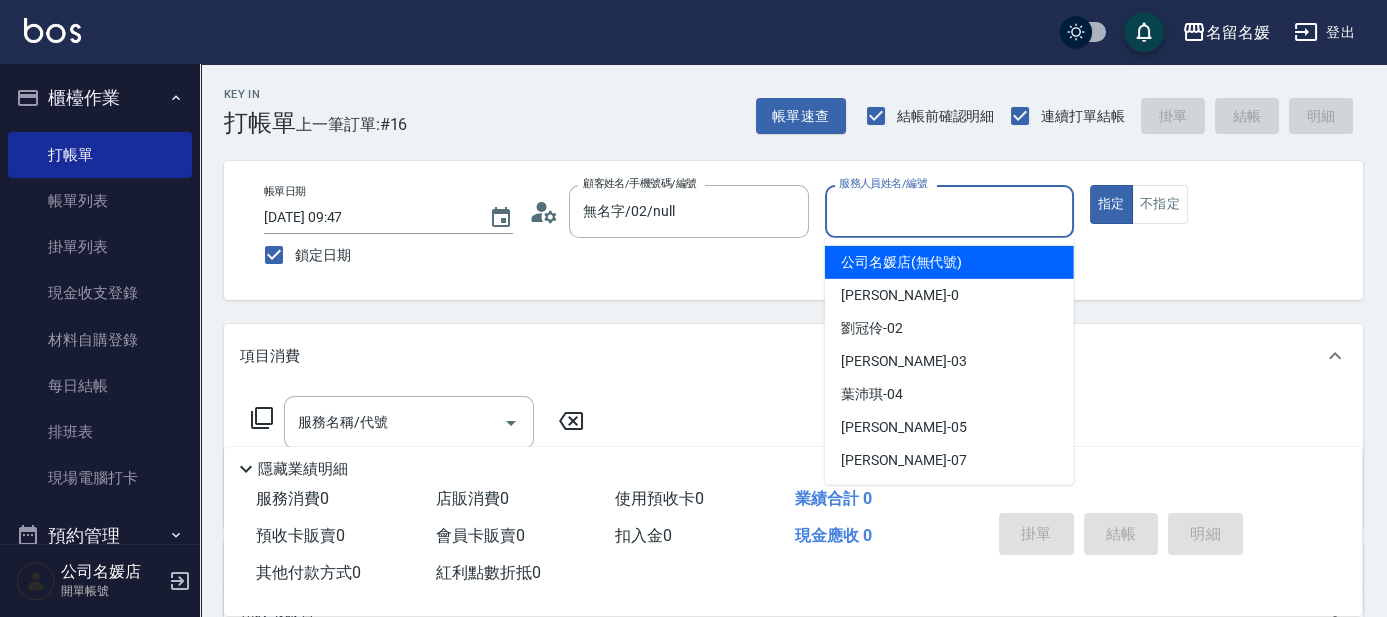 click on "服務人員姓名/編號" at bounding box center (949, 211) 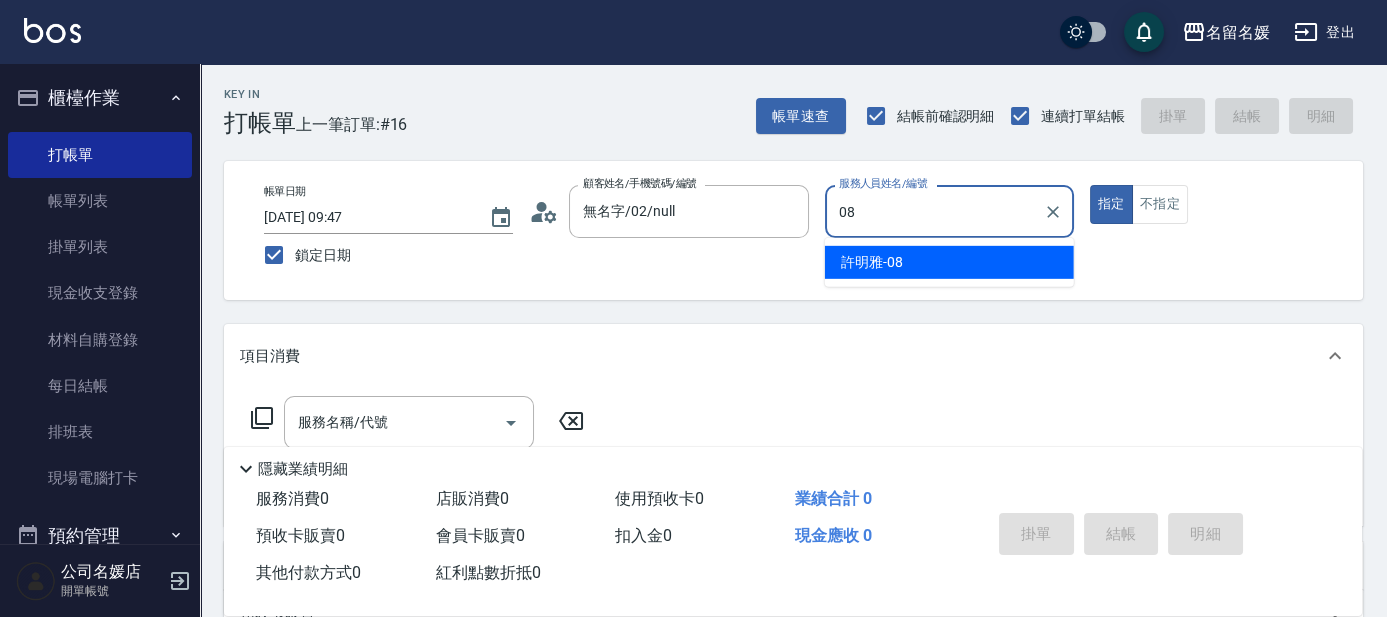 click on "[PERSON_NAME]-08" at bounding box center [949, 262] 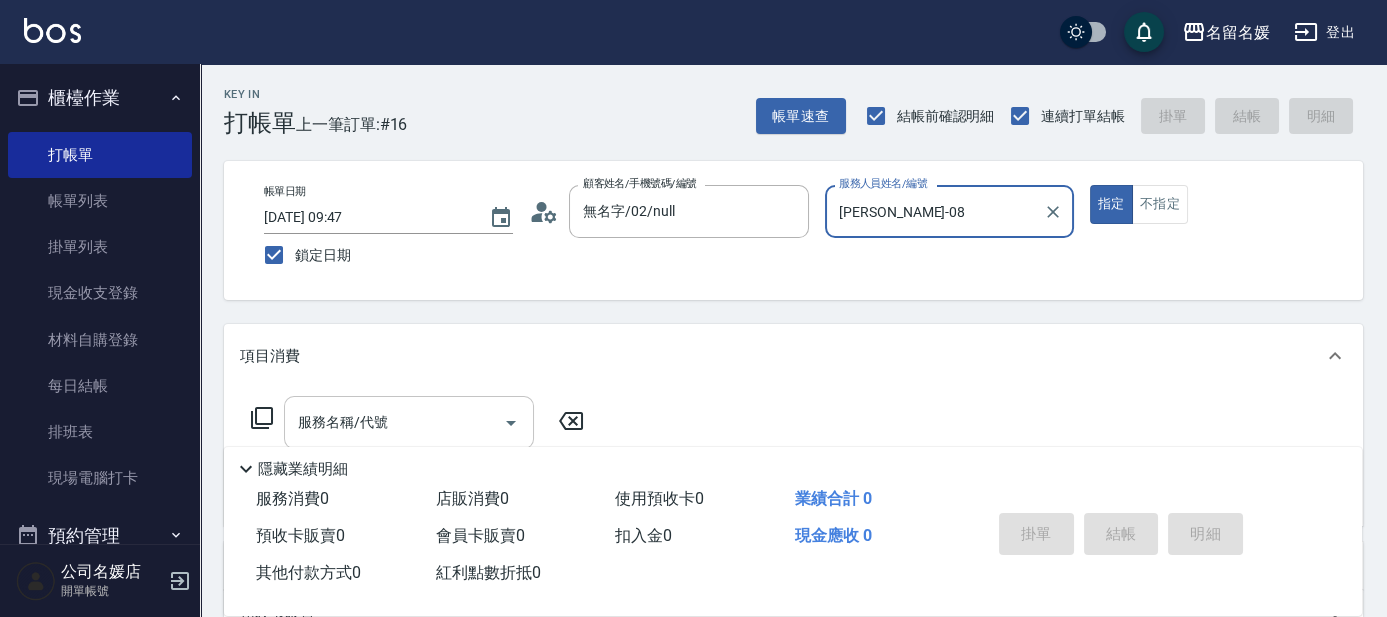 type on "[PERSON_NAME]-08" 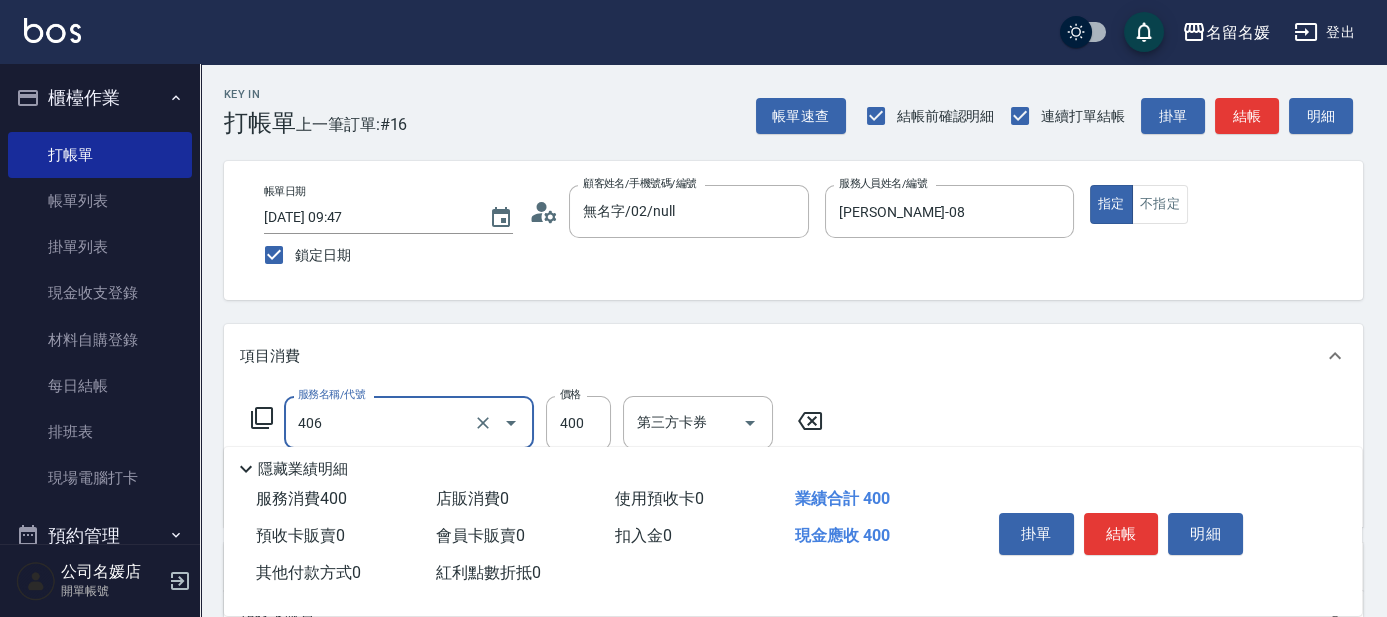 type on "剪髮(400)(406)" 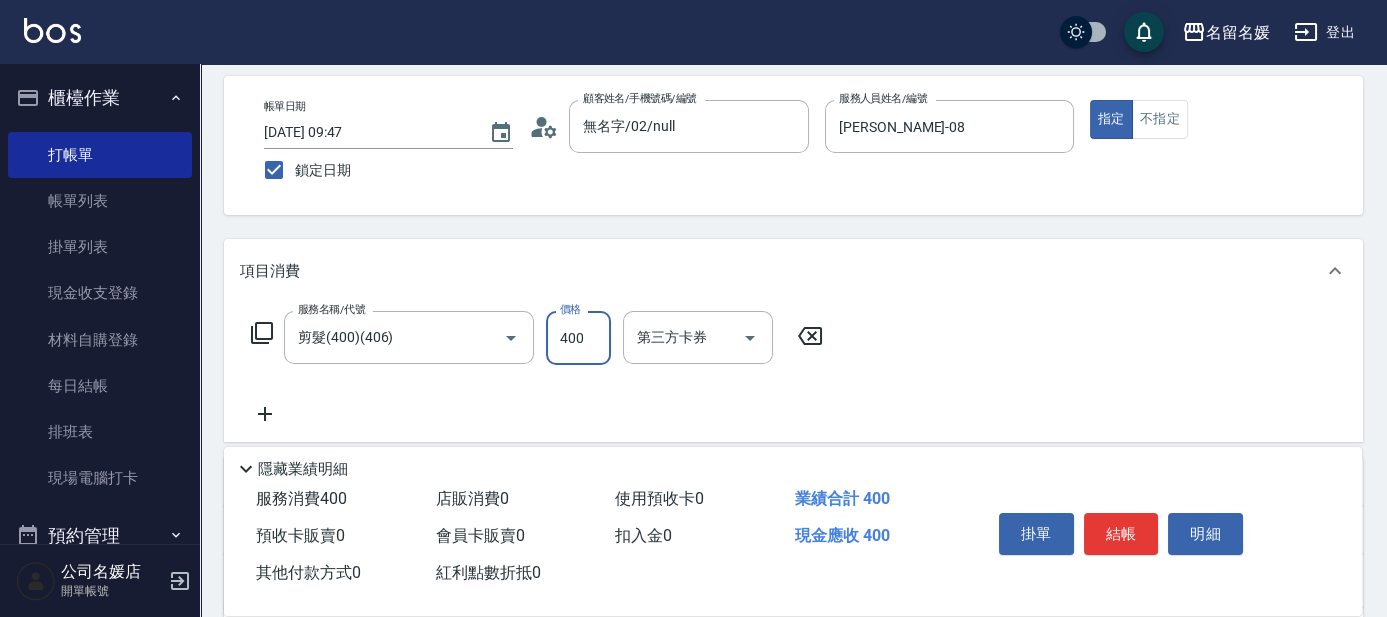 scroll, scrollTop: 181, scrollLeft: 0, axis: vertical 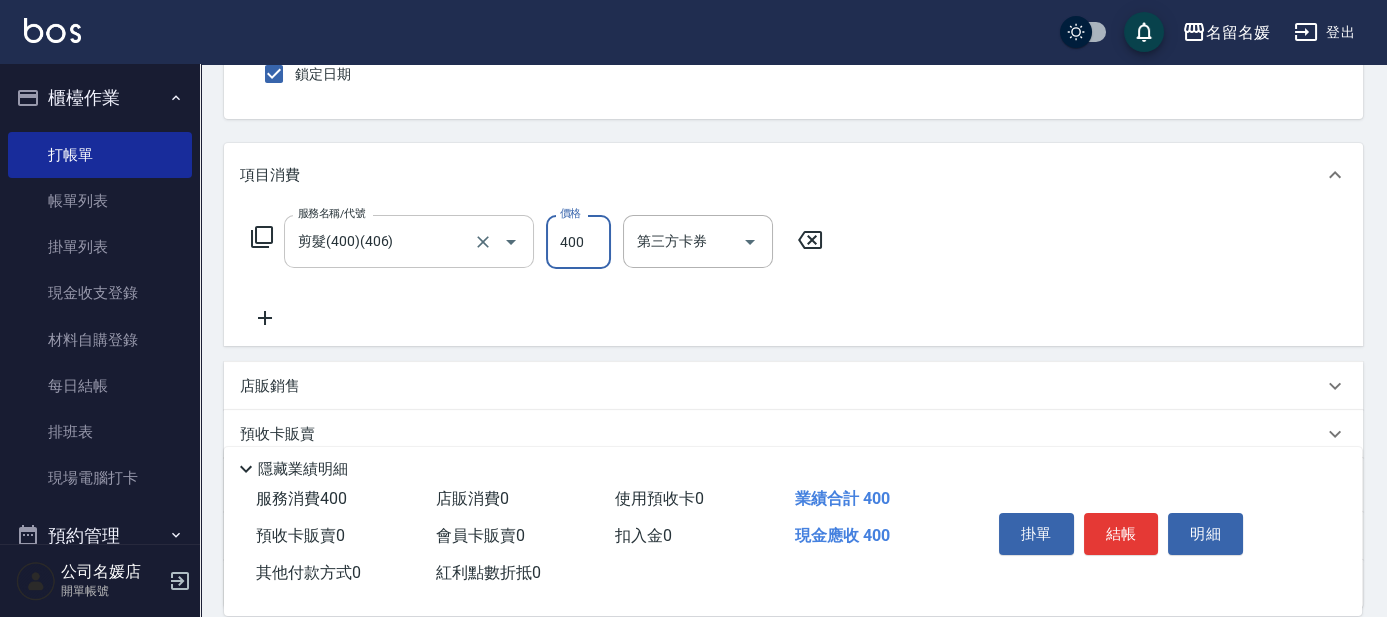 click on "剪髮(400)(406)" at bounding box center (381, 241) 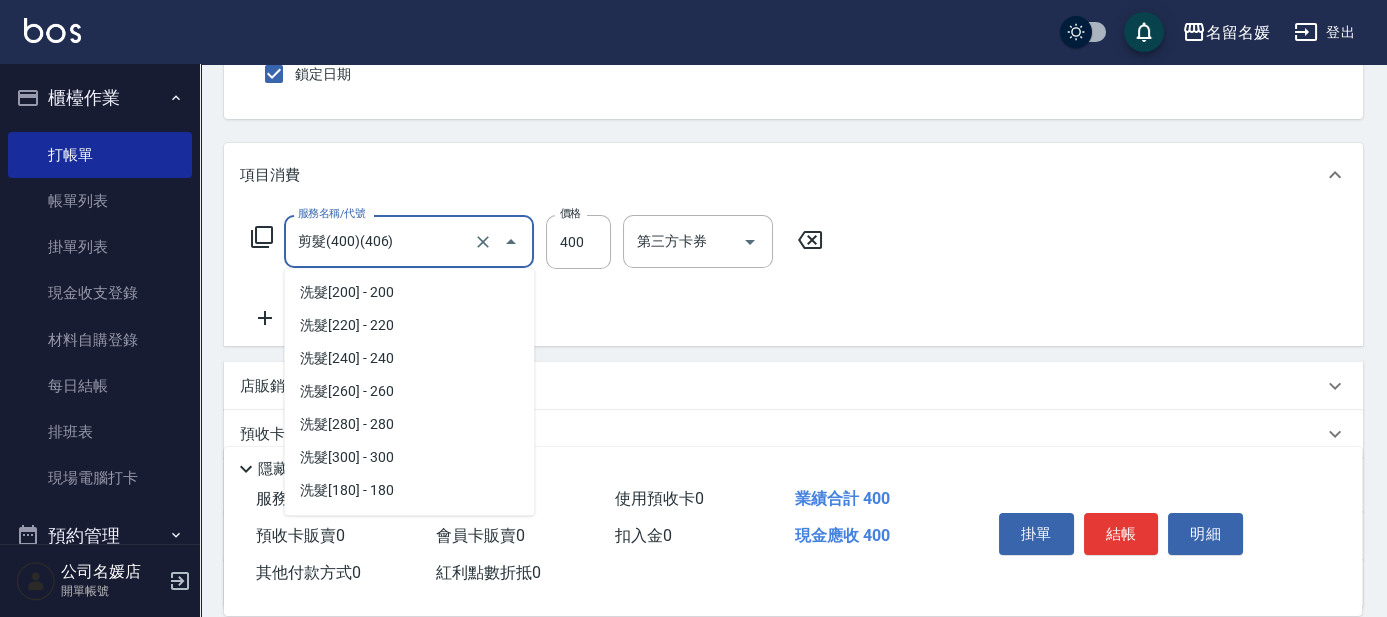 scroll, scrollTop: 1080, scrollLeft: 0, axis: vertical 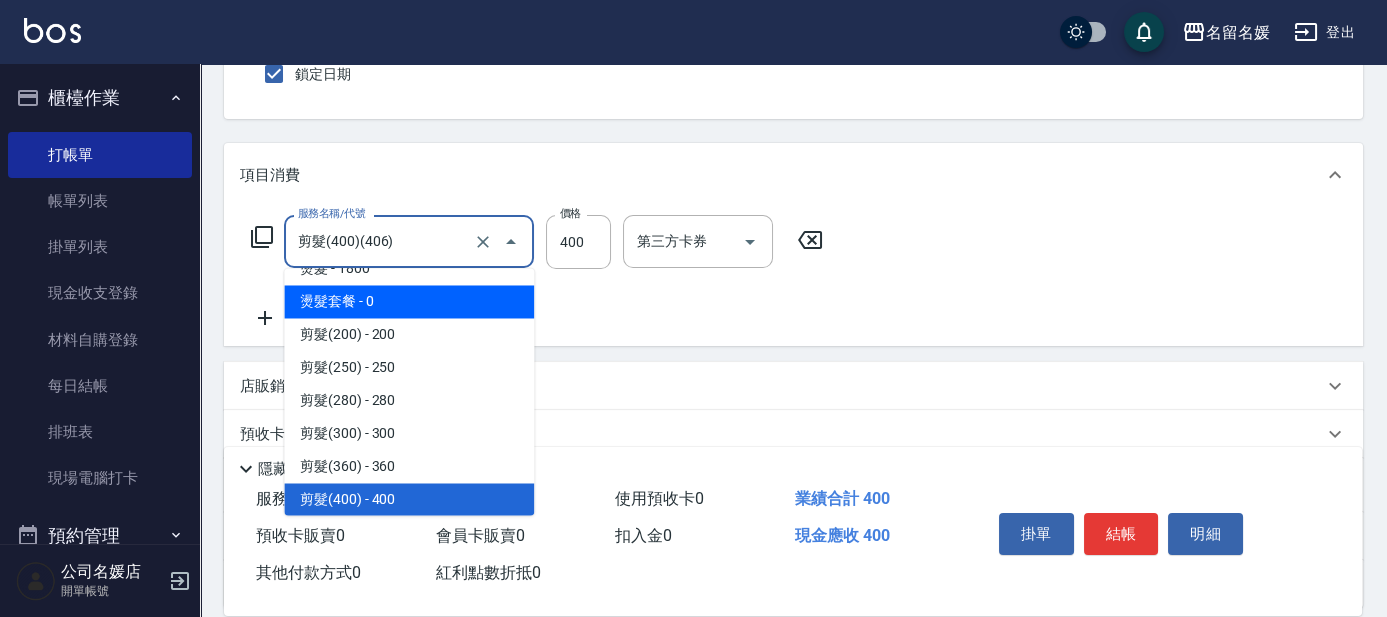 click on "項目消費 服務名稱/代號 剪髮(400)(406) 服務名稱/代號 價格 400 價格 第三方卡券 第三方卡券 店販銷售 服務人員姓名/編號 服務人員姓名/編號 商品代號/名稱 商品代號/名稱 預收卡販賣 卡券名稱/代號 卡券名稱/代號 使用預收卡 x320 卡券代號/名稱 卡券代號/名稱 其他付款方式 入金可用餘額: 0 其他付款方式 其他付款方式 入金剩餘： 0元 0 ​ 整筆扣入金 0元 異動入金 備註及來源 備註 備註 訂單來源 ​ 訂單來源" at bounding box center [793, 375] 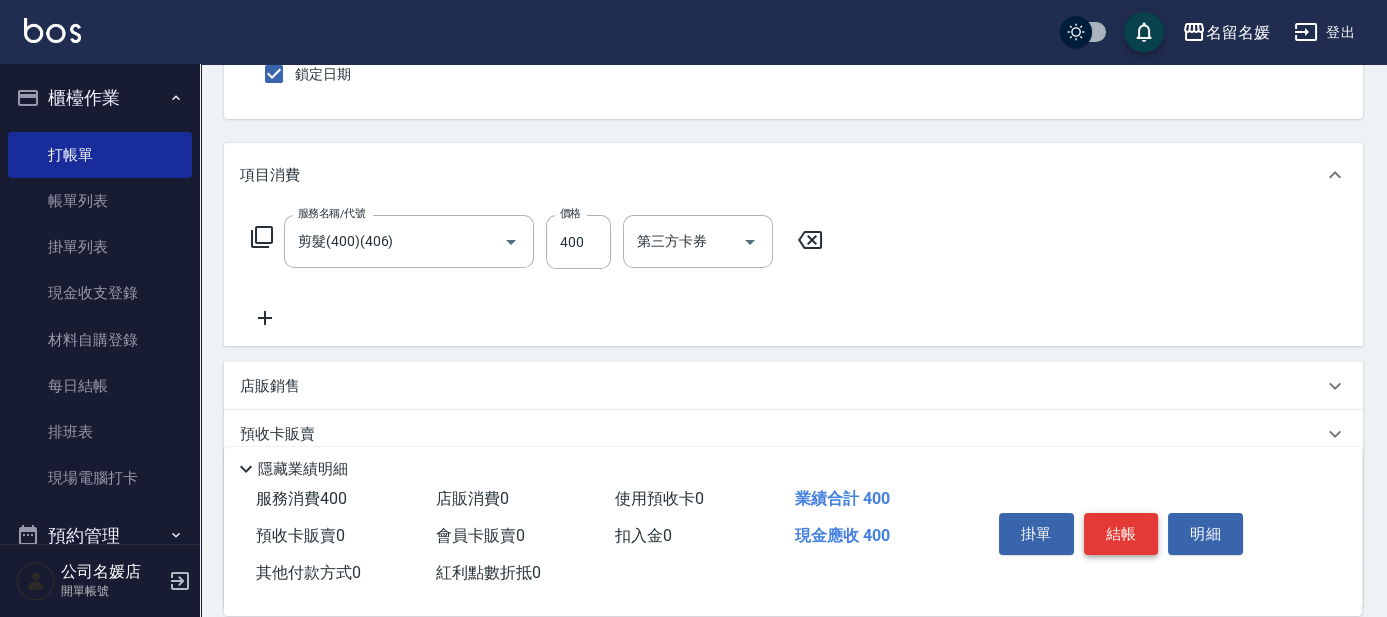click on "結帳" at bounding box center (1121, 534) 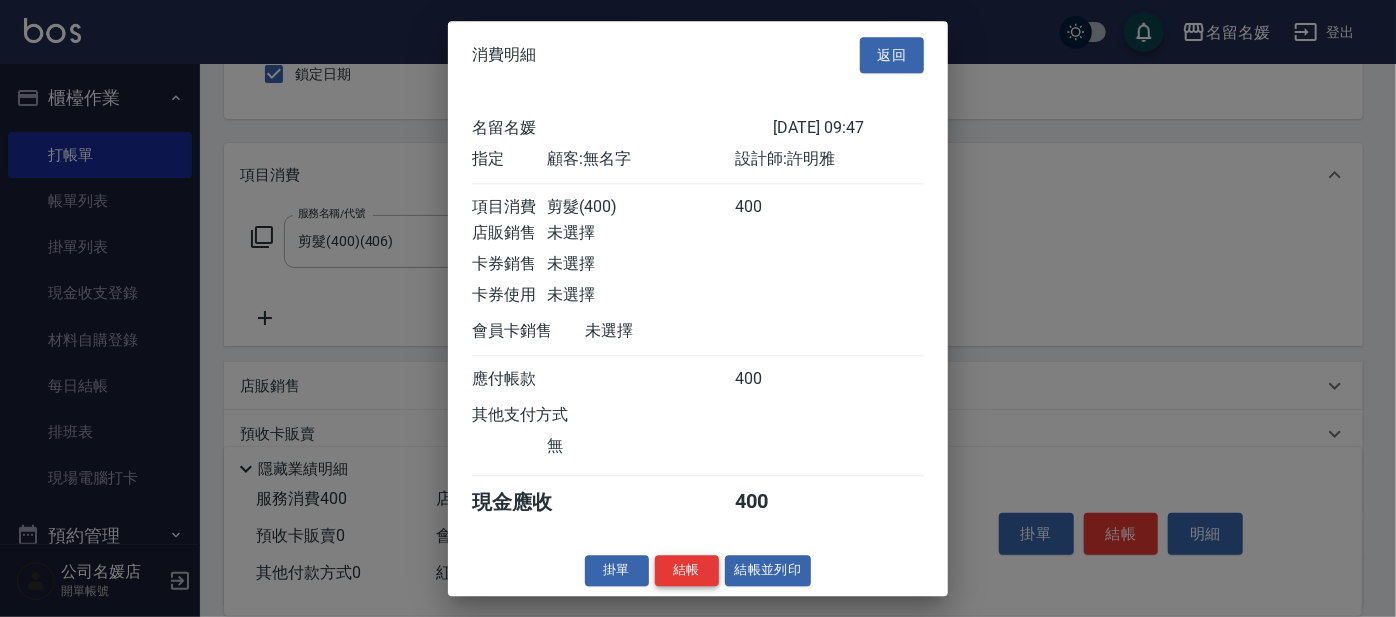 click on "結帳" at bounding box center [687, 570] 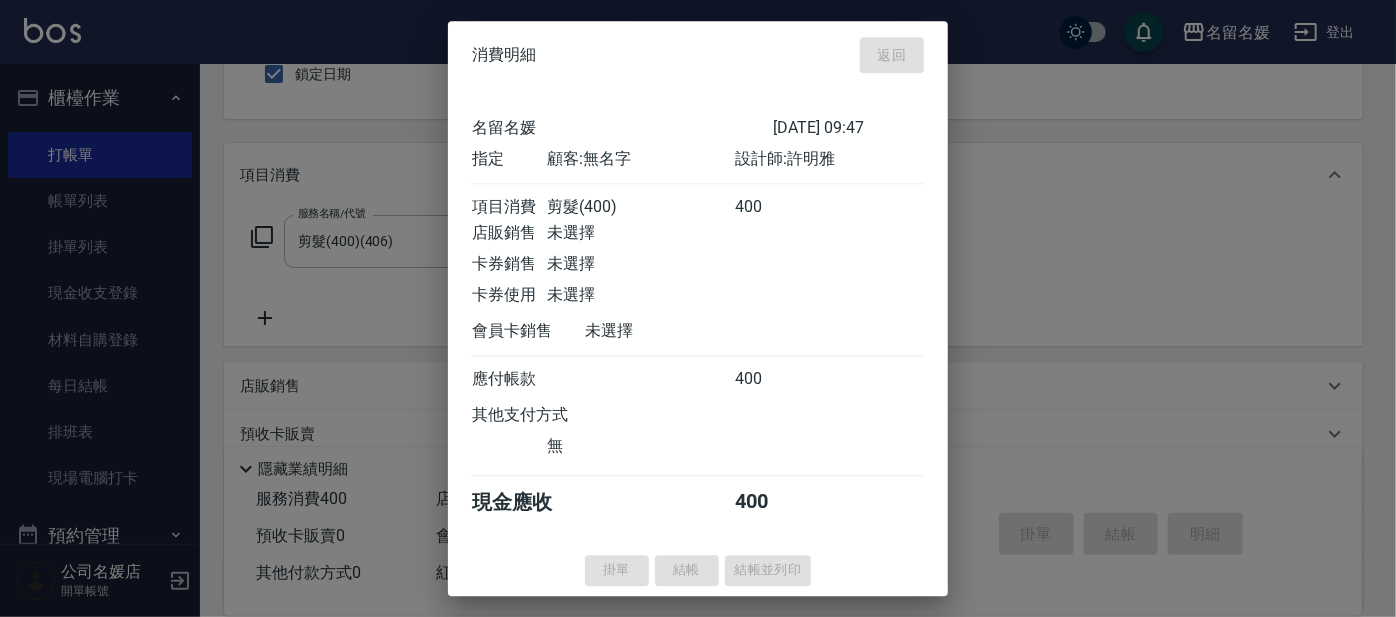 type 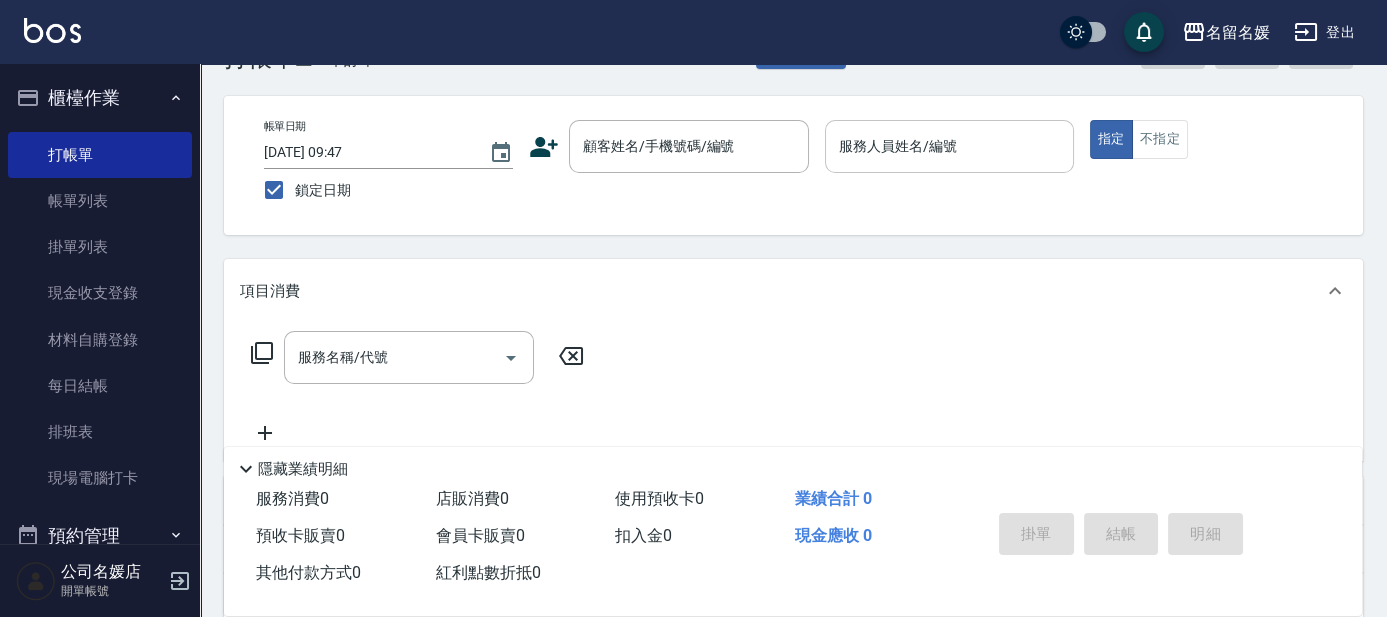 scroll, scrollTop: 0, scrollLeft: 0, axis: both 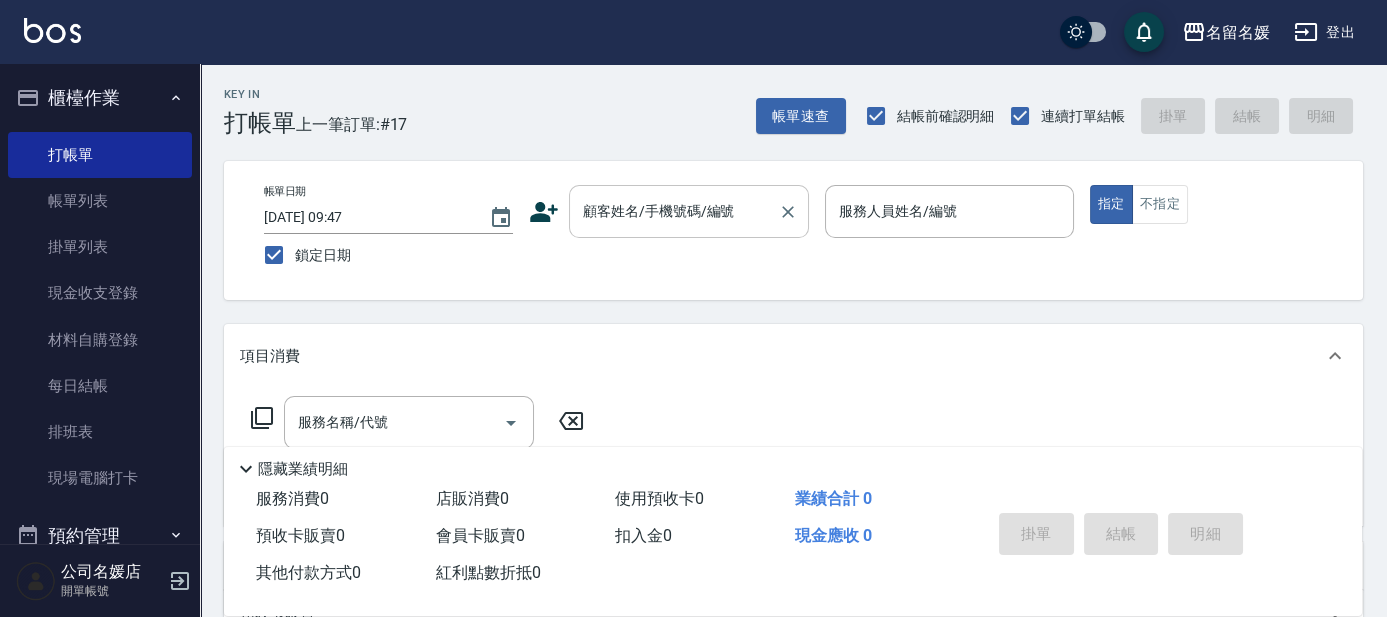 click on "顧客姓名/手機號碼/編號 顧客姓名/手機號碼/編號" at bounding box center (689, 211) 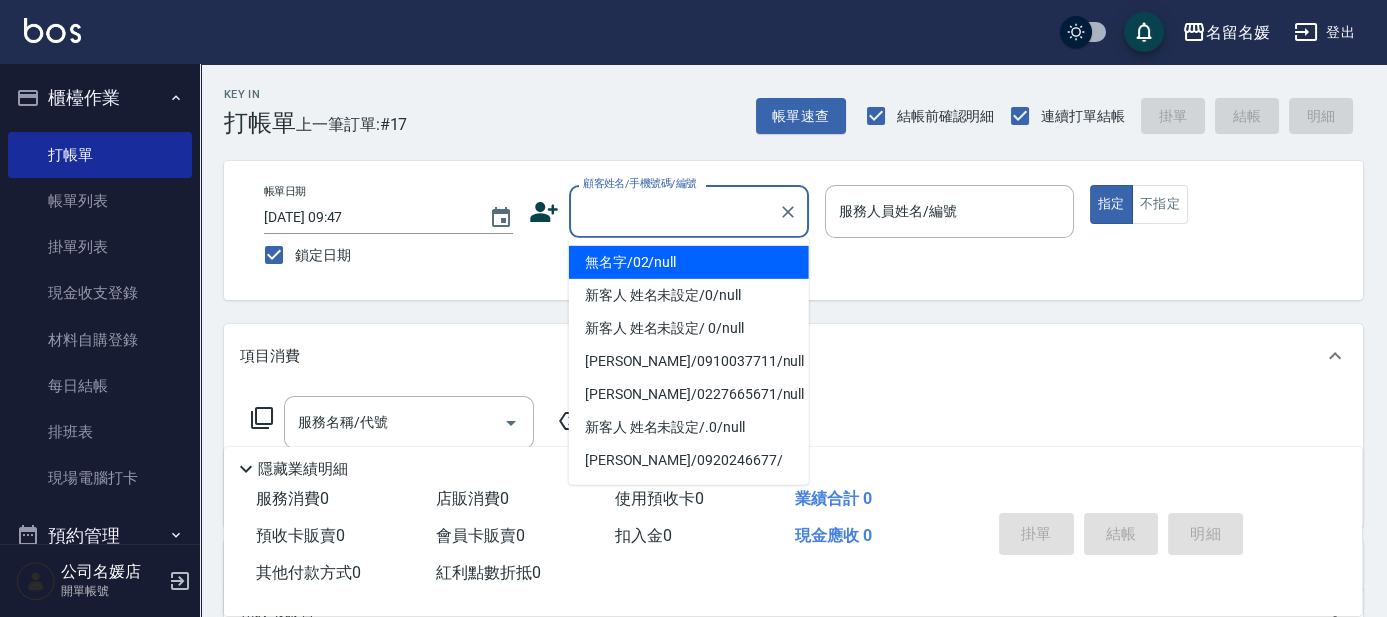 drag, startPoint x: 666, startPoint y: 267, endPoint x: 896, endPoint y: 212, distance: 236.48466 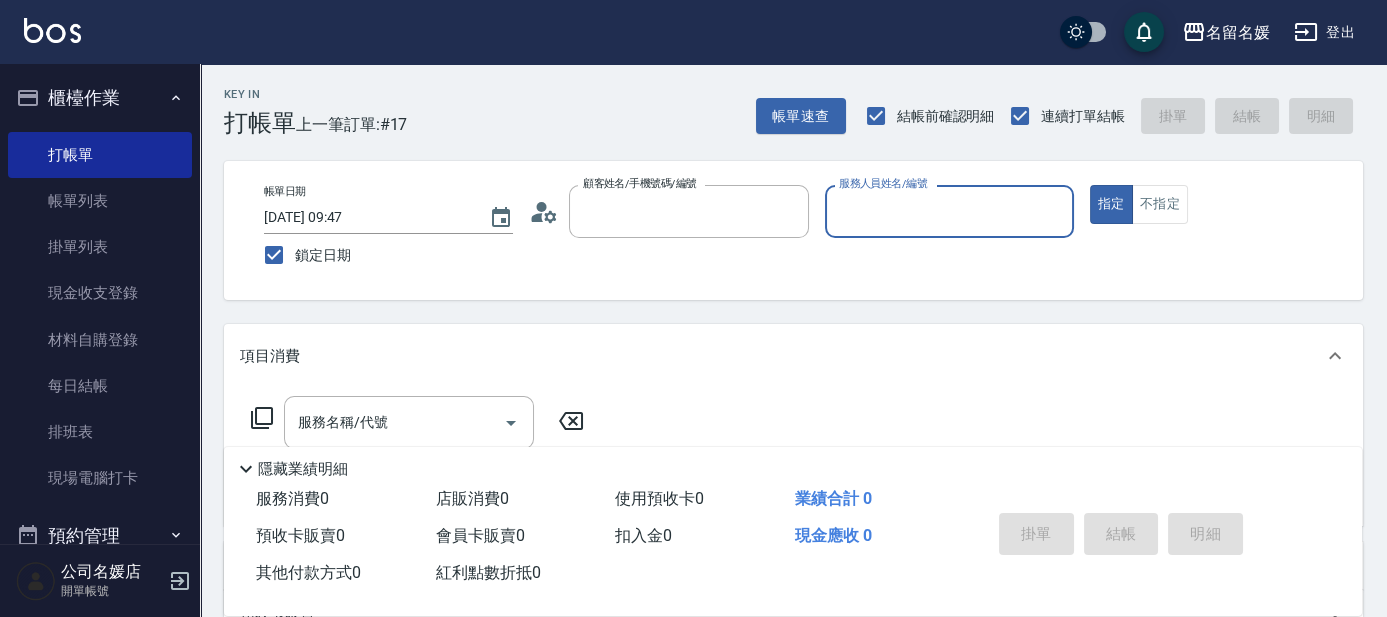 type on "無名字/02/null" 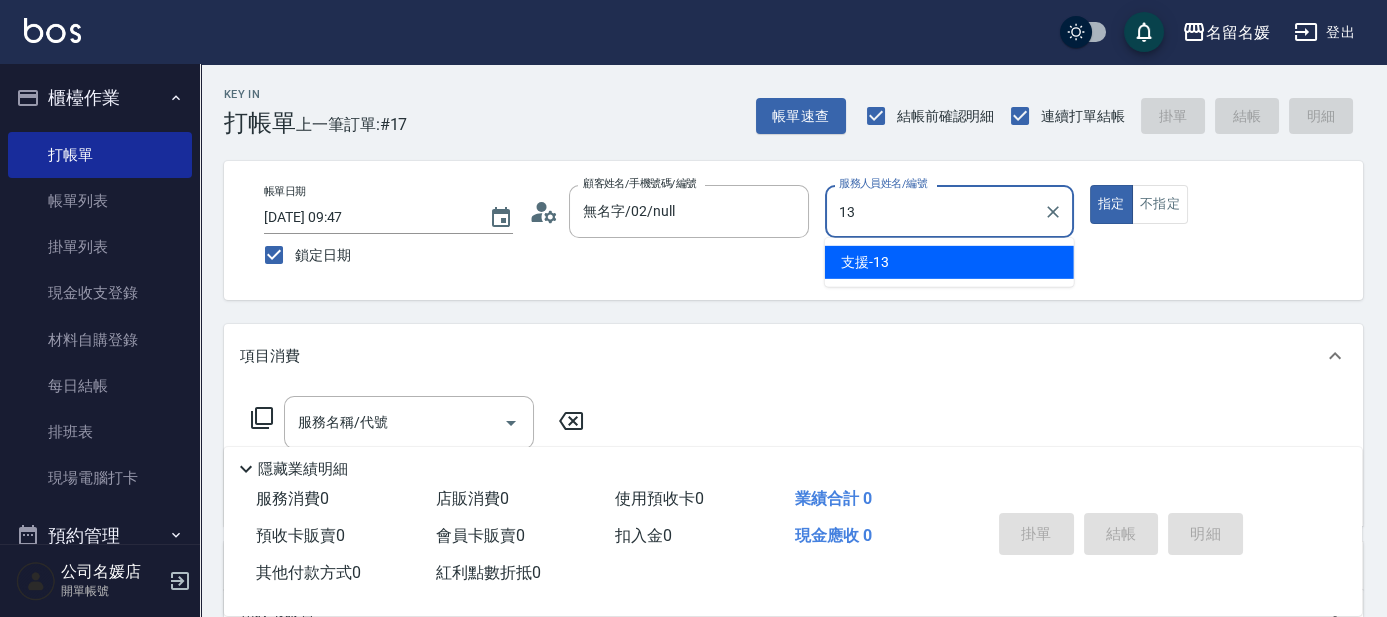 type on "支援-13" 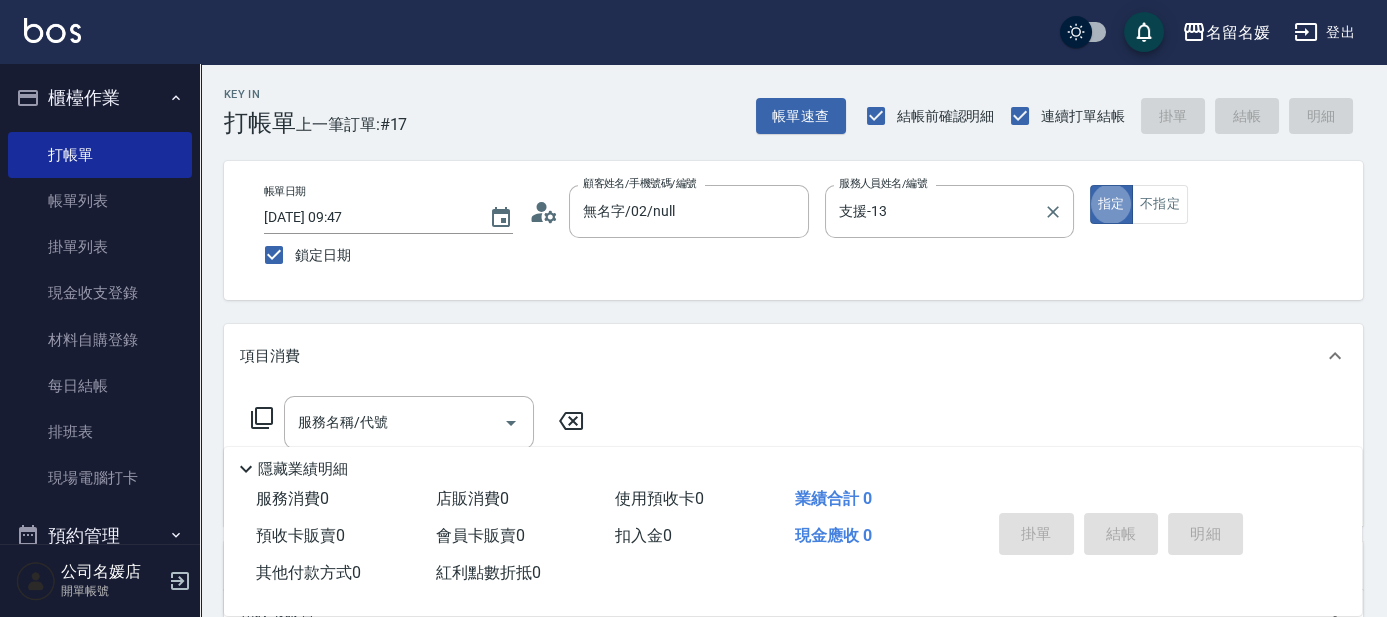 type on "true" 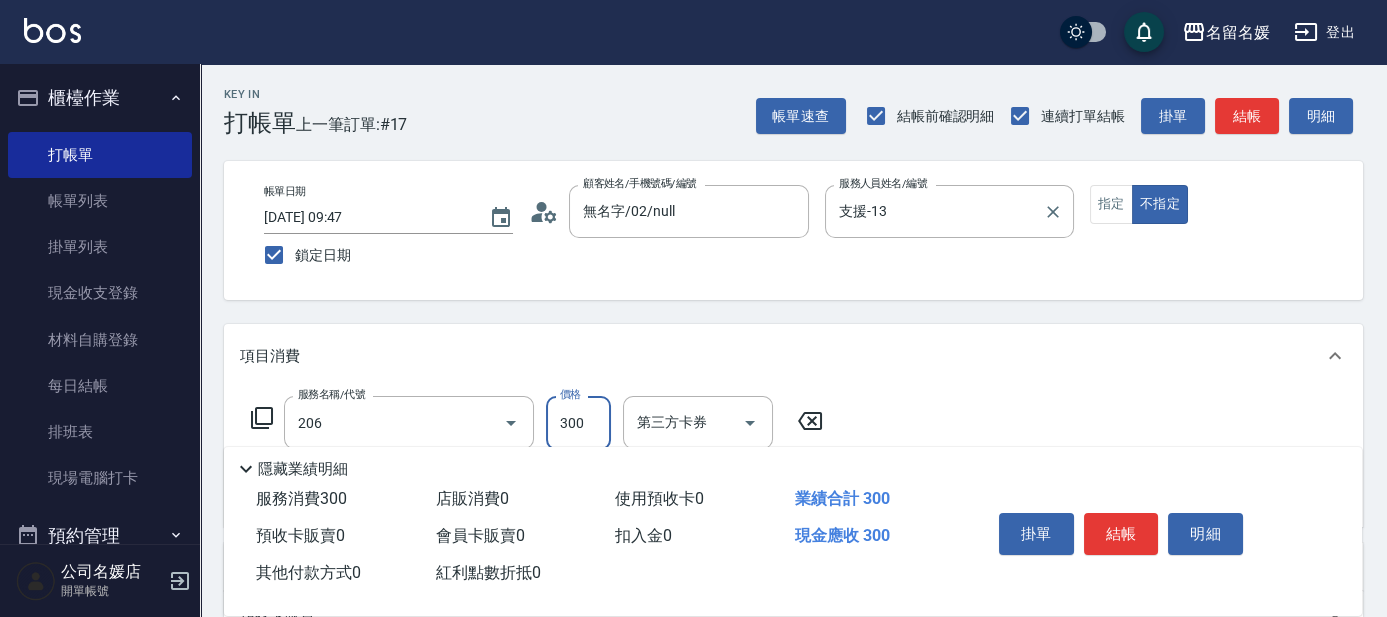 type on "洗髮[300](206)" 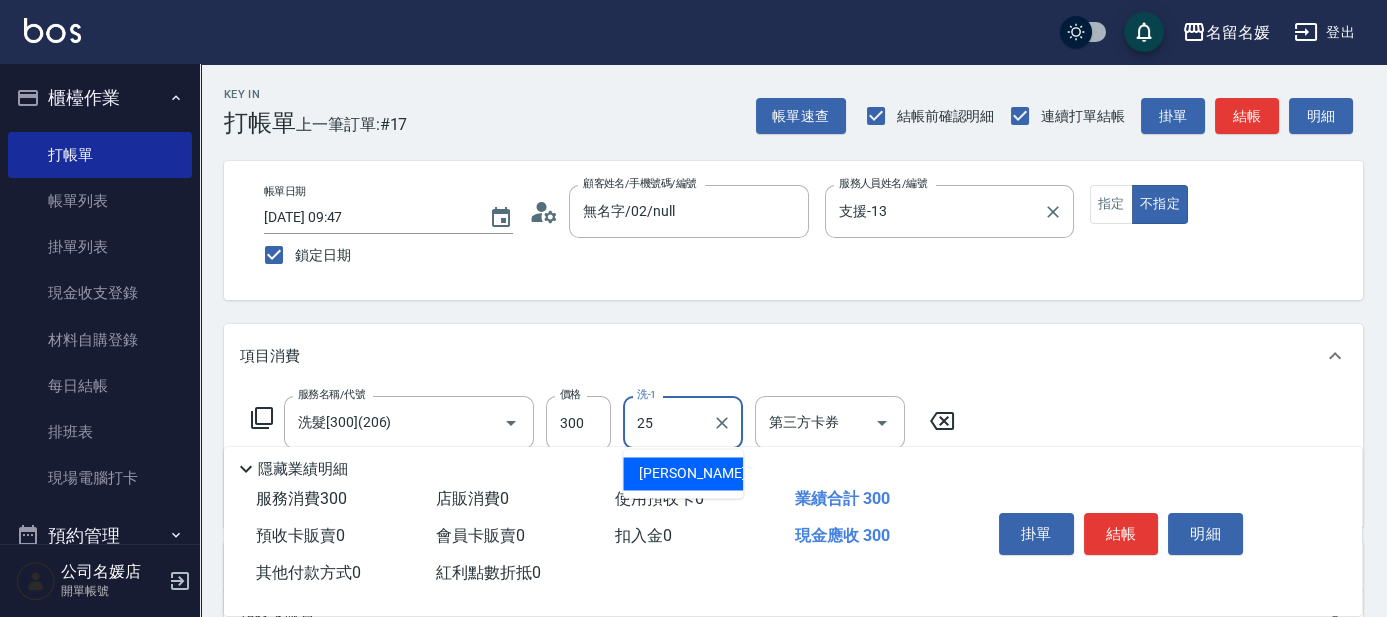 type on "[PERSON_NAME]-25" 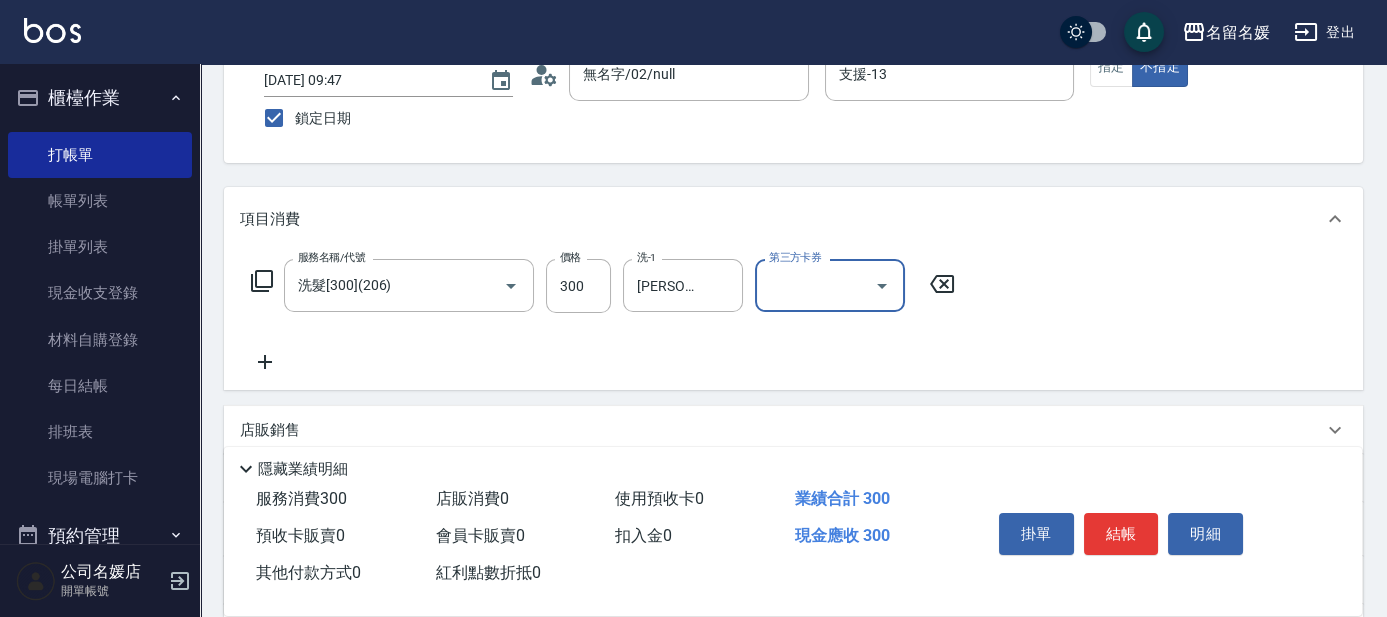 scroll, scrollTop: 181, scrollLeft: 0, axis: vertical 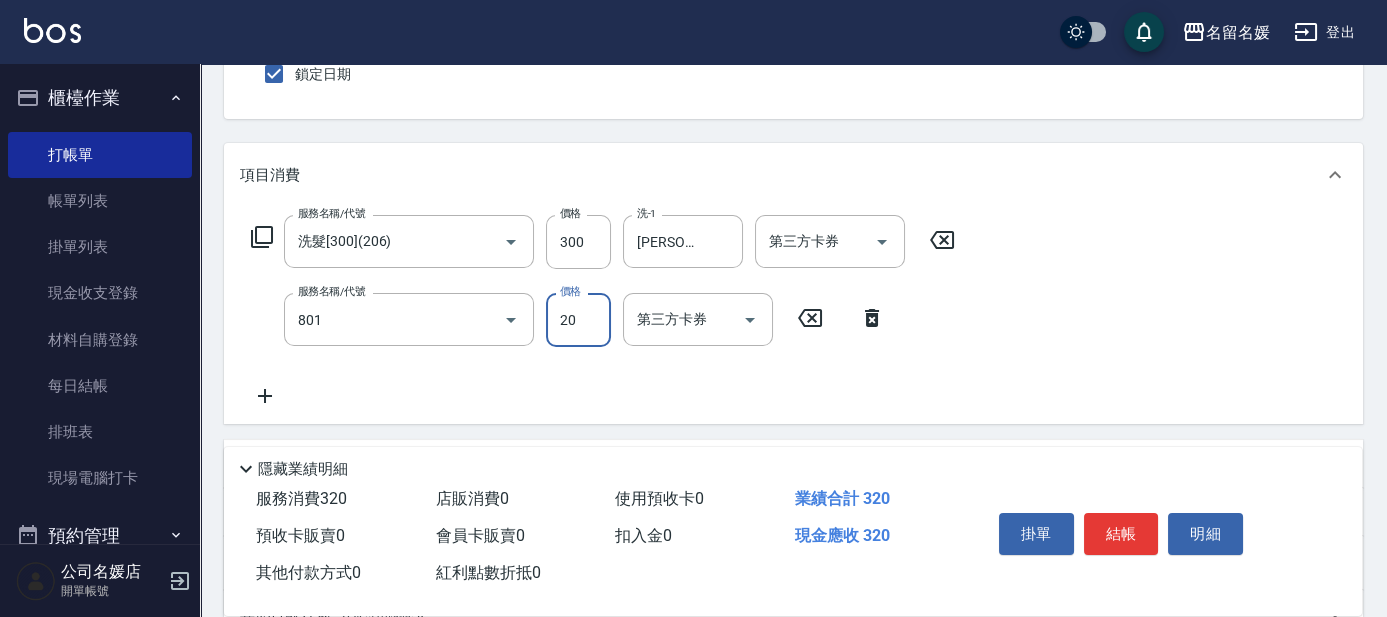 type on "潤絲(801)" 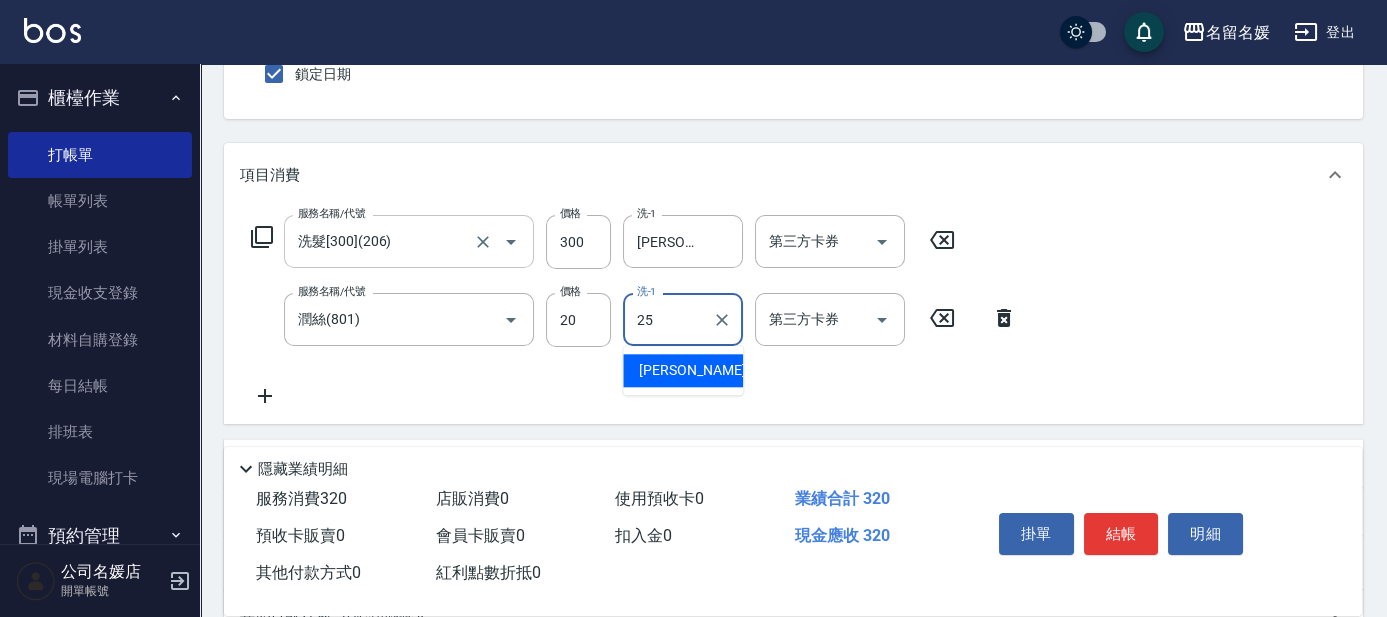 type on "[PERSON_NAME]-25" 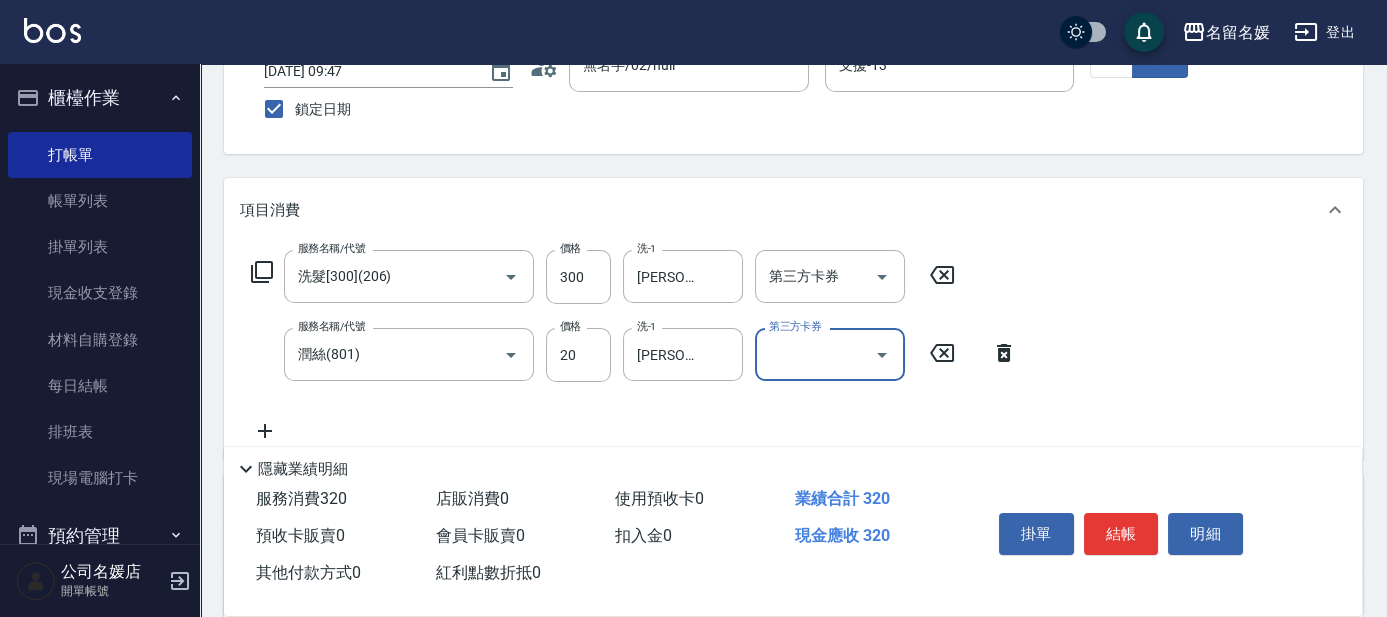 scroll, scrollTop: 0, scrollLeft: 0, axis: both 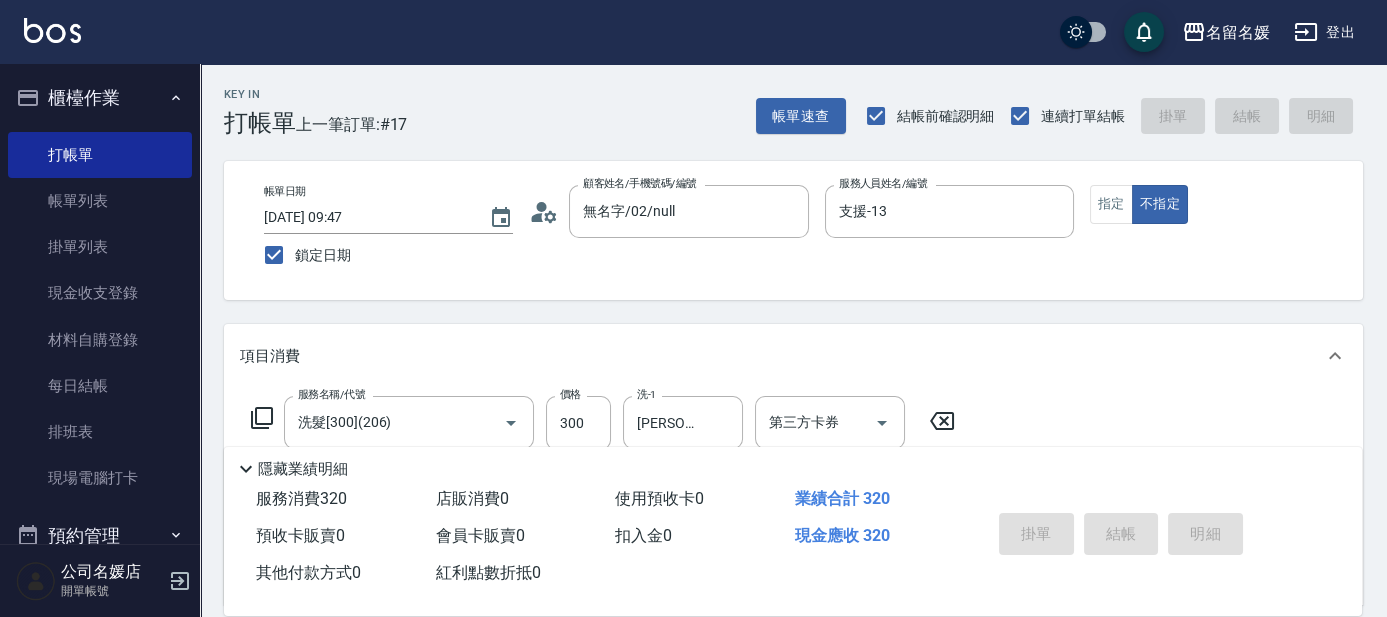 type 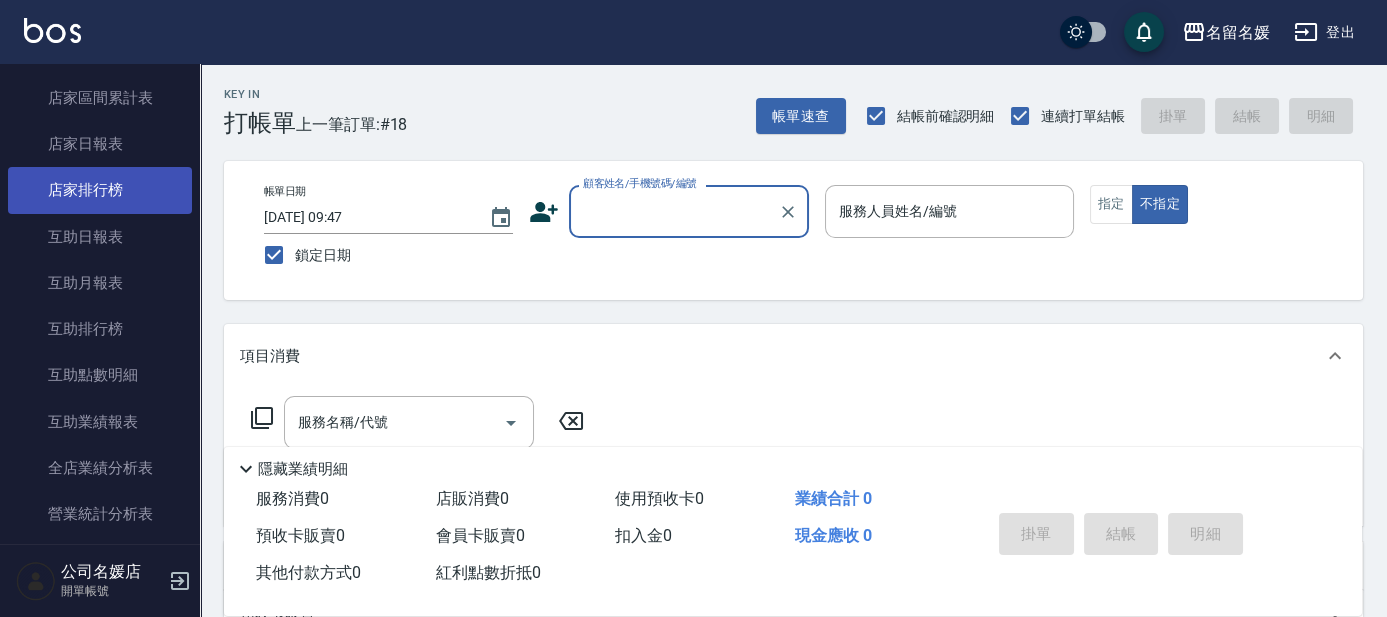 scroll, scrollTop: 636, scrollLeft: 0, axis: vertical 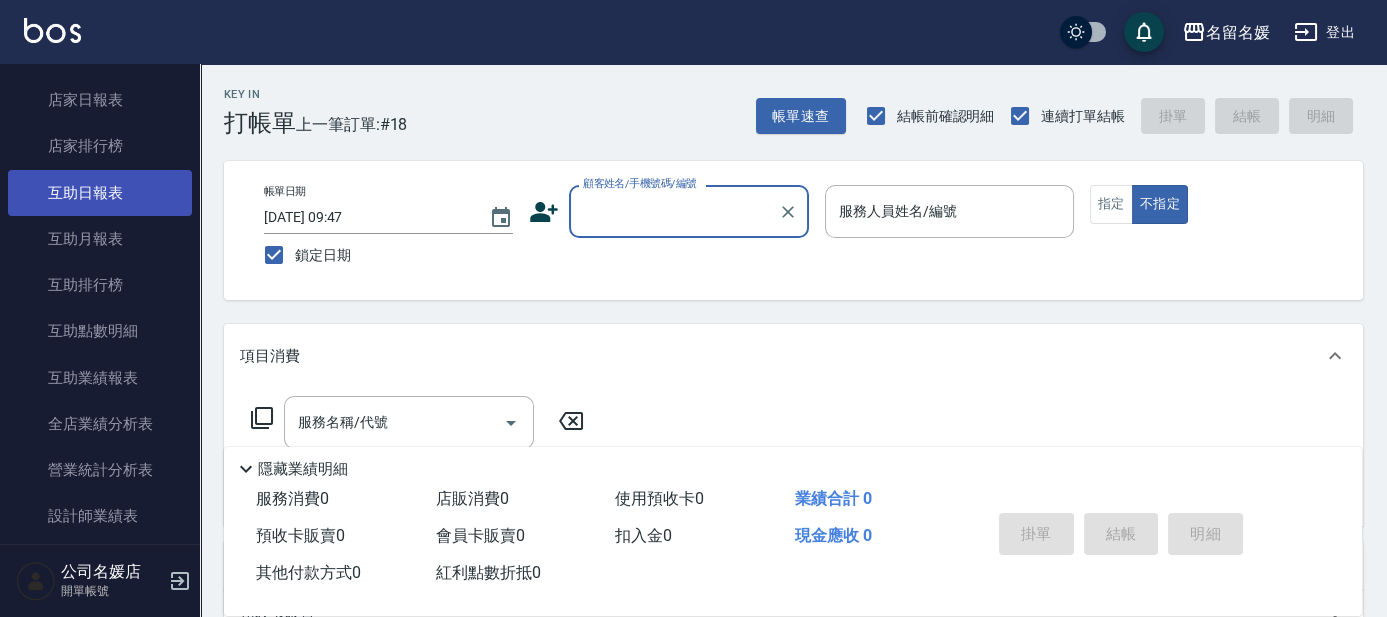 click on "互助日報表" at bounding box center [100, 193] 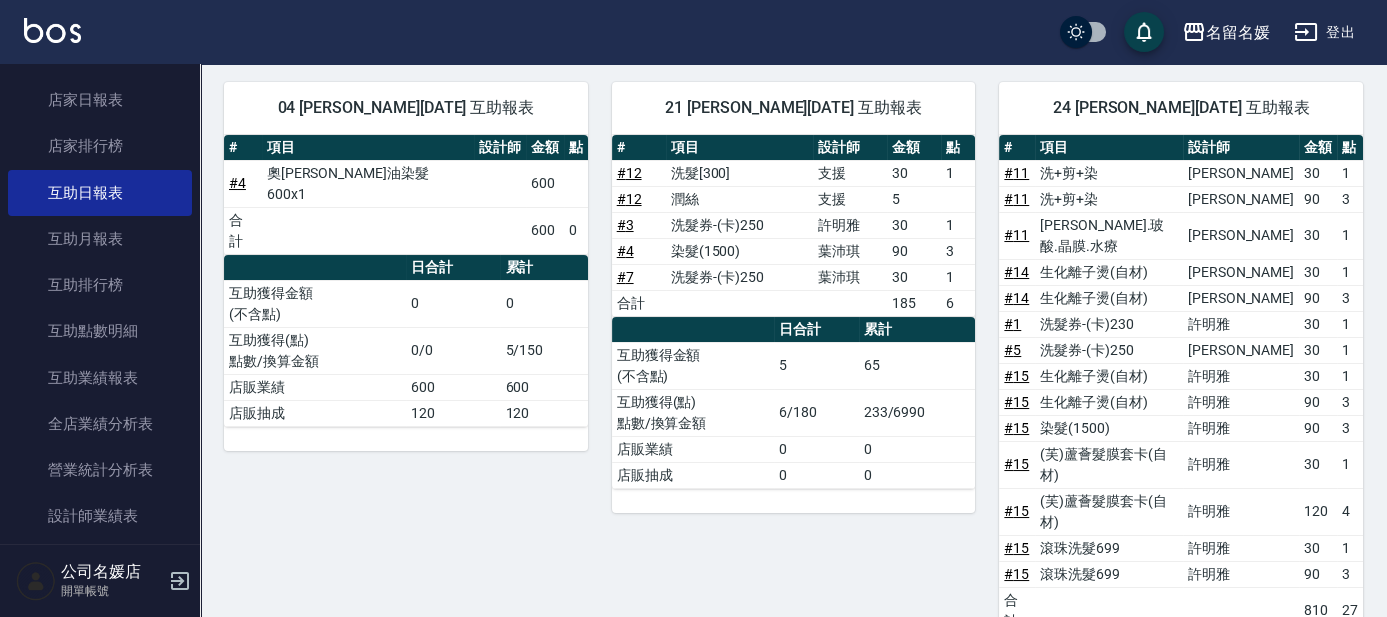 scroll, scrollTop: 181, scrollLeft: 0, axis: vertical 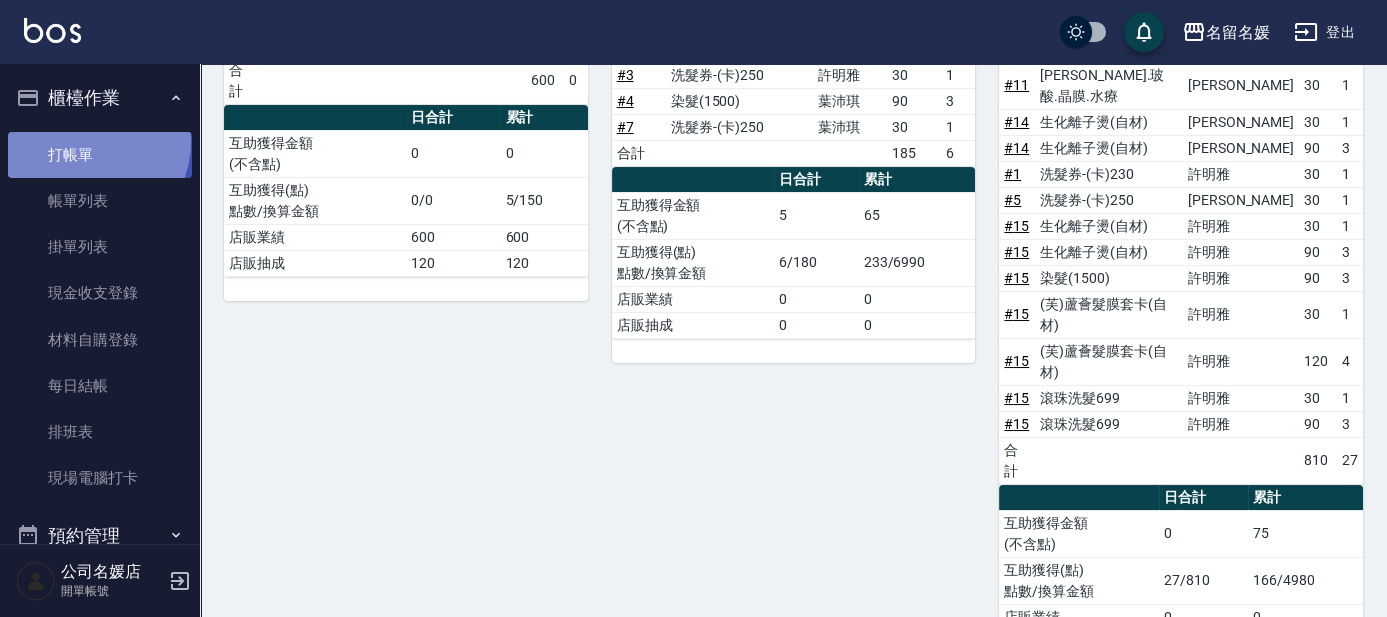 click on "打帳單" at bounding box center (100, 155) 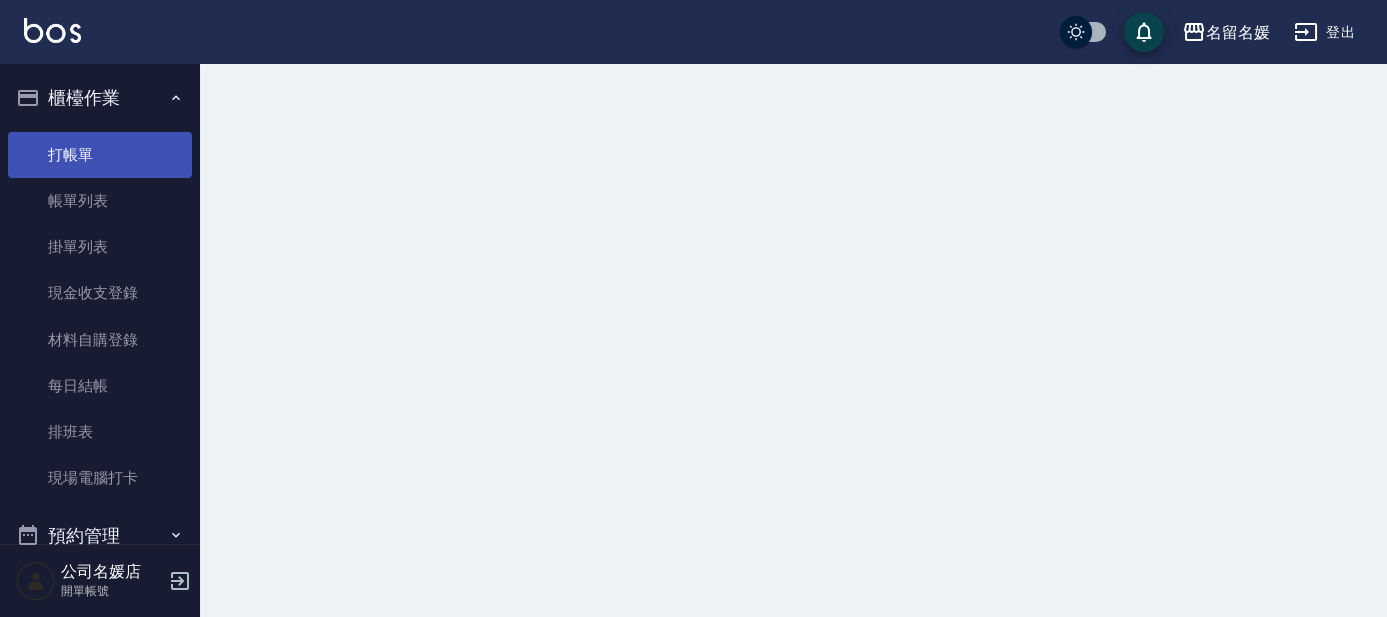scroll, scrollTop: 0, scrollLeft: 0, axis: both 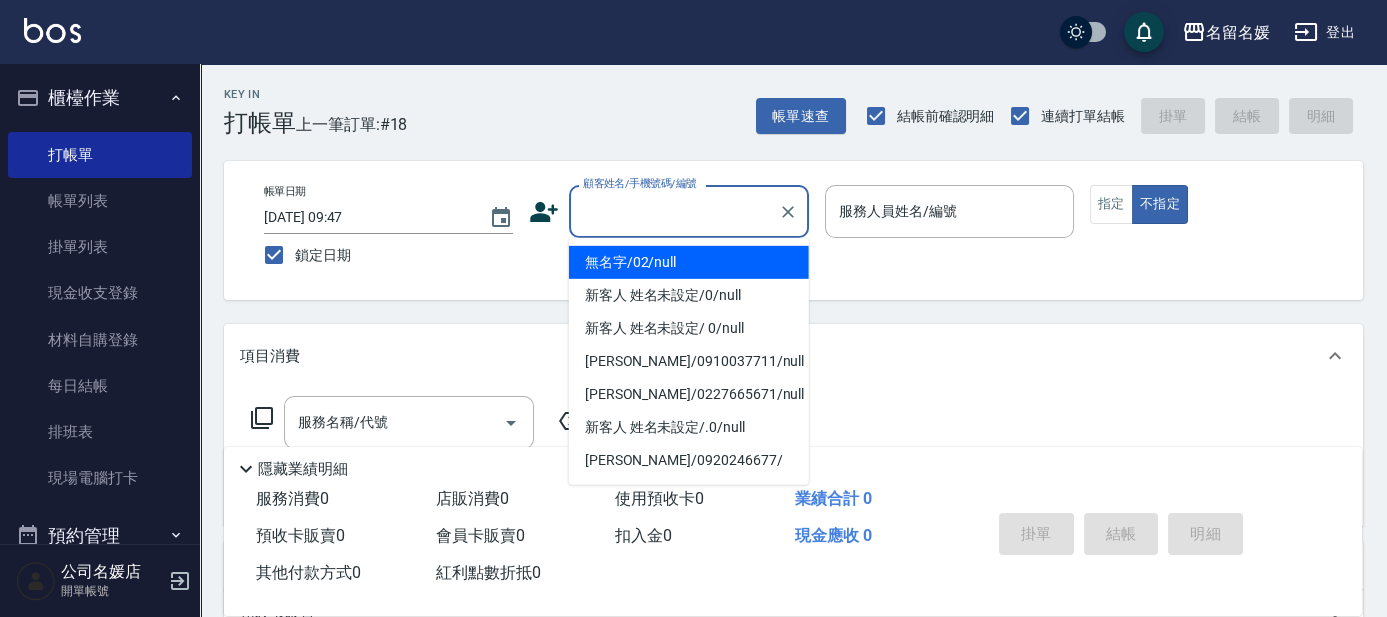 click on "顧客姓名/手機號碼/編號" at bounding box center (674, 211) 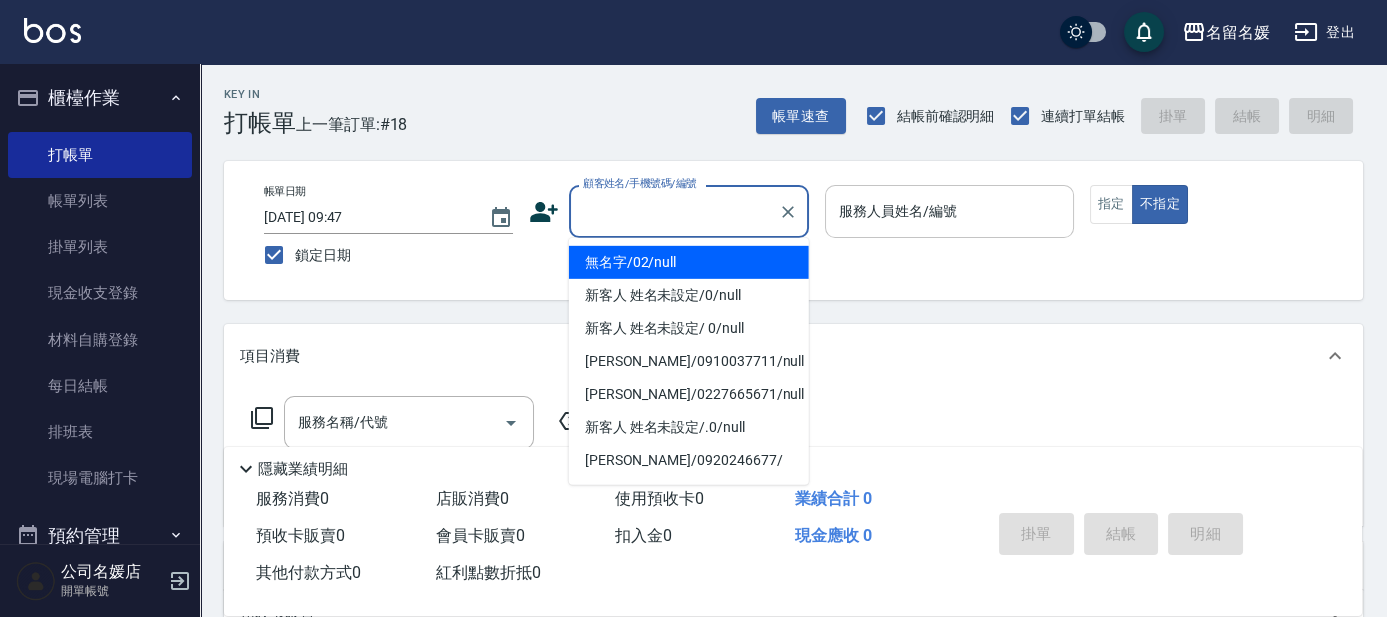 type on "無名字/02/null" 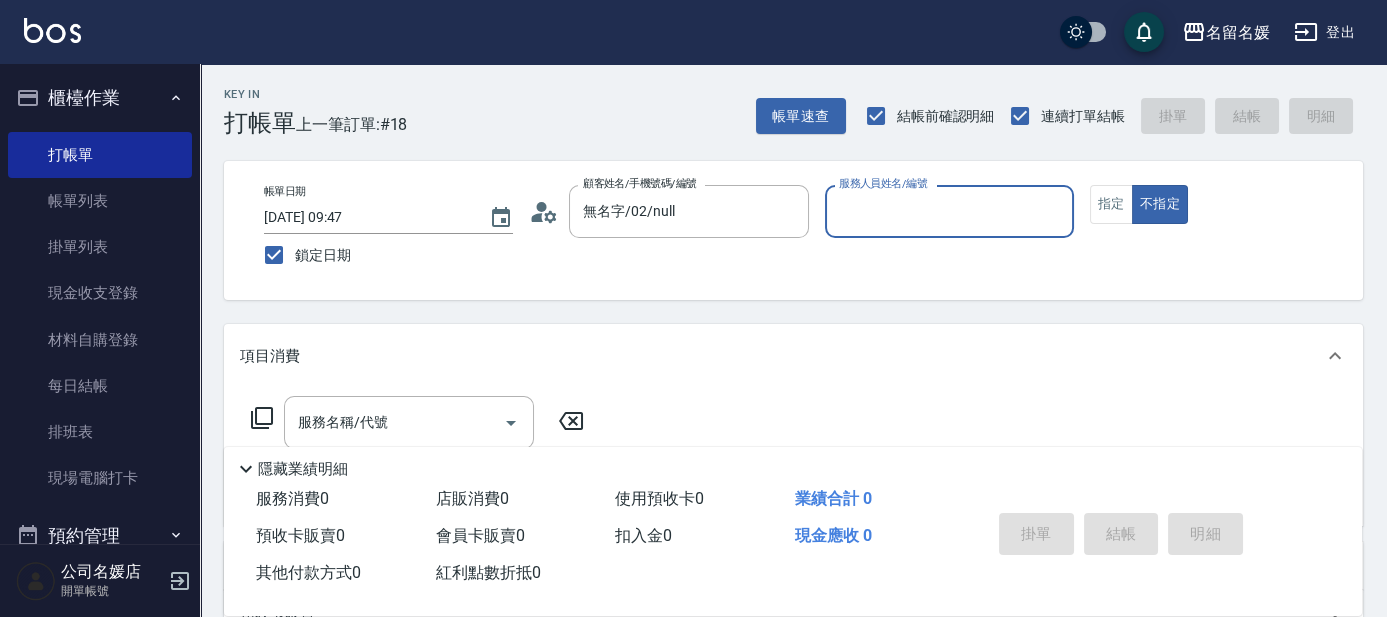 click on "服務人員姓名/編號" at bounding box center [949, 211] 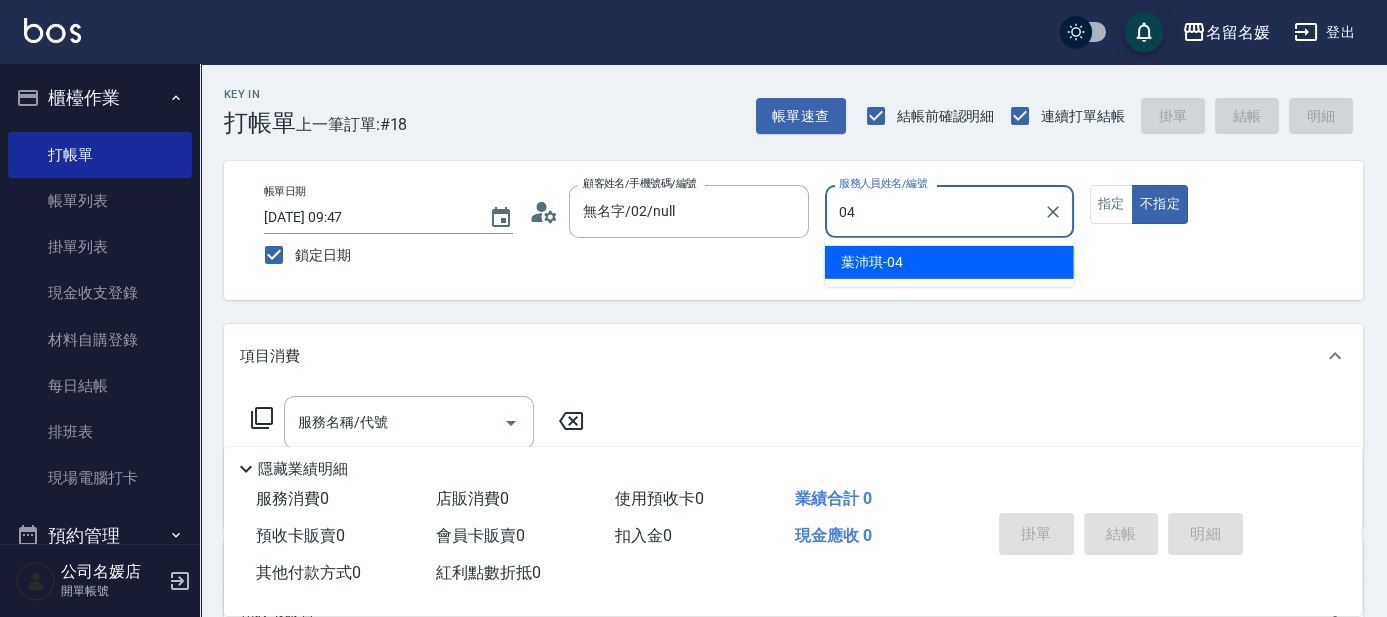 type on "04" 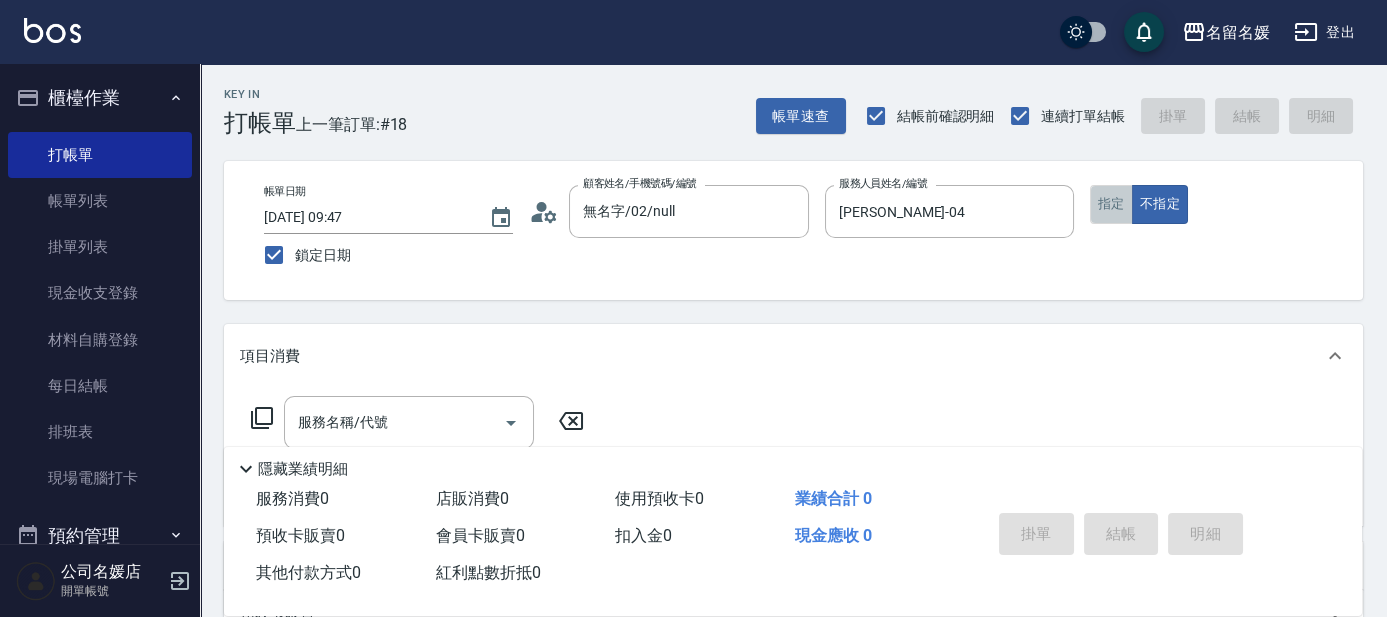 click on "指定" at bounding box center [1111, 204] 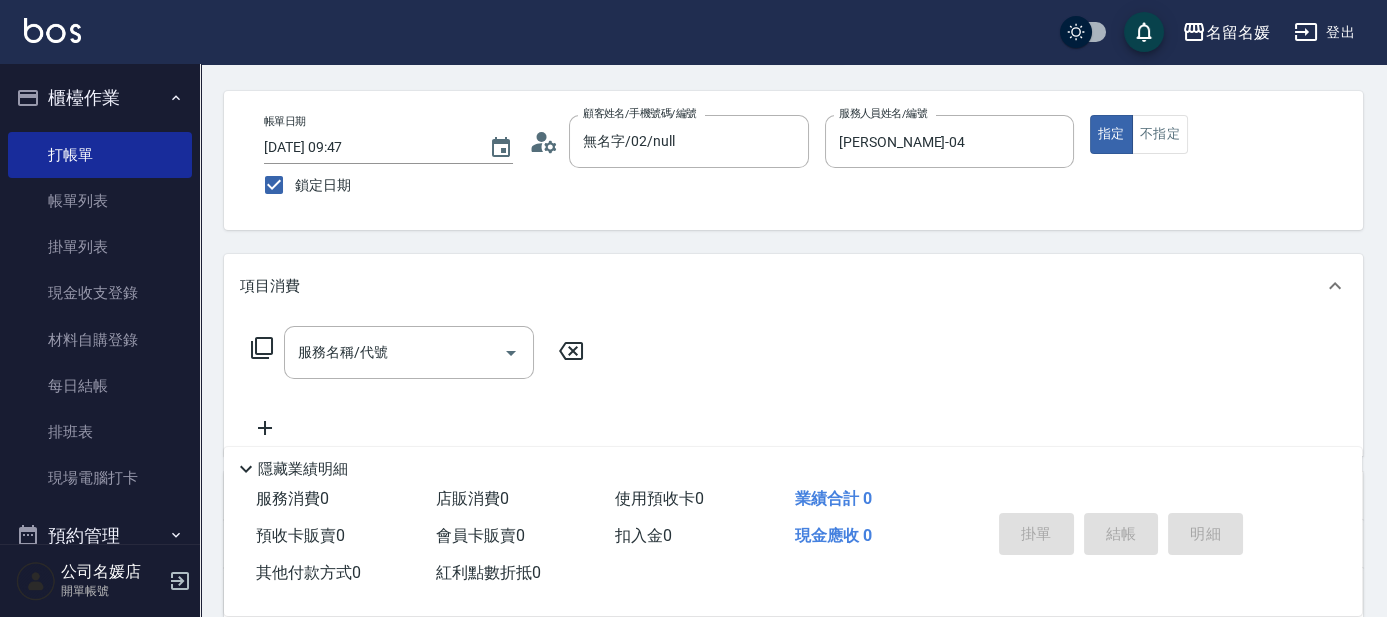 scroll, scrollTop: 90, scrollLeft: 0, axis: vertical 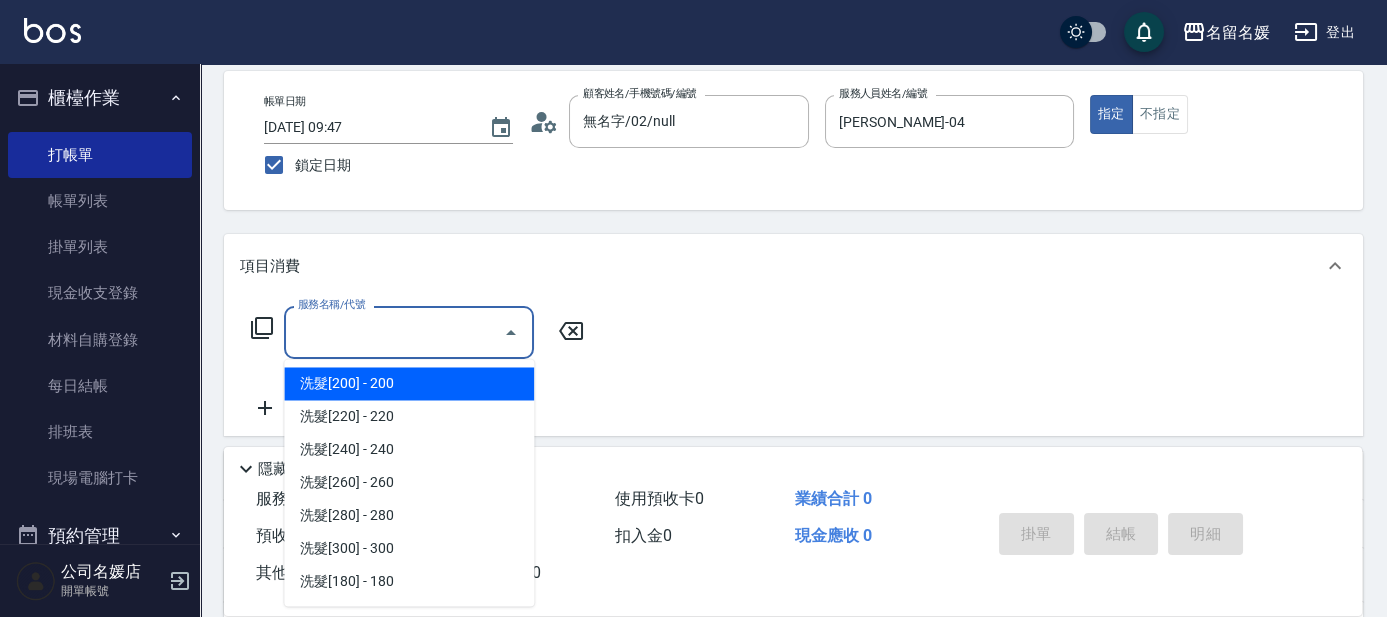 click on "服務名稱/代號" at bounding box center (394, 332) 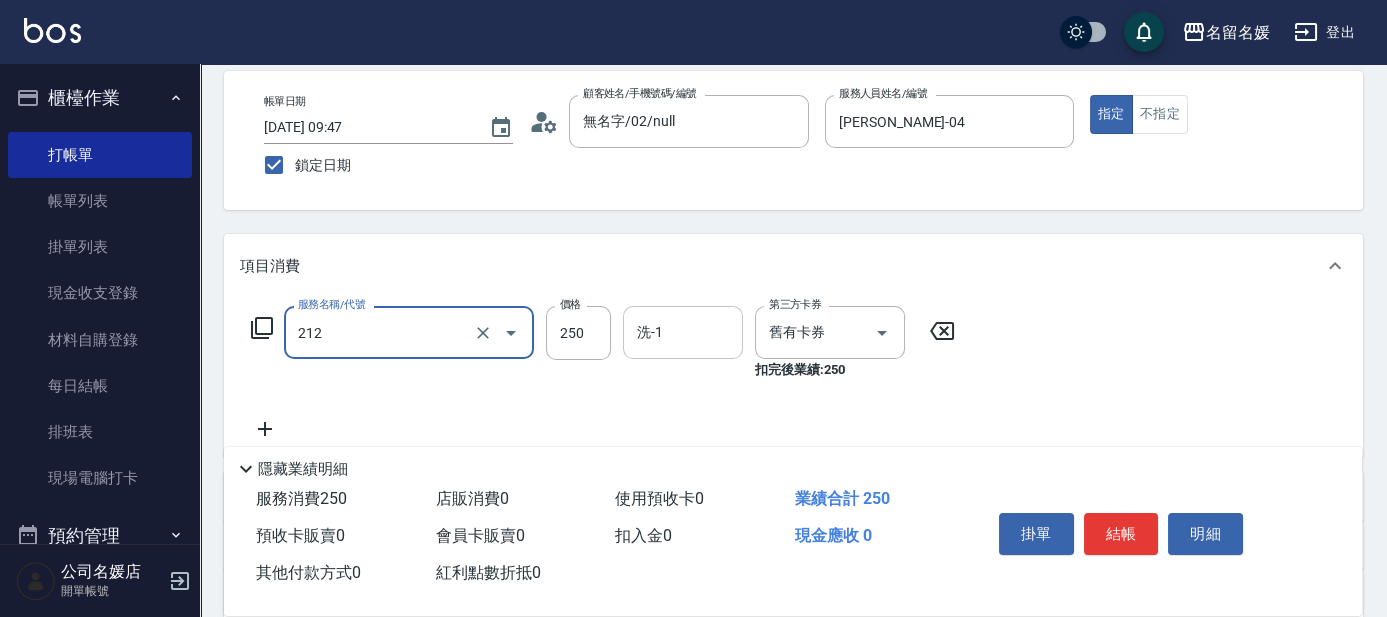 click on "洗-1" at bounding box center (683, 332) 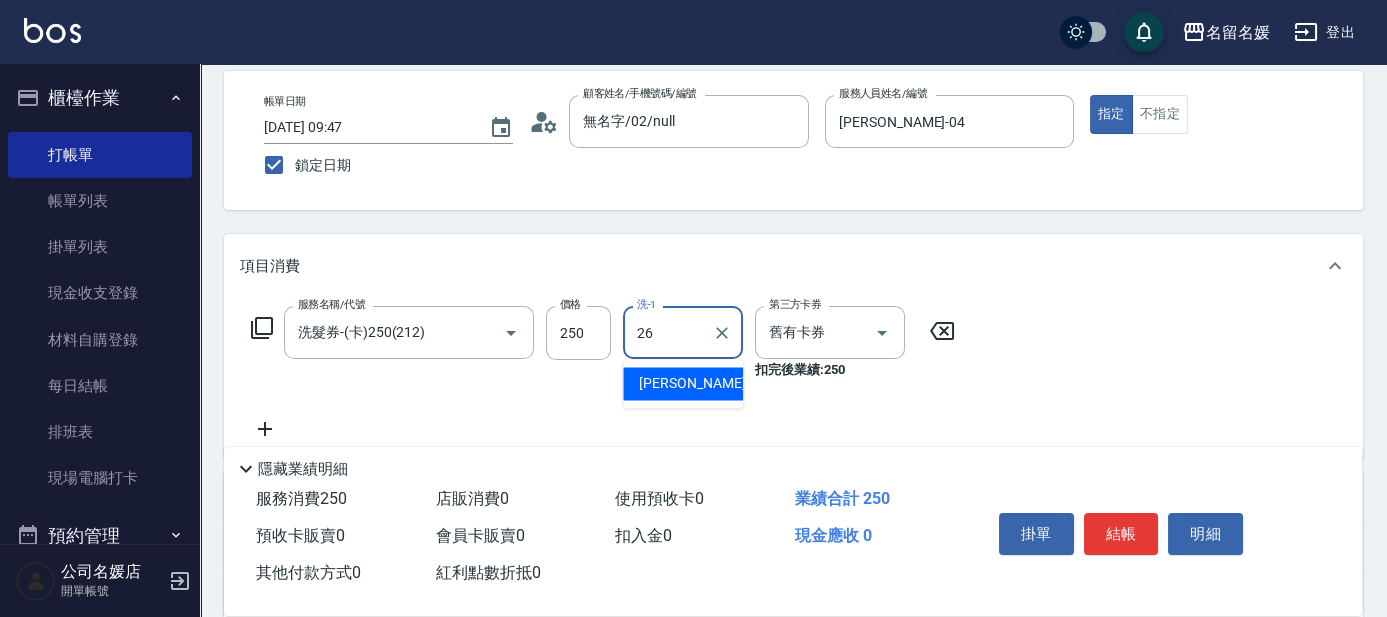 type on "[PERSON_NAME]-26" 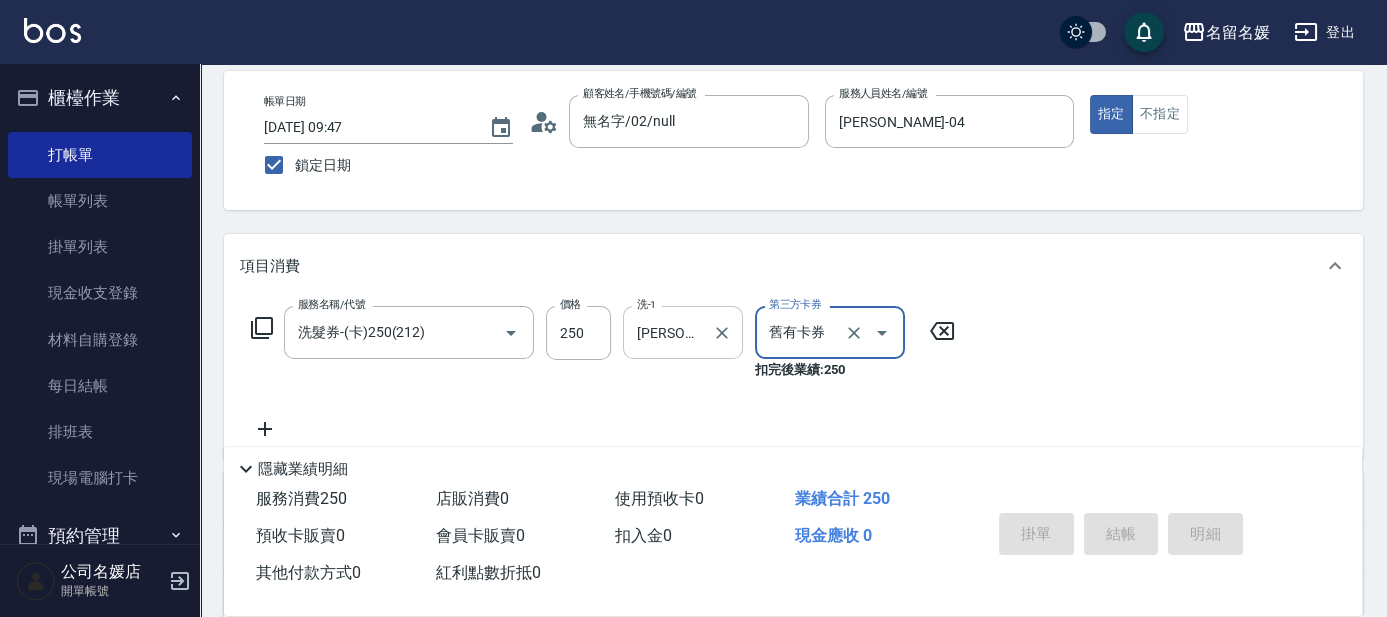 type 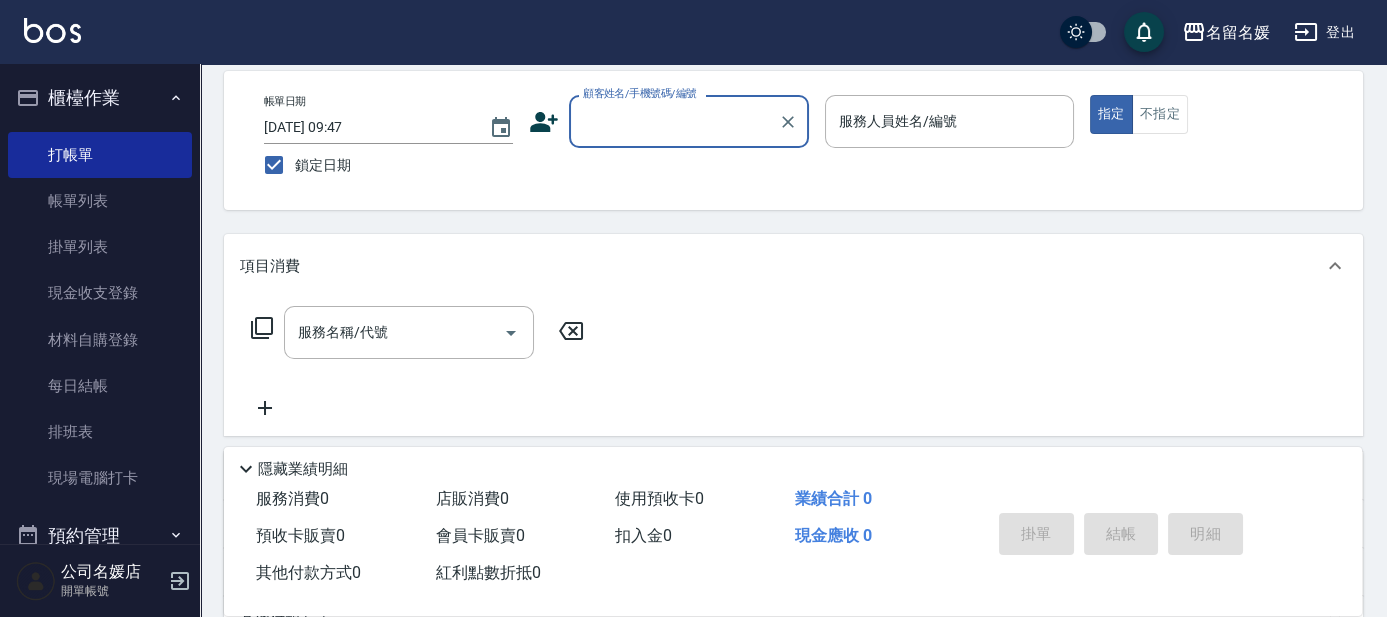 click on "服務名稱/代號 服務名稱/代號" at bounding box center [793, 367] 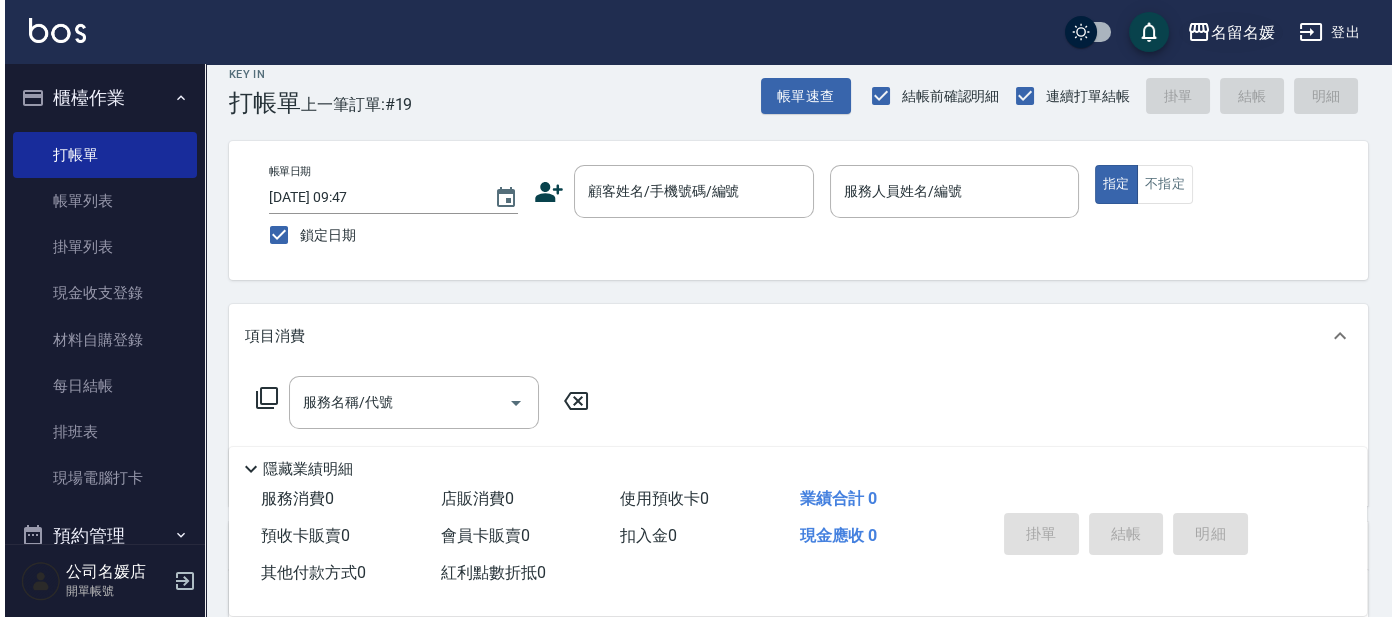scroll, scrollTop: 0, scrollLeft: 0, axis: both 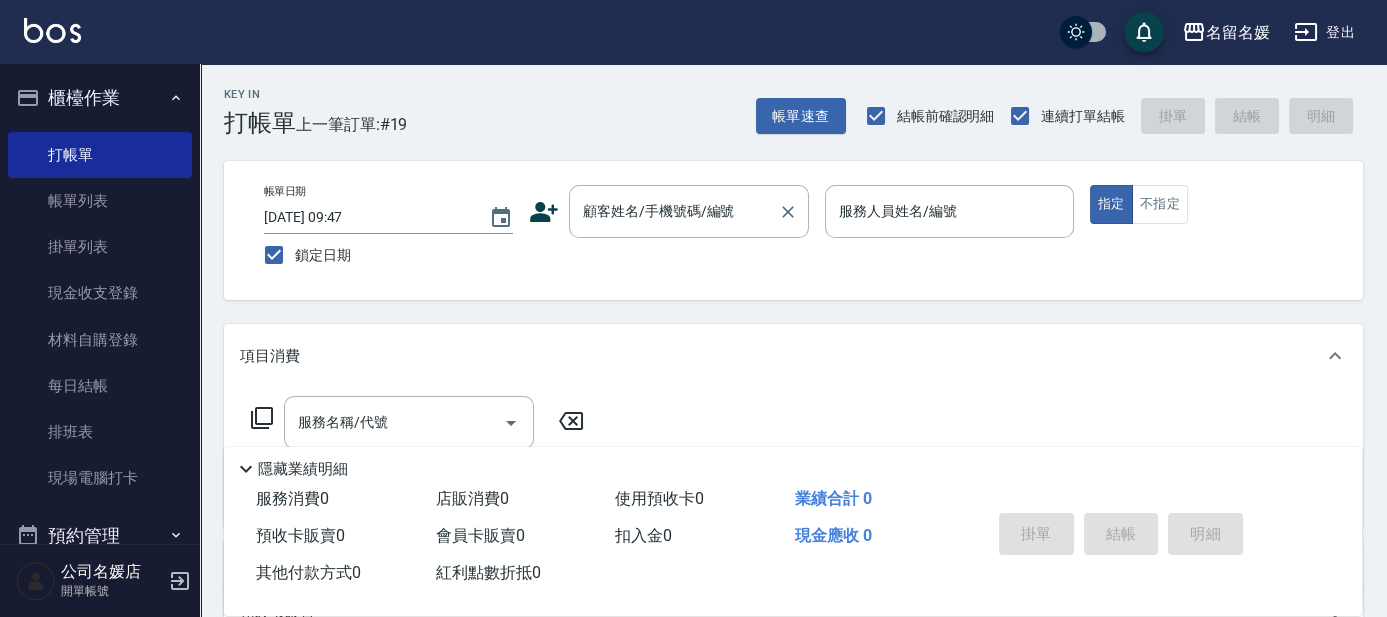 click on "顧客姓名/手機號碼/編號" at bounding box center (674, 211) 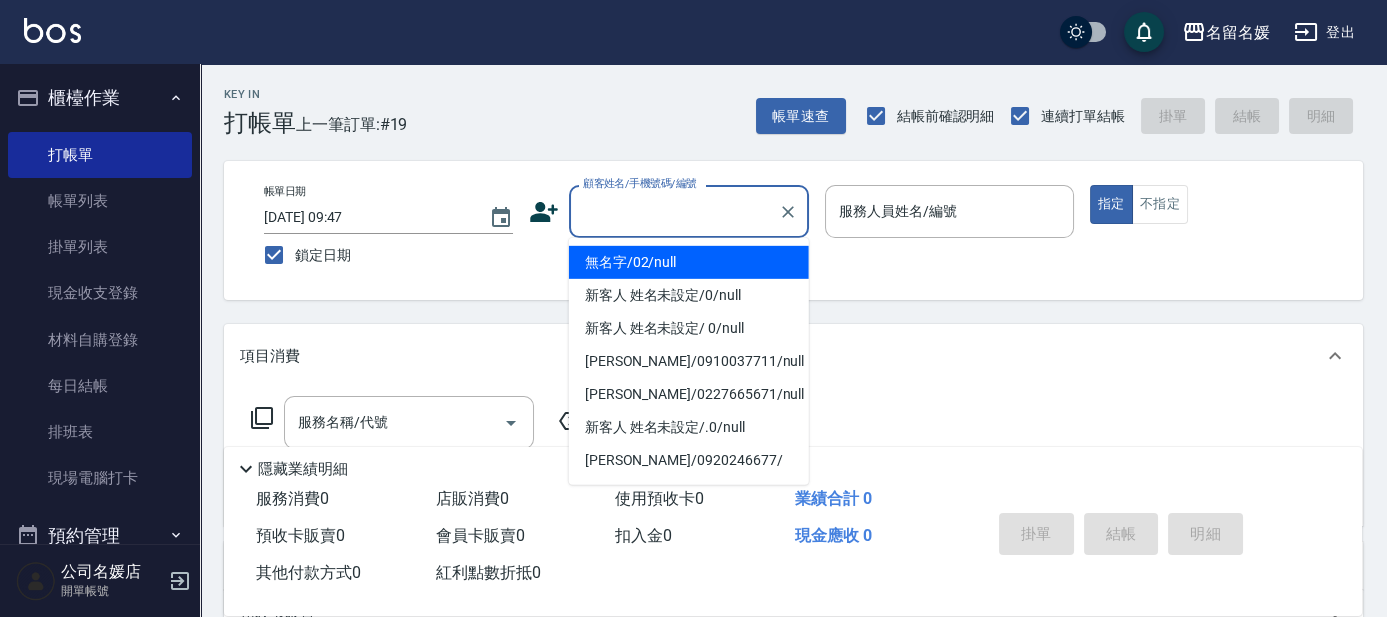 drag, startPoint x: 700, startPoint y: 263, endPoint x: 882, endPoint y: 214, distance: 188.48077 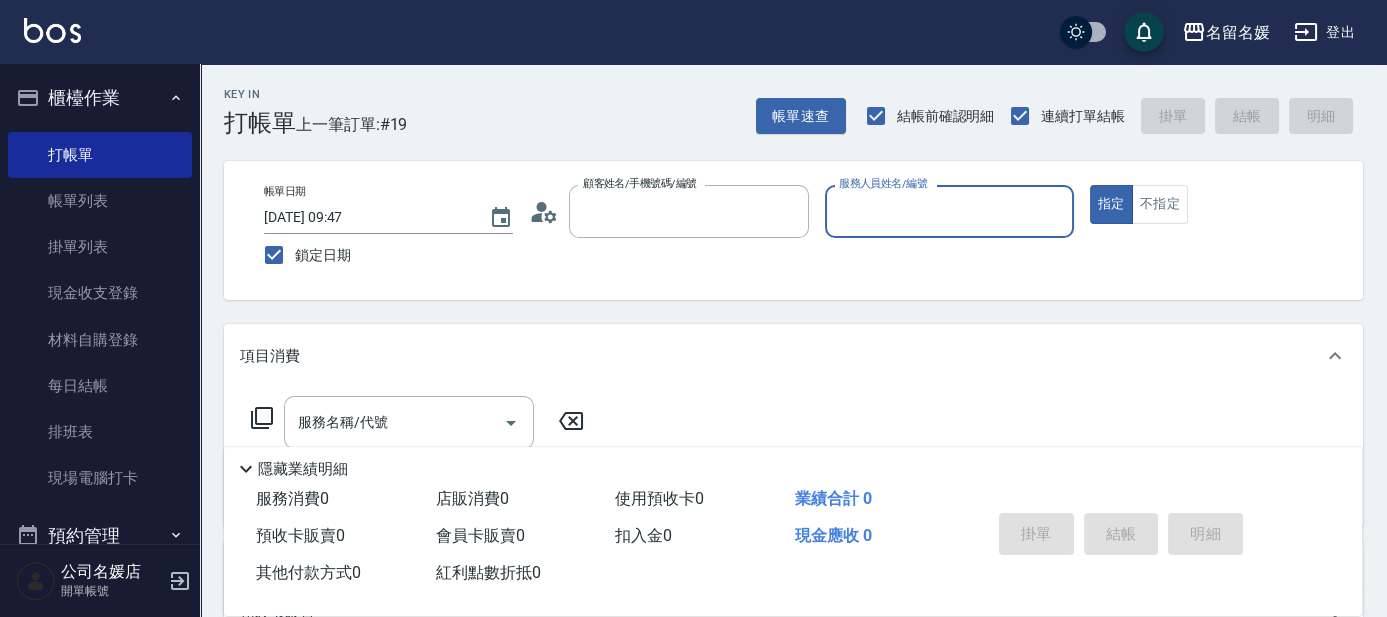type on "無名字/02/null" 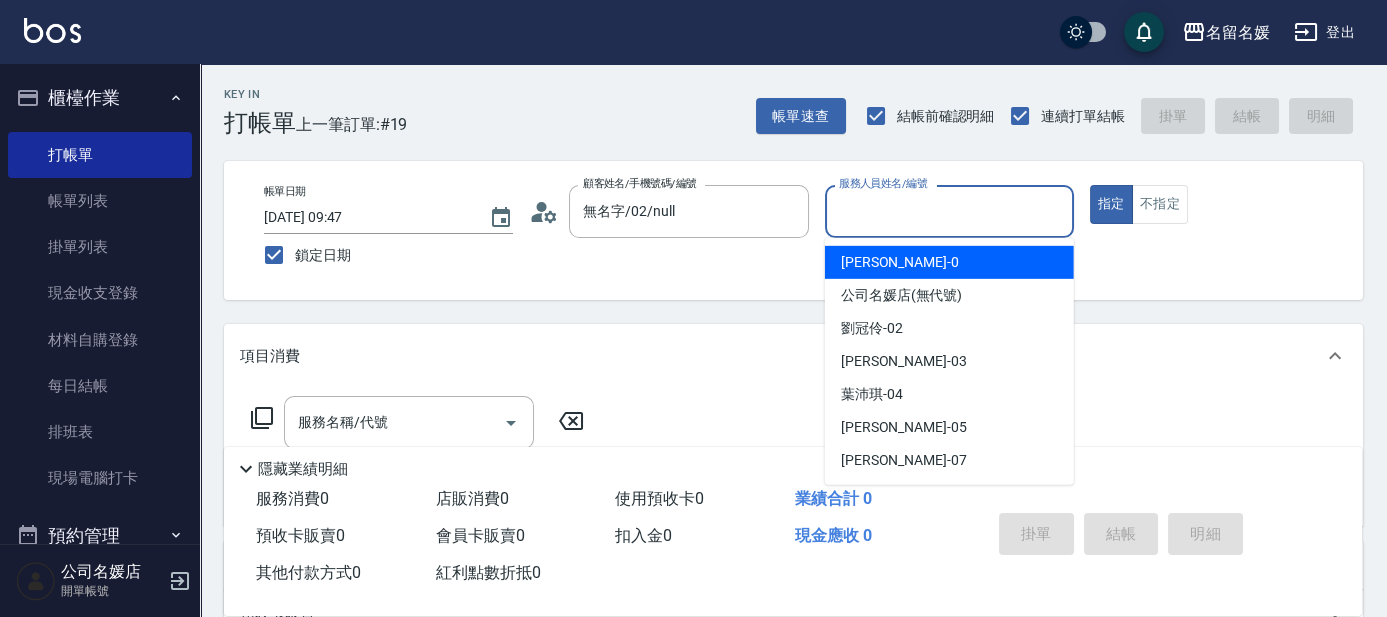 drag, startPoint x: 882, startPoint y: 214, endPoint x: 880, endPoint y: 184, distance: 30.066593 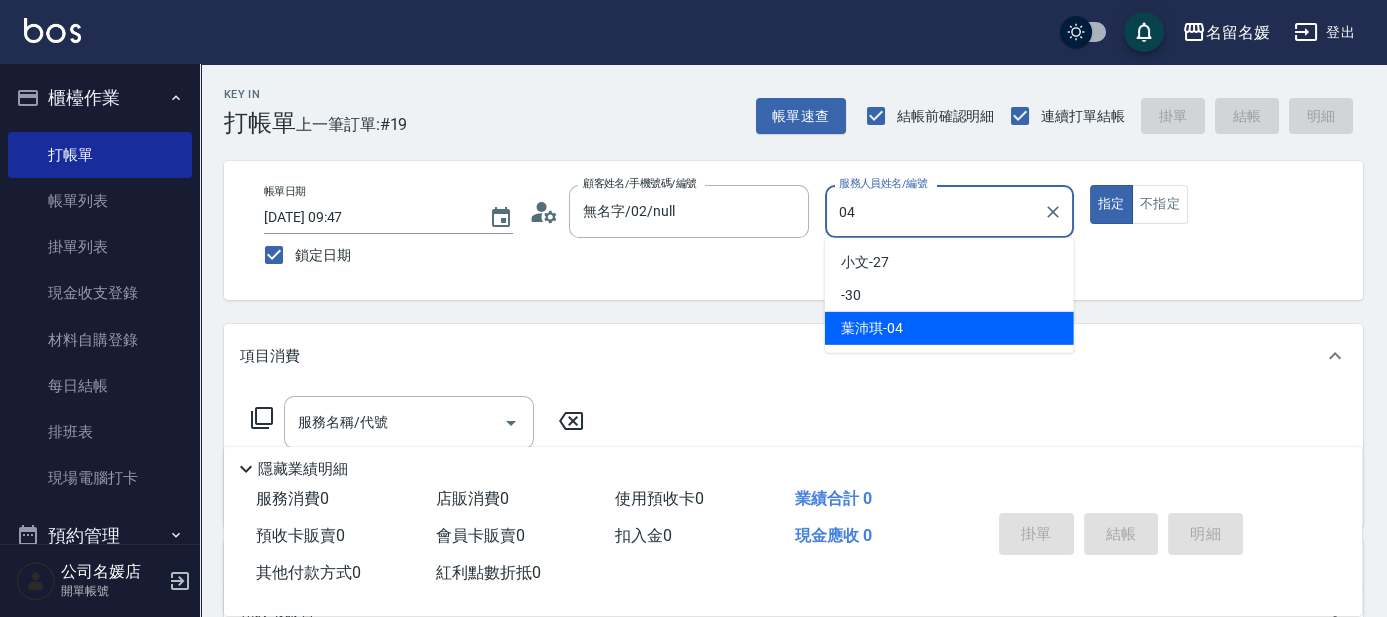 type on "04" 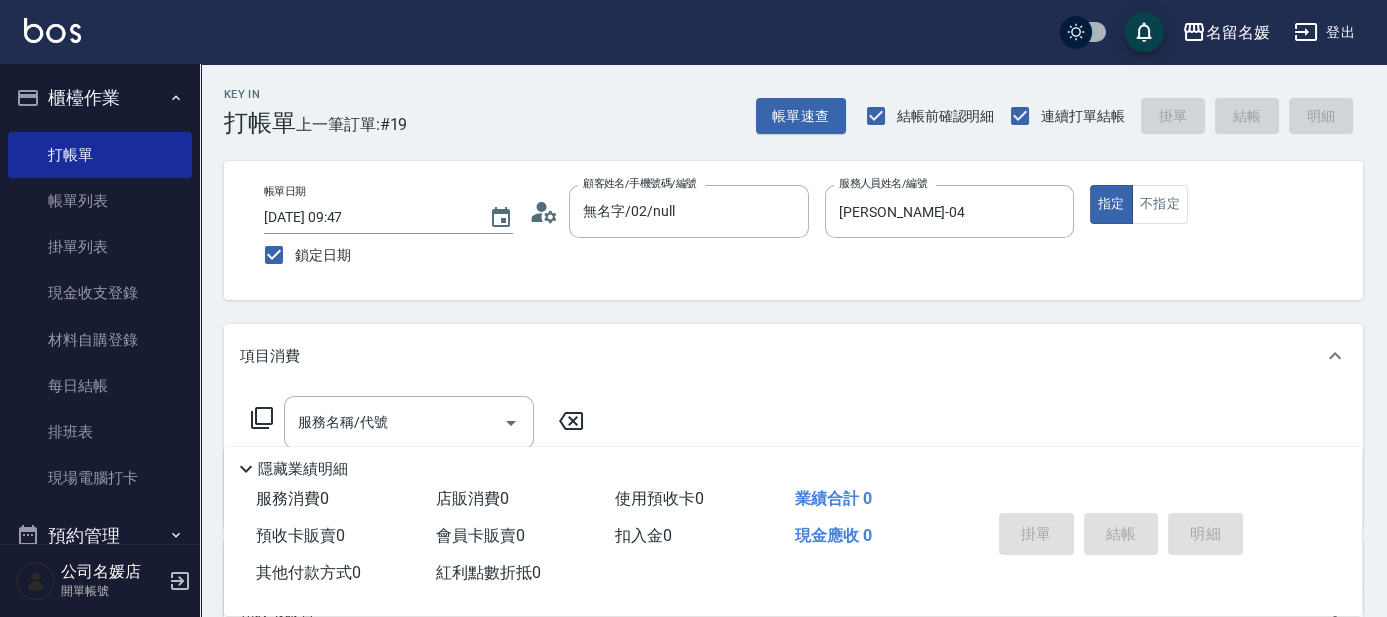 click 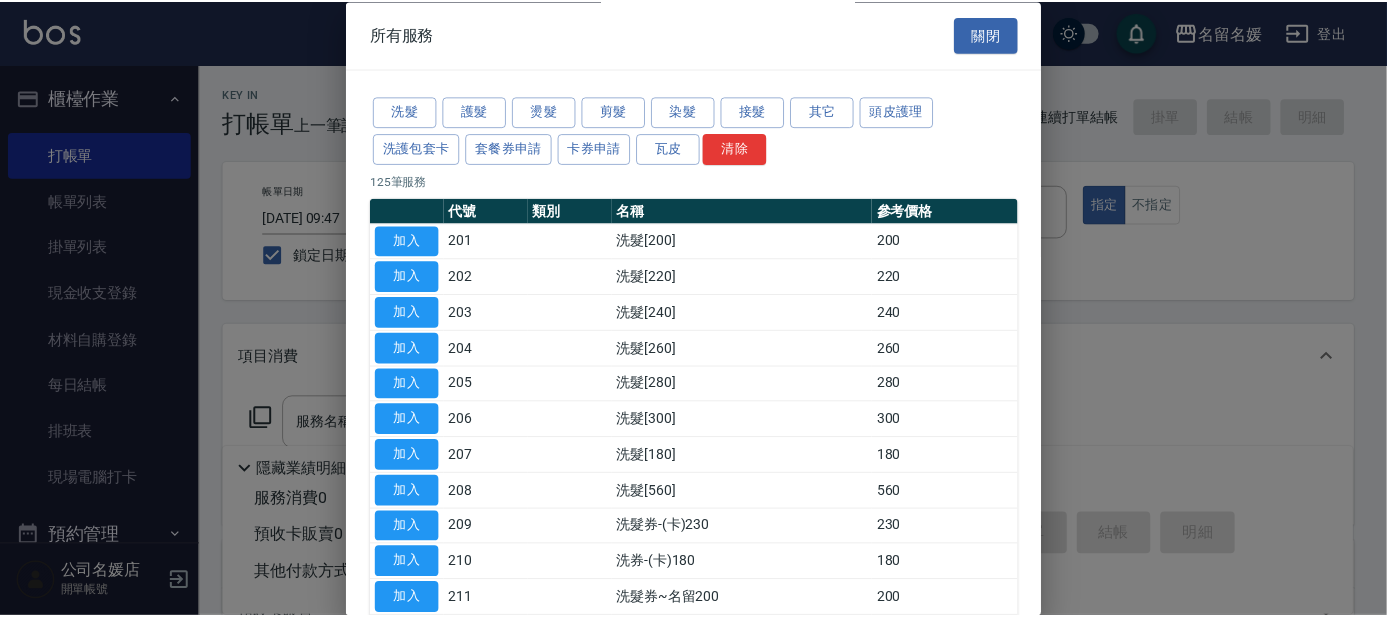 scroll, scrollTop: 90, scrollLeft: 0, axis: vertical 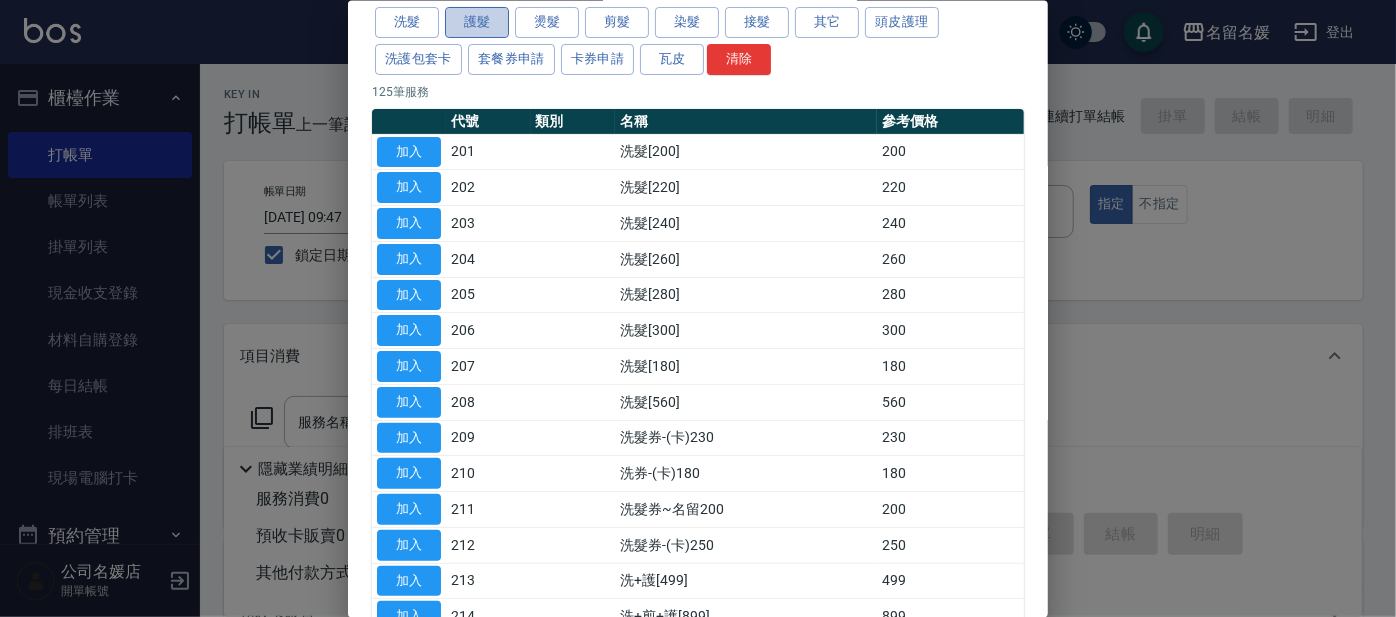 click on "護髮" at bounding box center (477, 22) 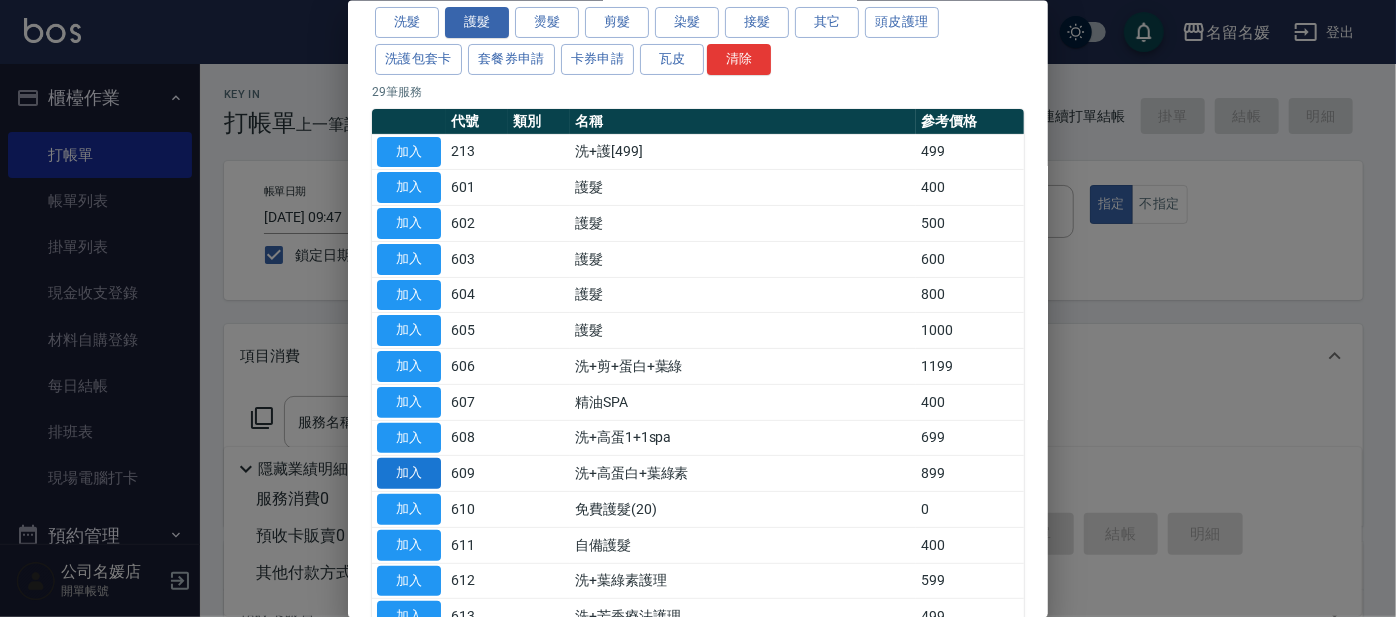 click on "加入" at bounding box center (409, 473) 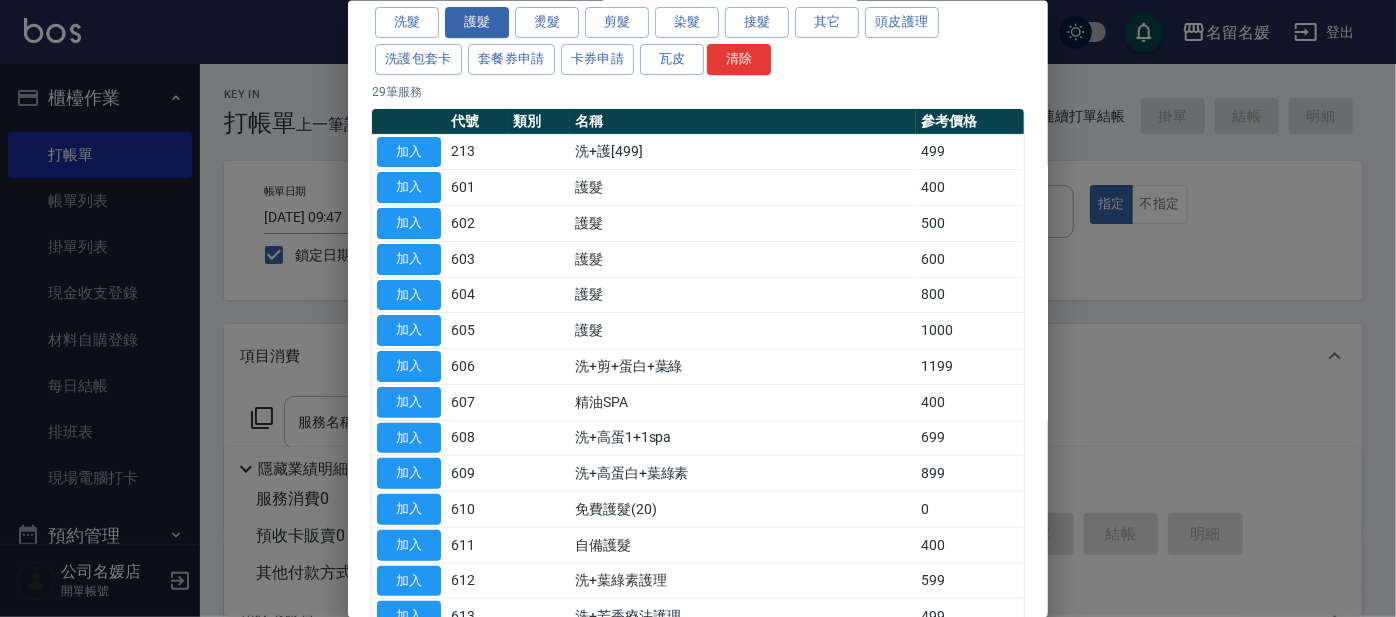 type on "洗+高蛋白+葉綠素(609)" 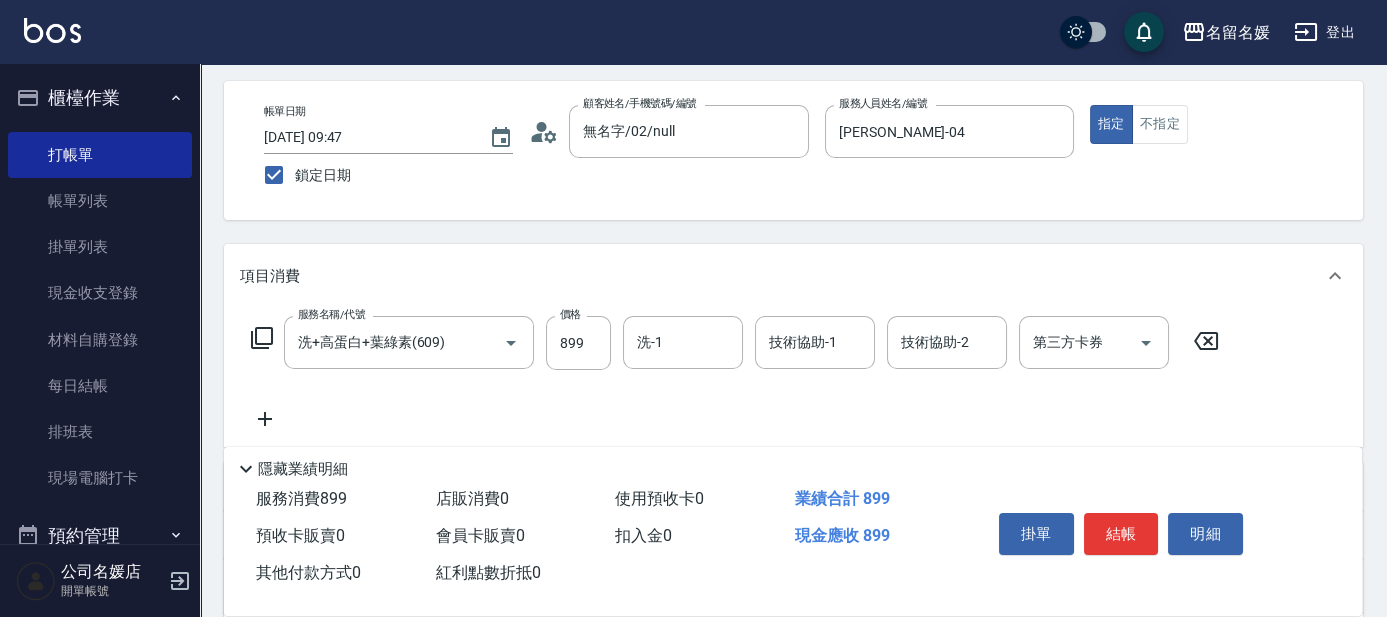 scroll, scrollTop: 90, scrollLeft: 0, axis: vertical 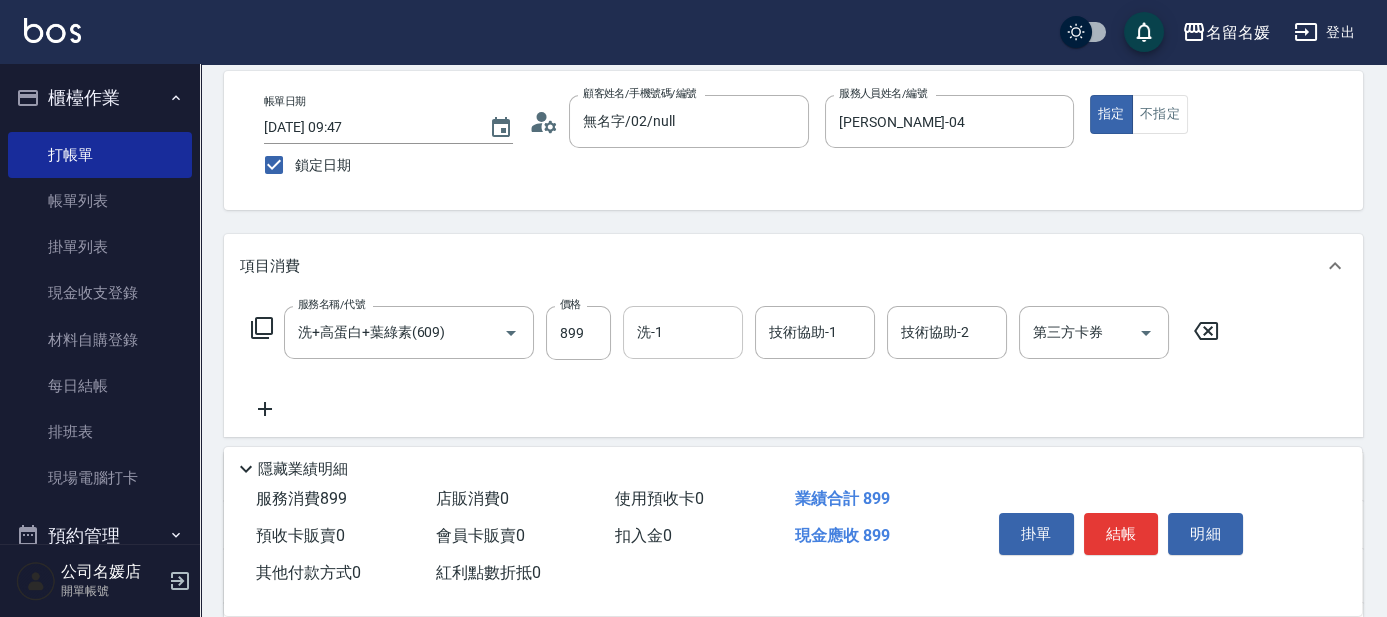 click on "洗-1" at bounding box center [683, 332] 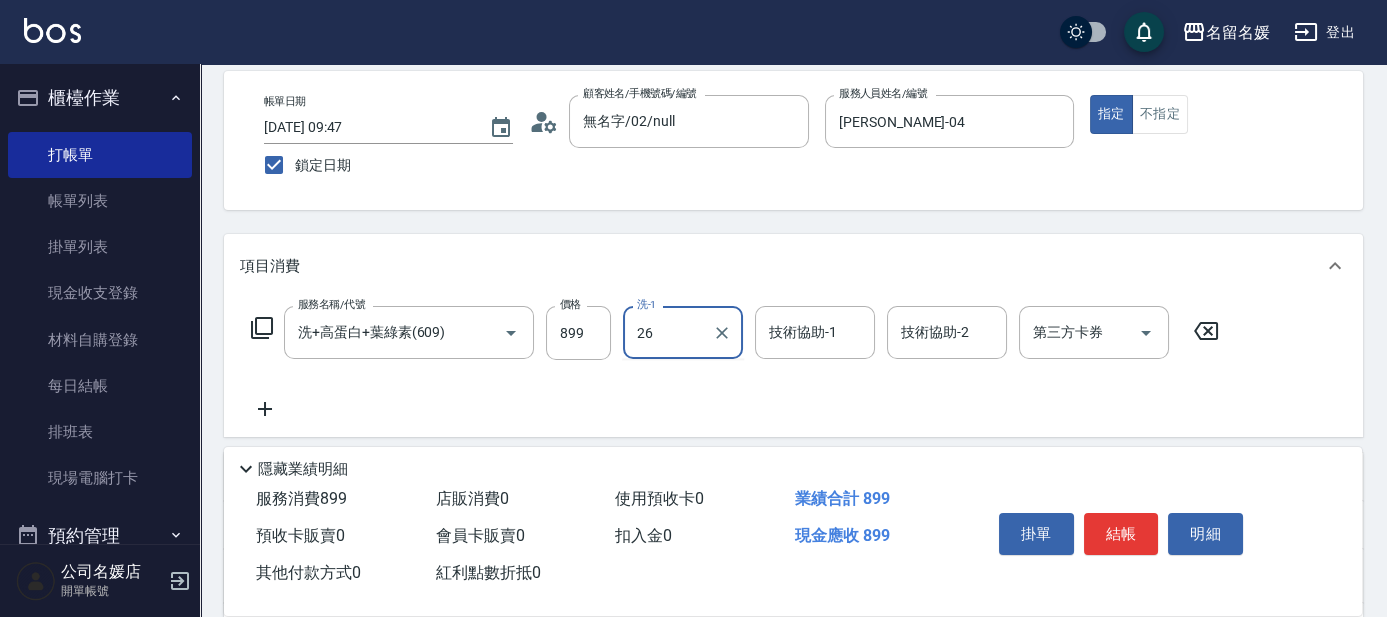 type on "[PERSON_NAME]-26" 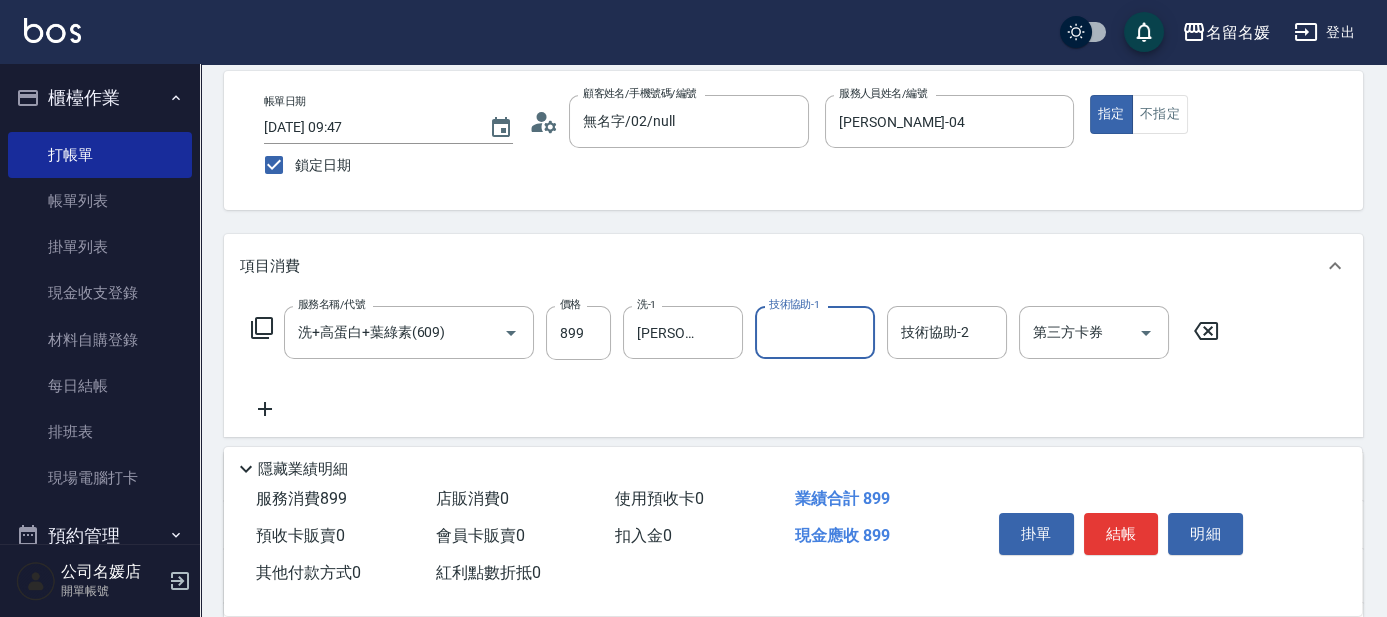 drag, startPoint x: 828, startPoint y: 347, endPoint x: 844, endPoint y: 325, distance: 27.202942 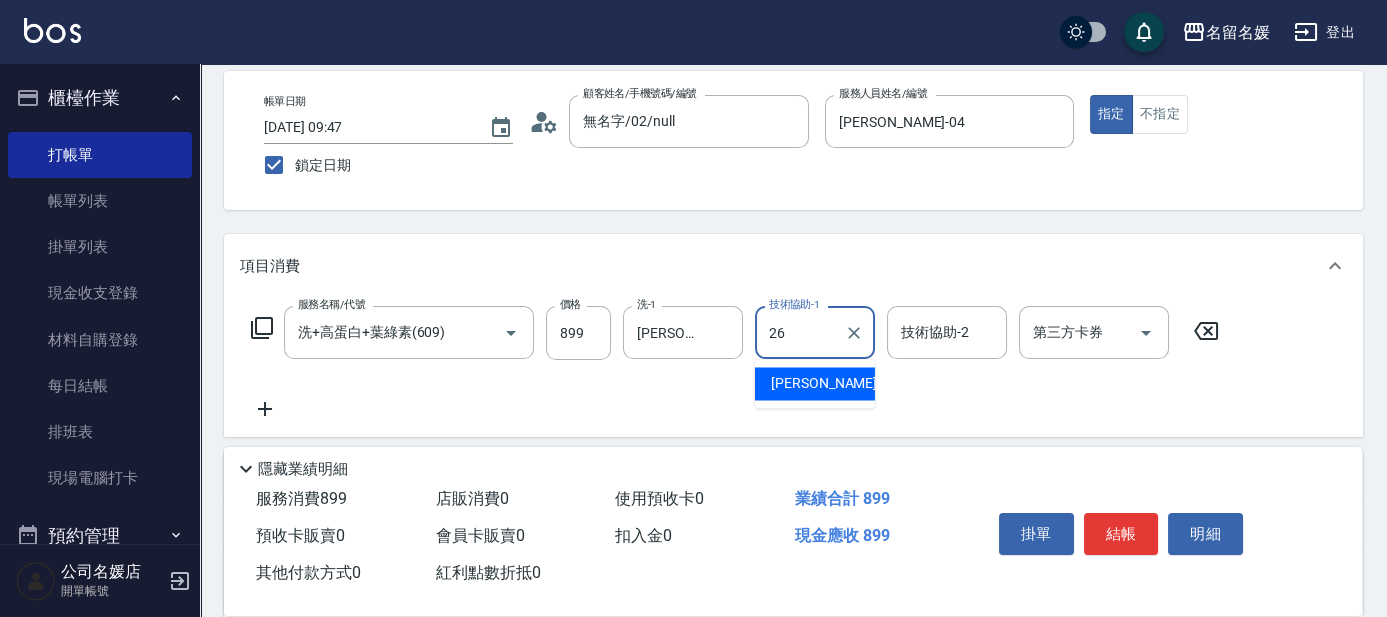 type on "[PERSON_NAME]-26" 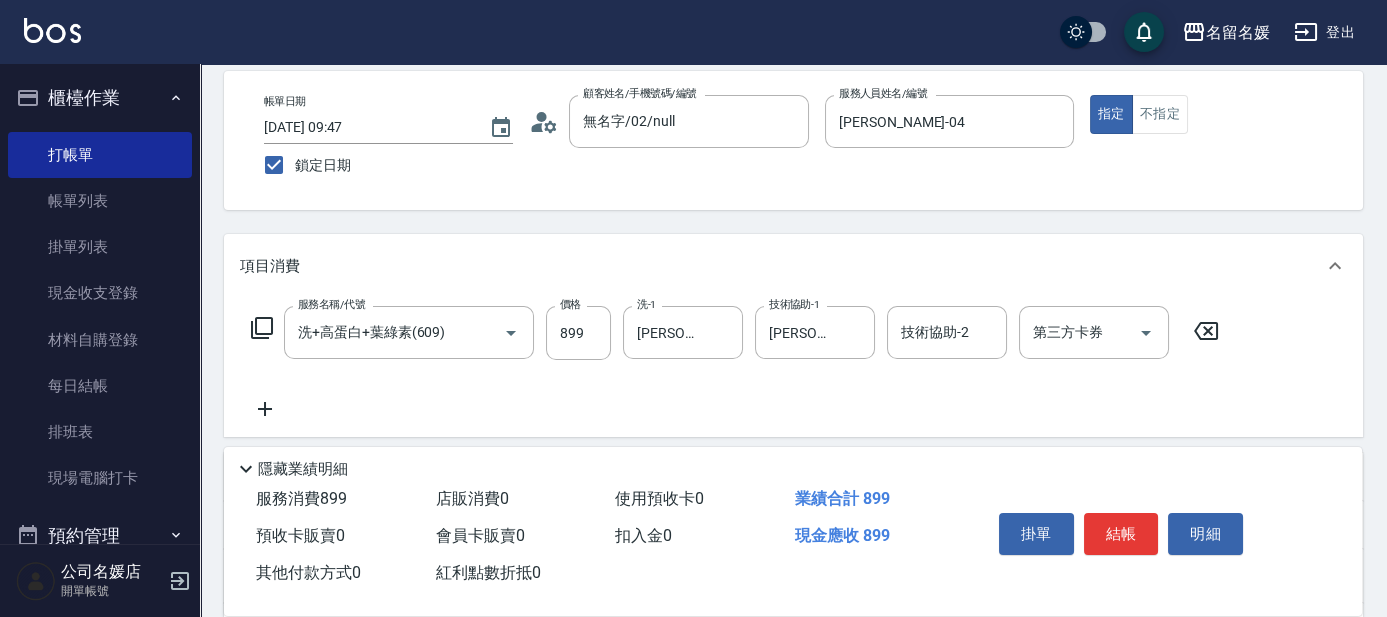 click 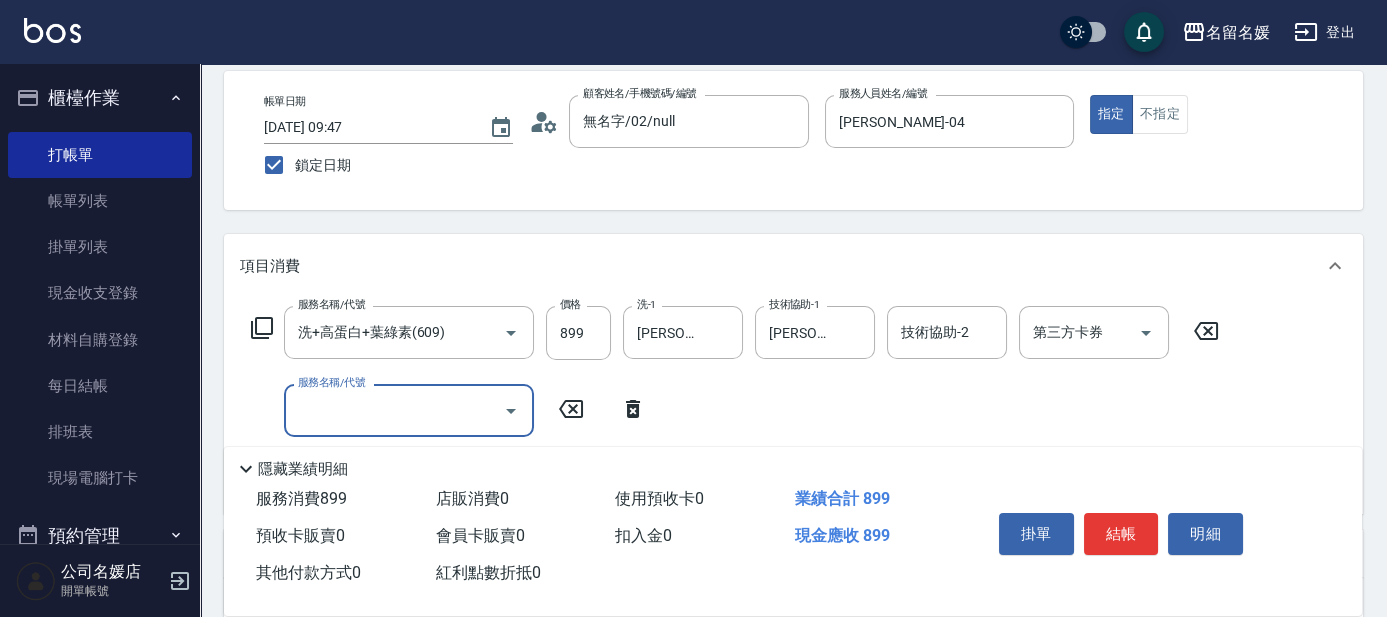 click on "服務名稱/代號" at bounding box center [394, 410] 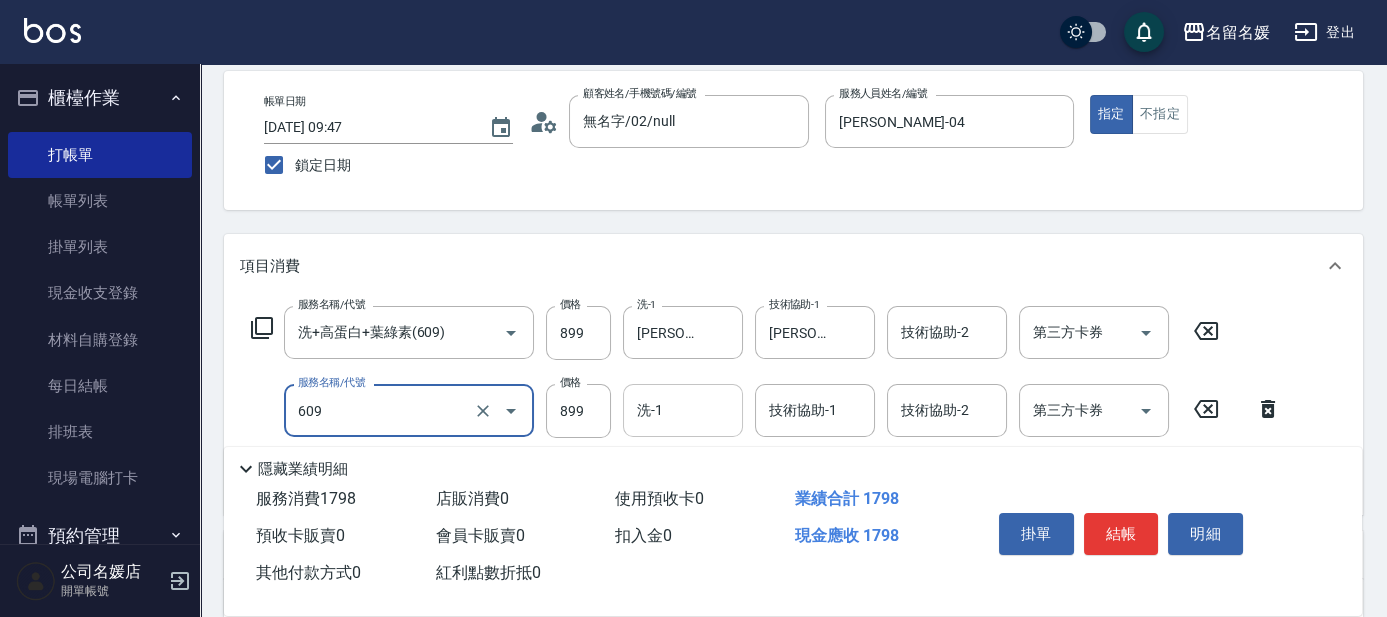 drag, startPoint x: 698, startPoint y: 410, endPoint x: 729, endPoint y: 387, distance: 38.600517 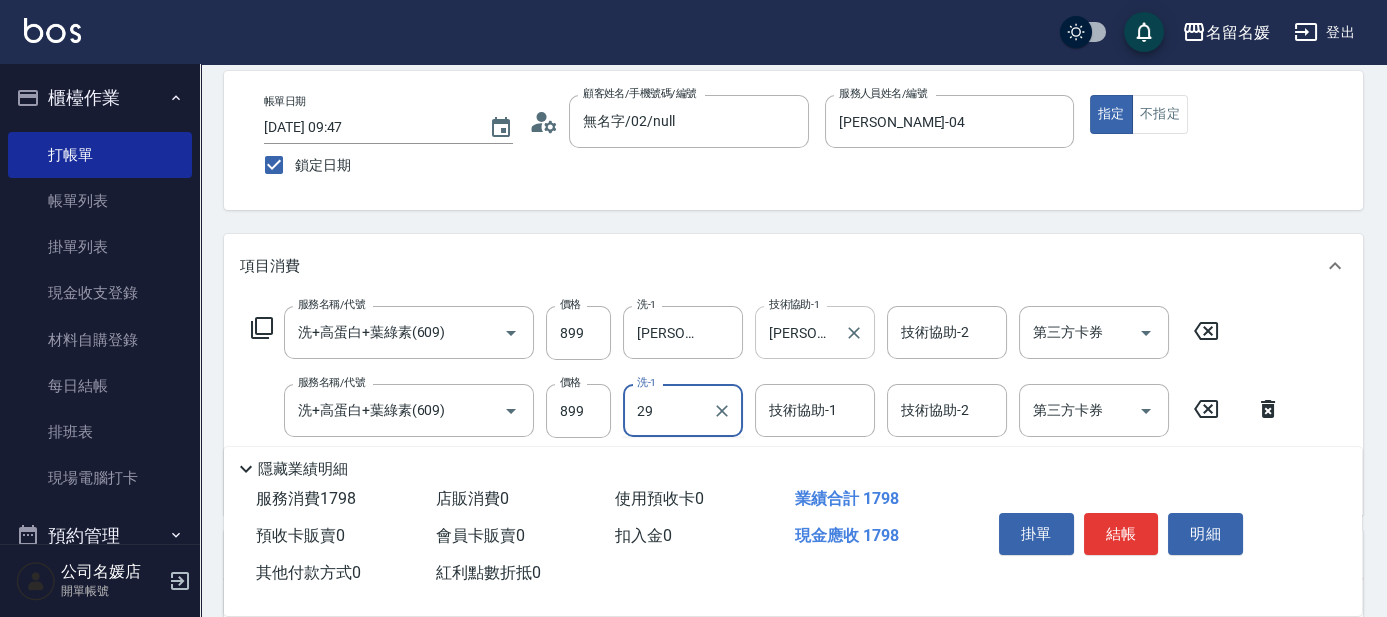 type on "29" 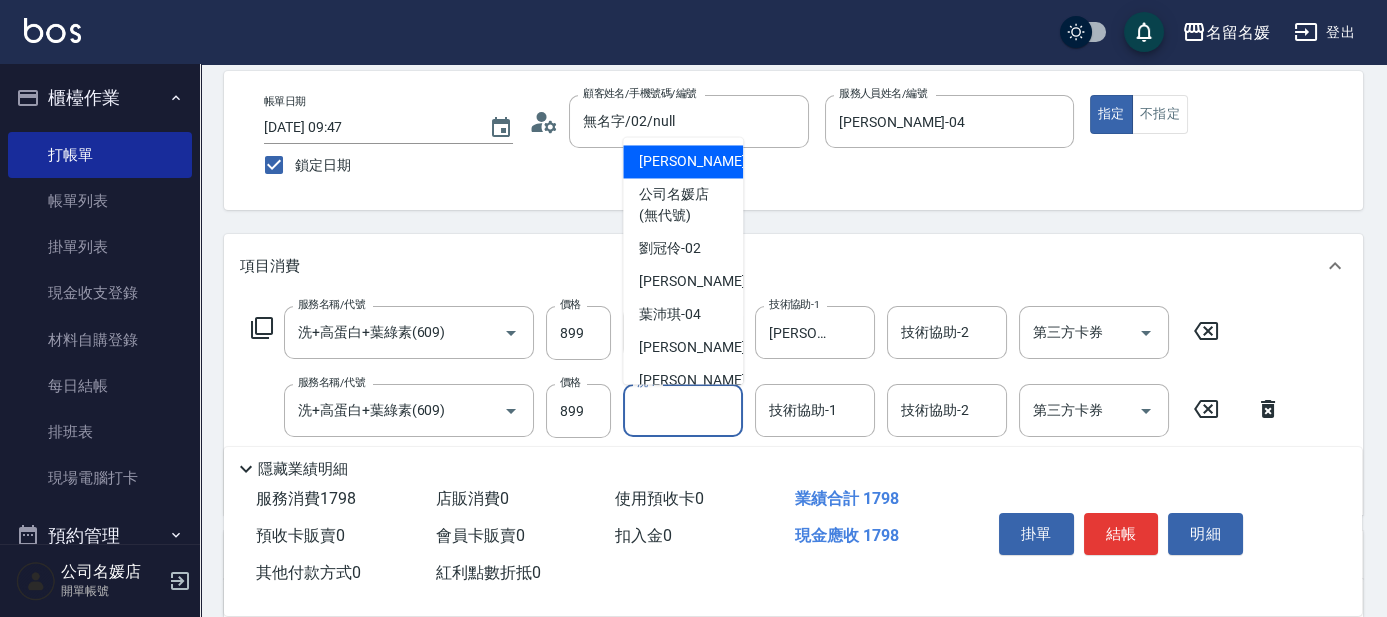 click on "洗-1" at bounding box center [683, 410] 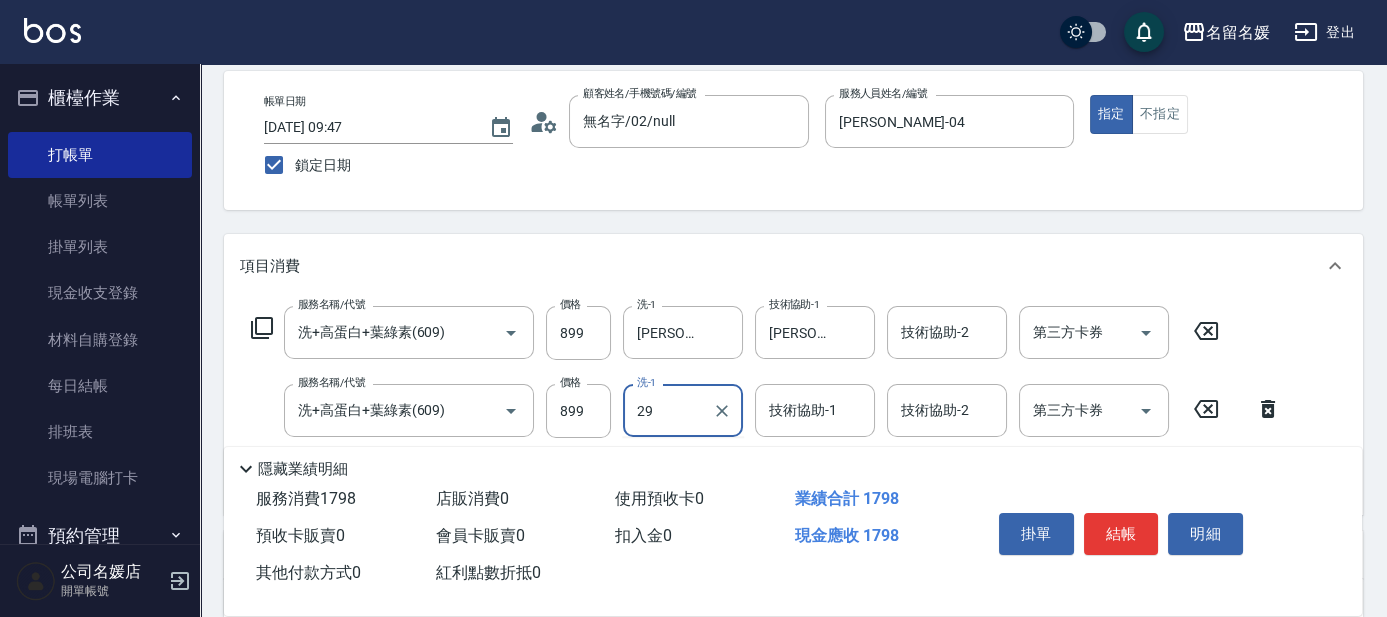 type on "29" 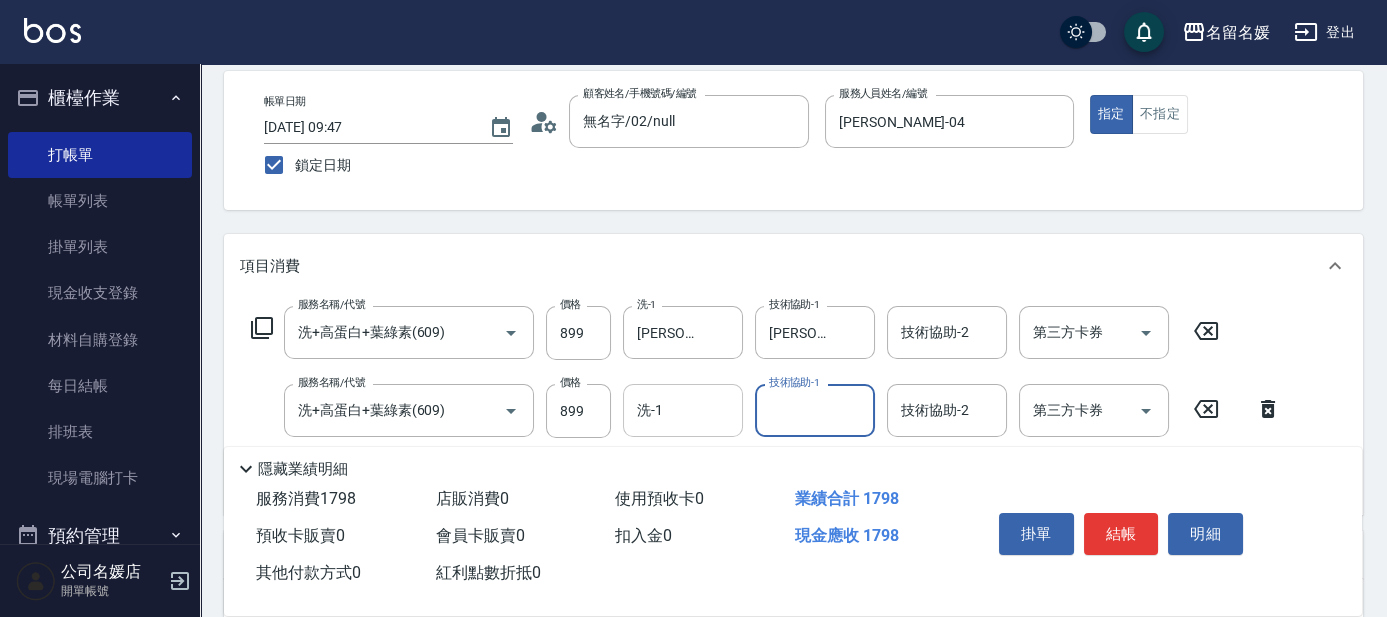 click on "洗-1" at bounding box center [683, 410] 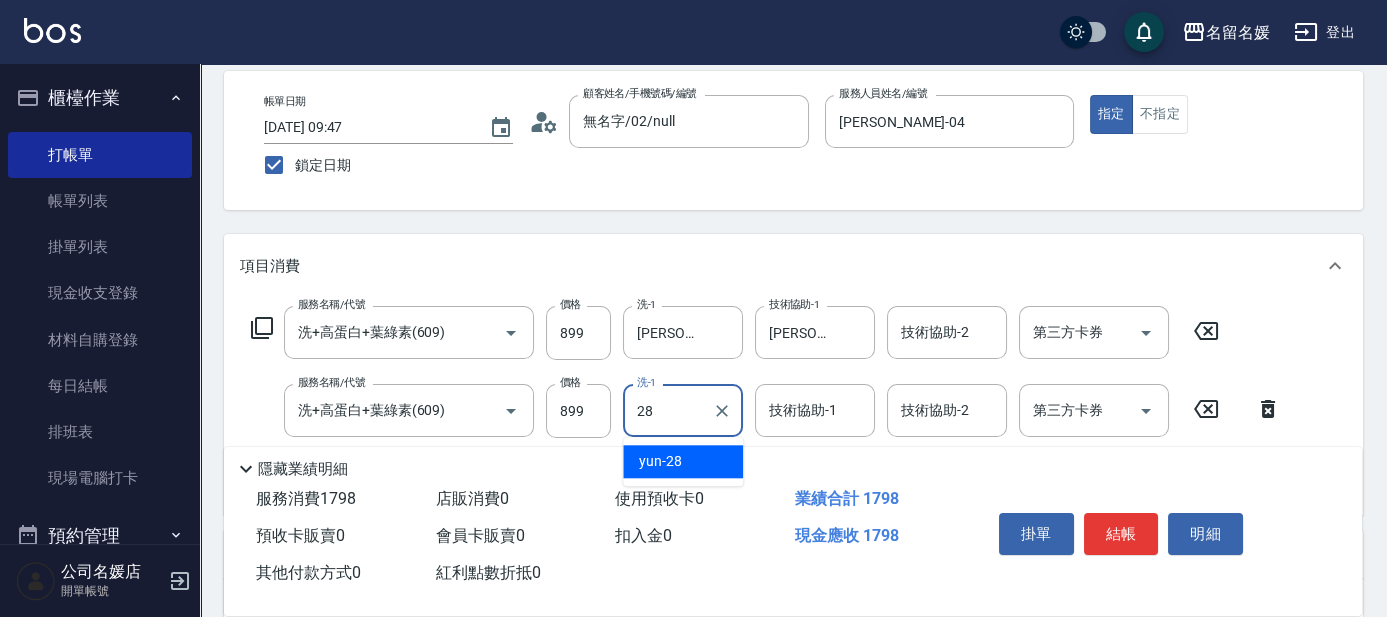 type on "yun-28" 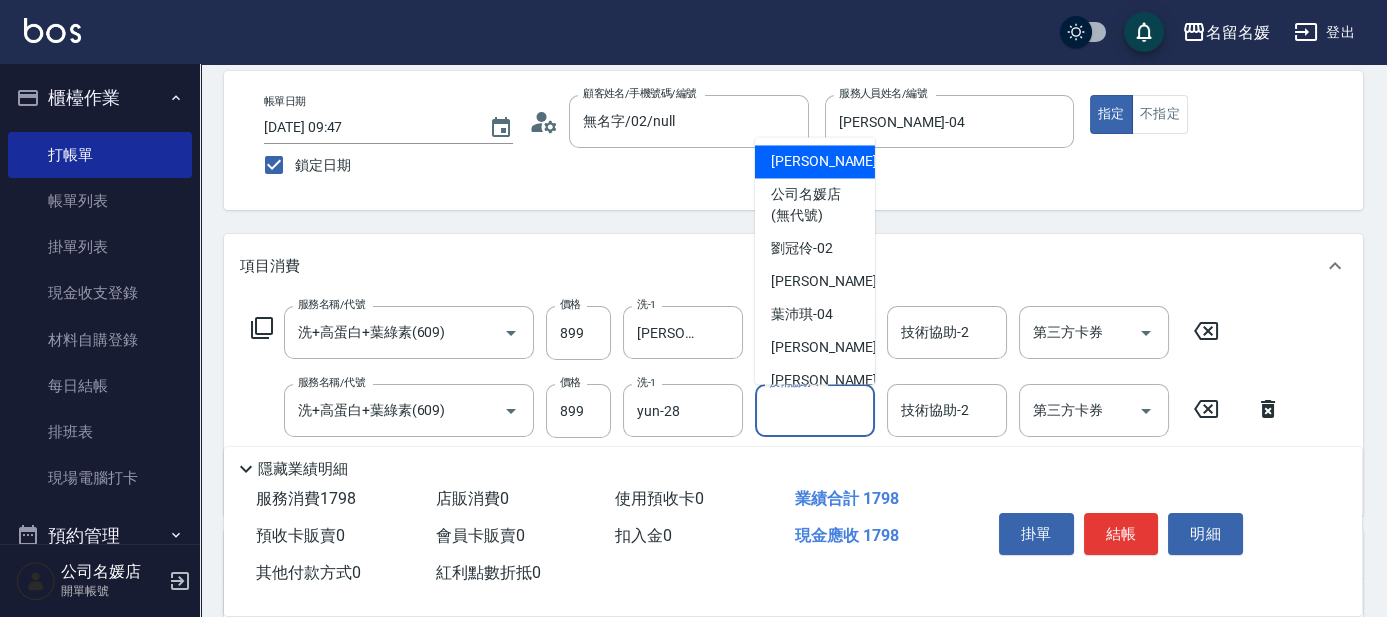 click on "技術協助-1" at bounding box center (815, 410) 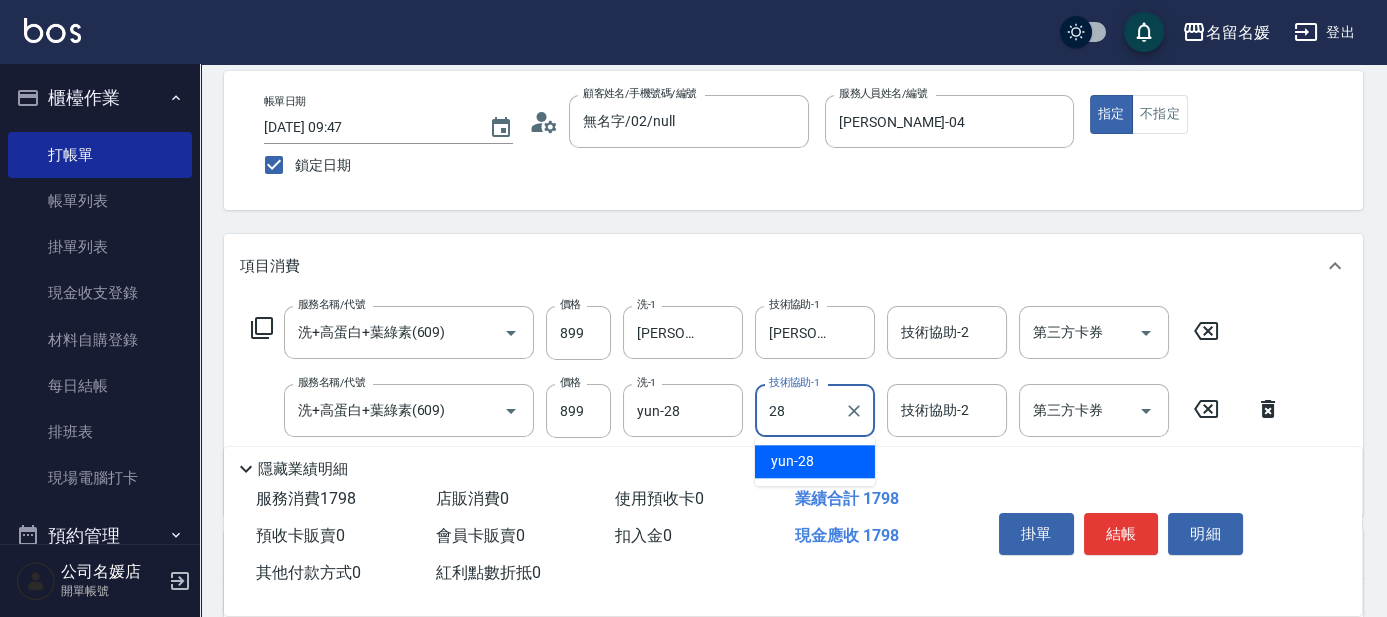 type on "yun-28" 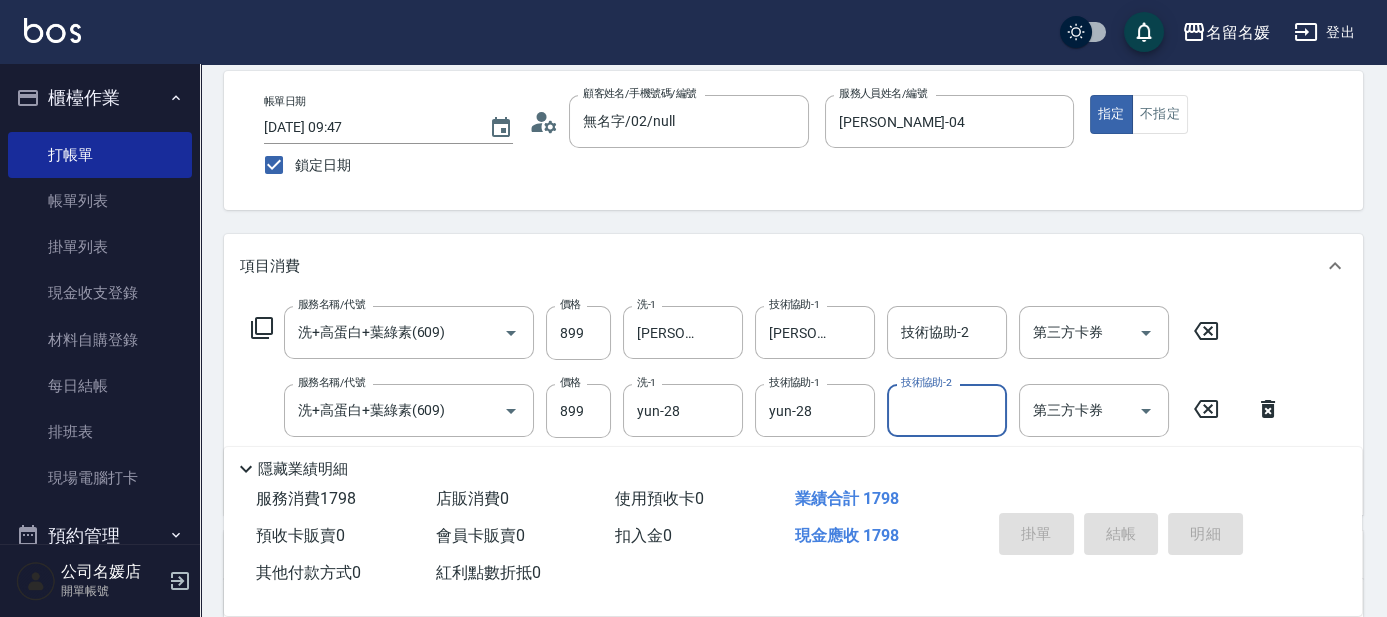 type 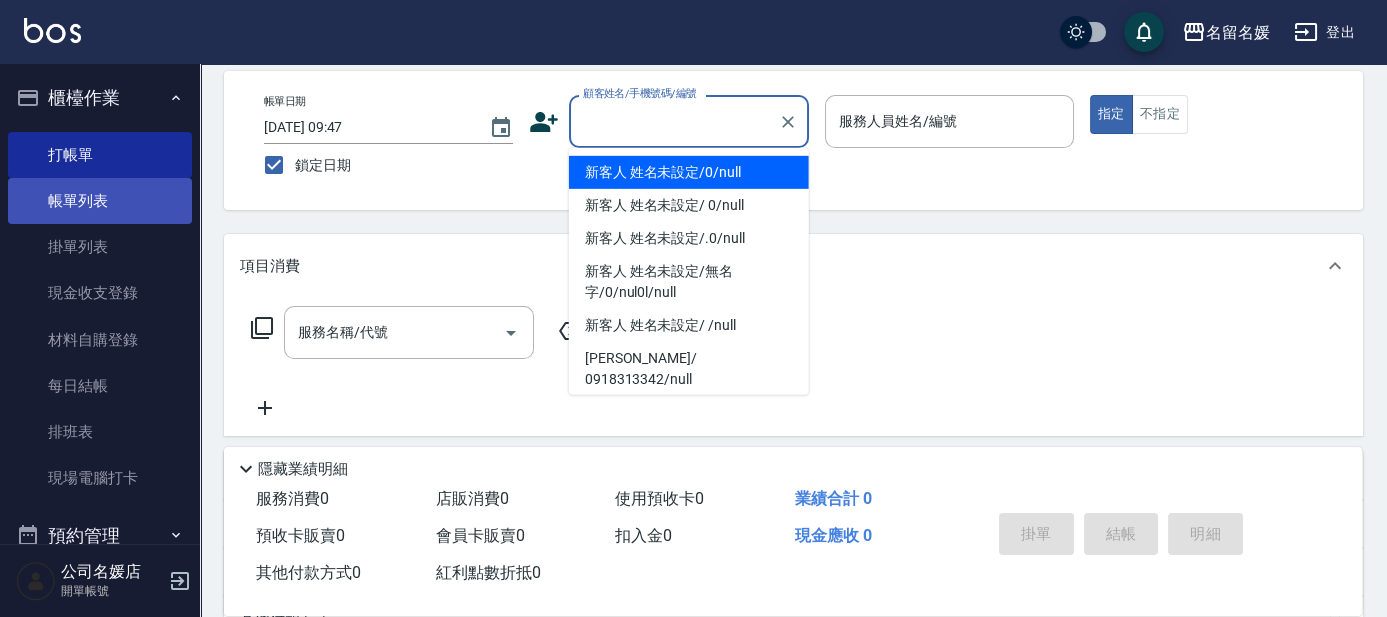 type 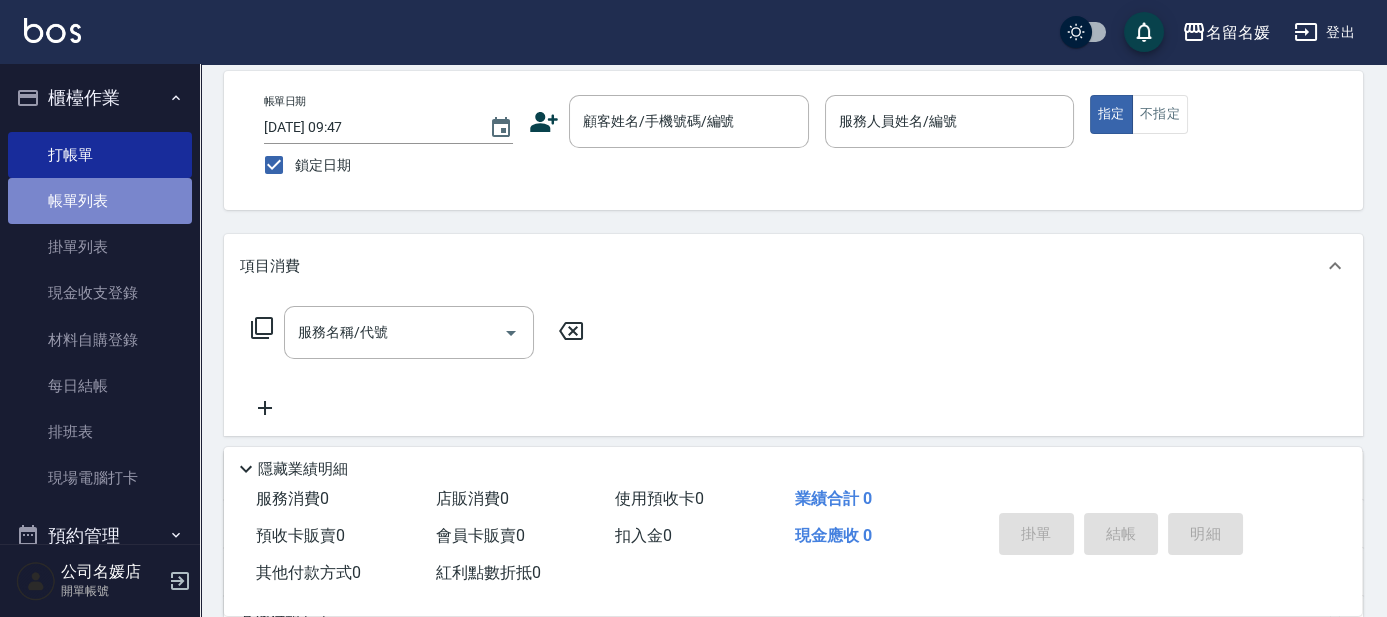 click on "帳單列表" at bounding box center (100, 201) 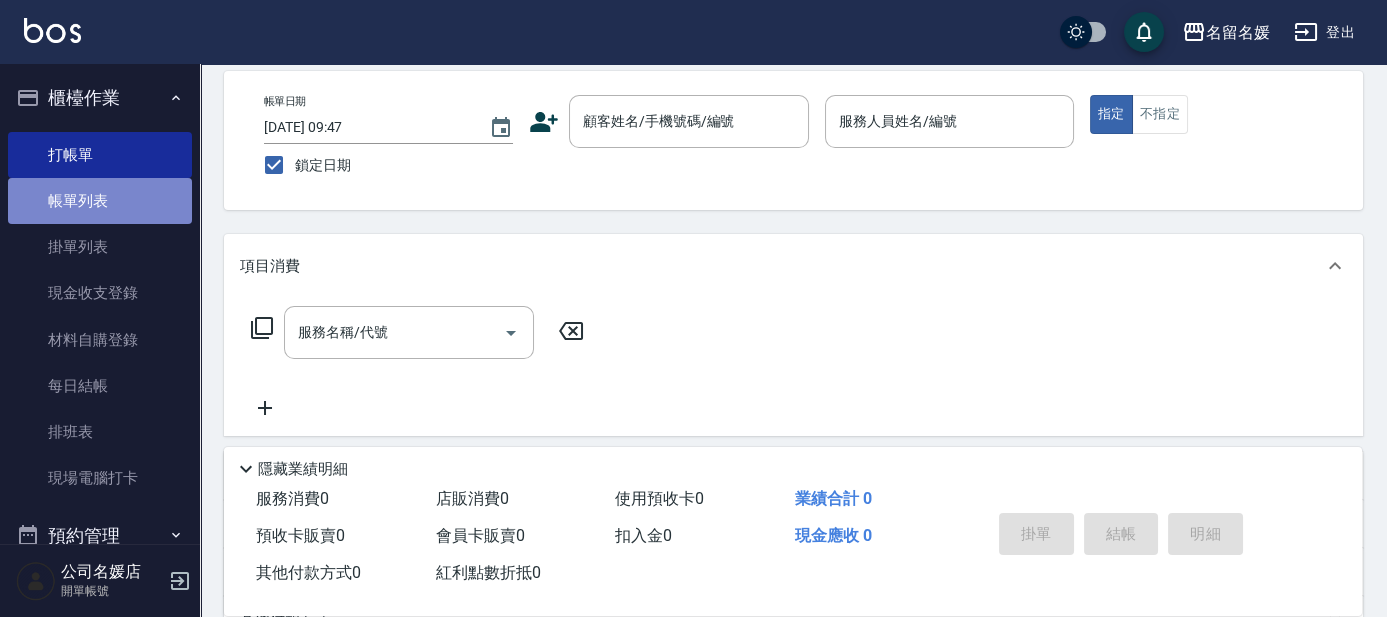 click on "帳單列表" at bounding box center (100, 201) 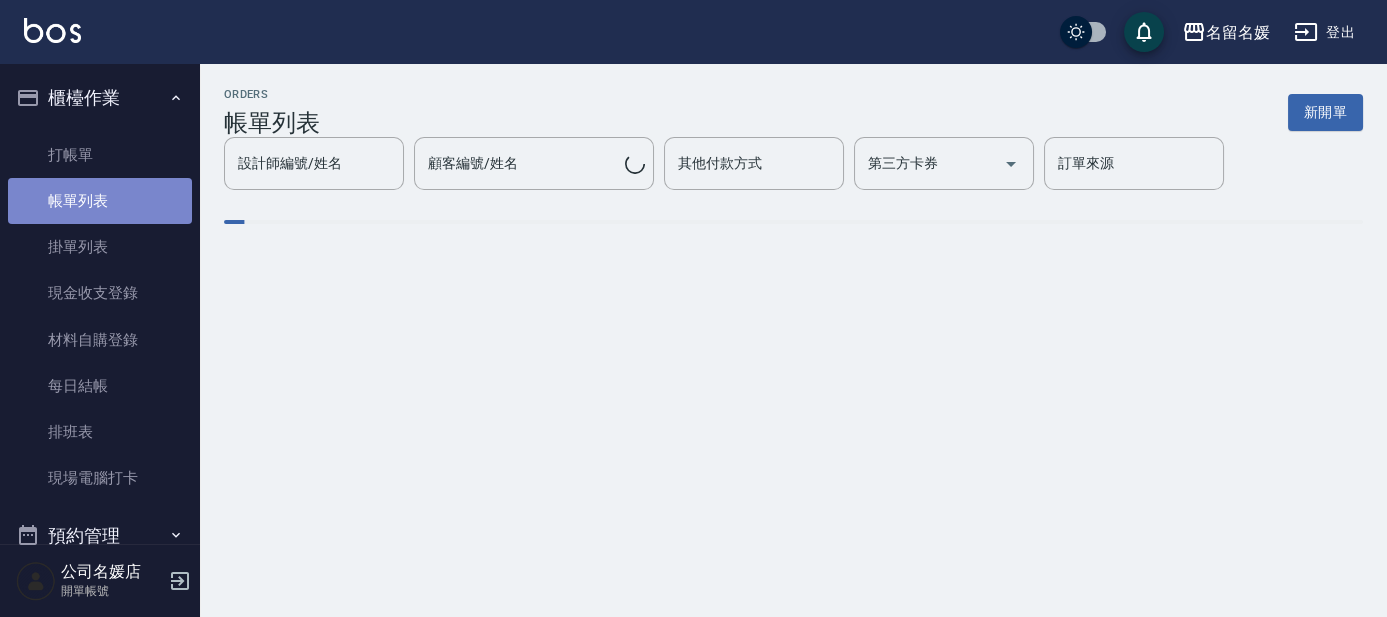 scroll, scrollTop: 0, scrollLeft: 0, axis: both 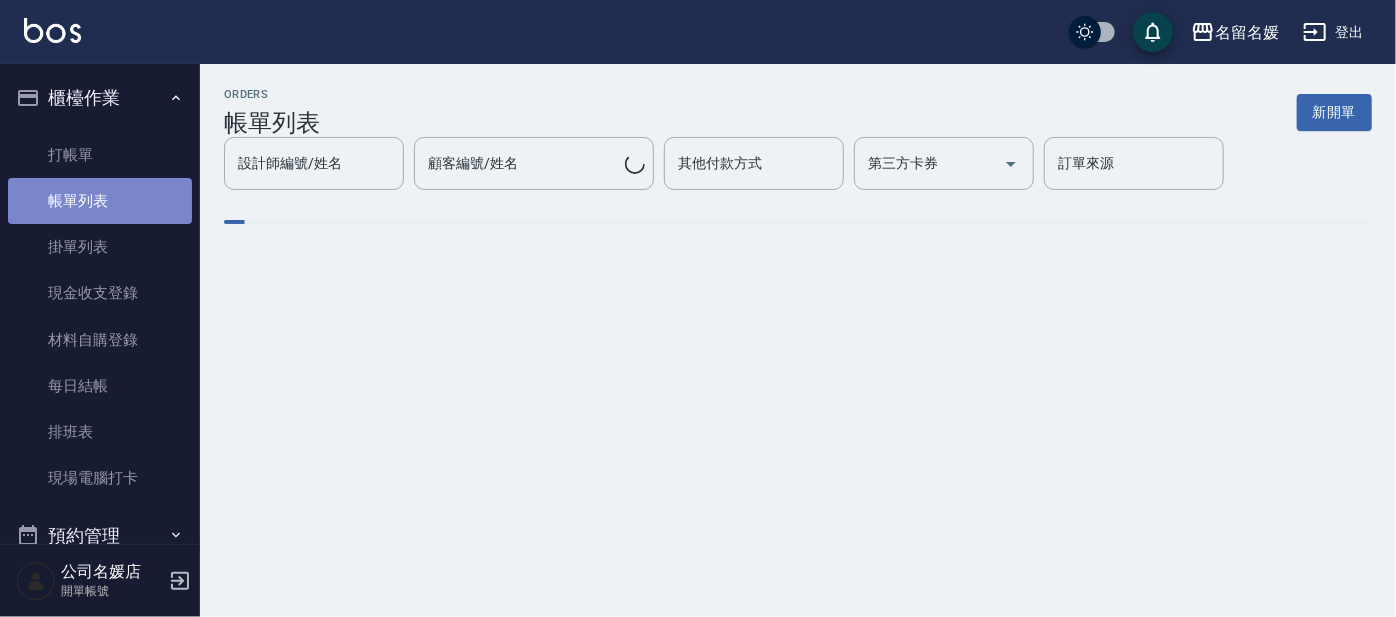 click on "帳單列表" at bounding box center [100, 201] 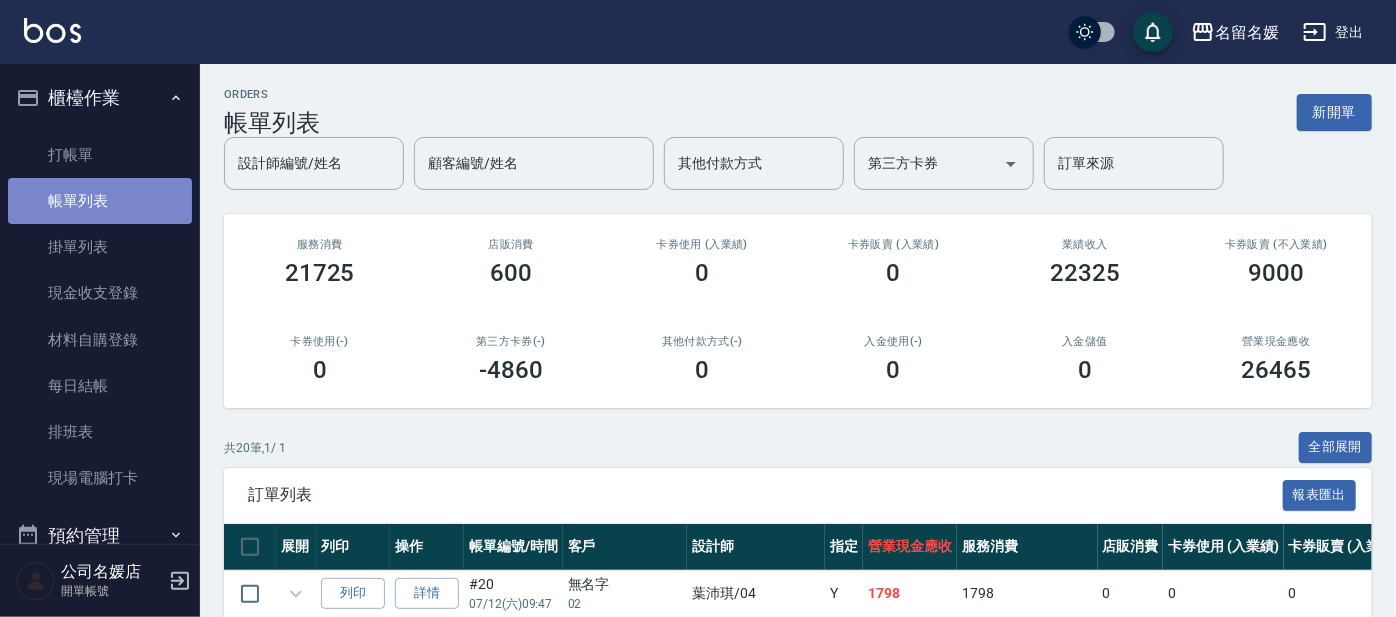 click on "帳單列表" at bounding box center [100, 201] 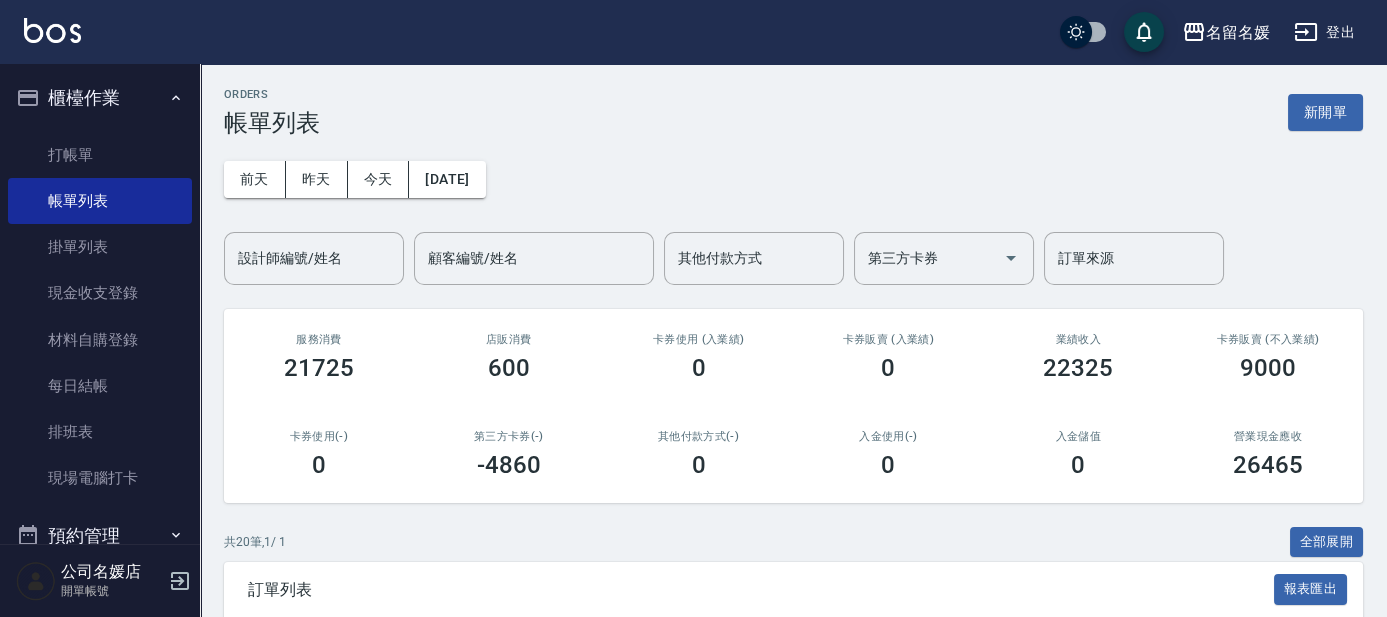 scroll, scrollTop: 272, scrollLeft: 0, axis: vertical 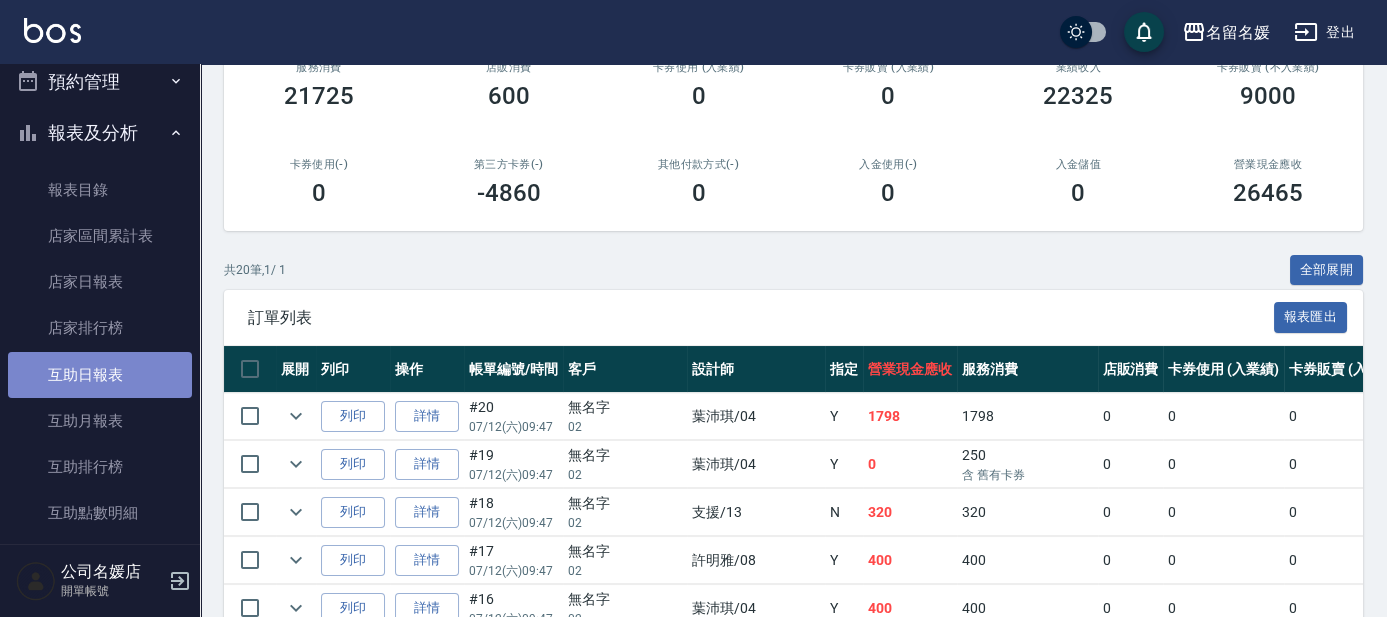 click on "互助日報表" at bounding box center [100, 375] 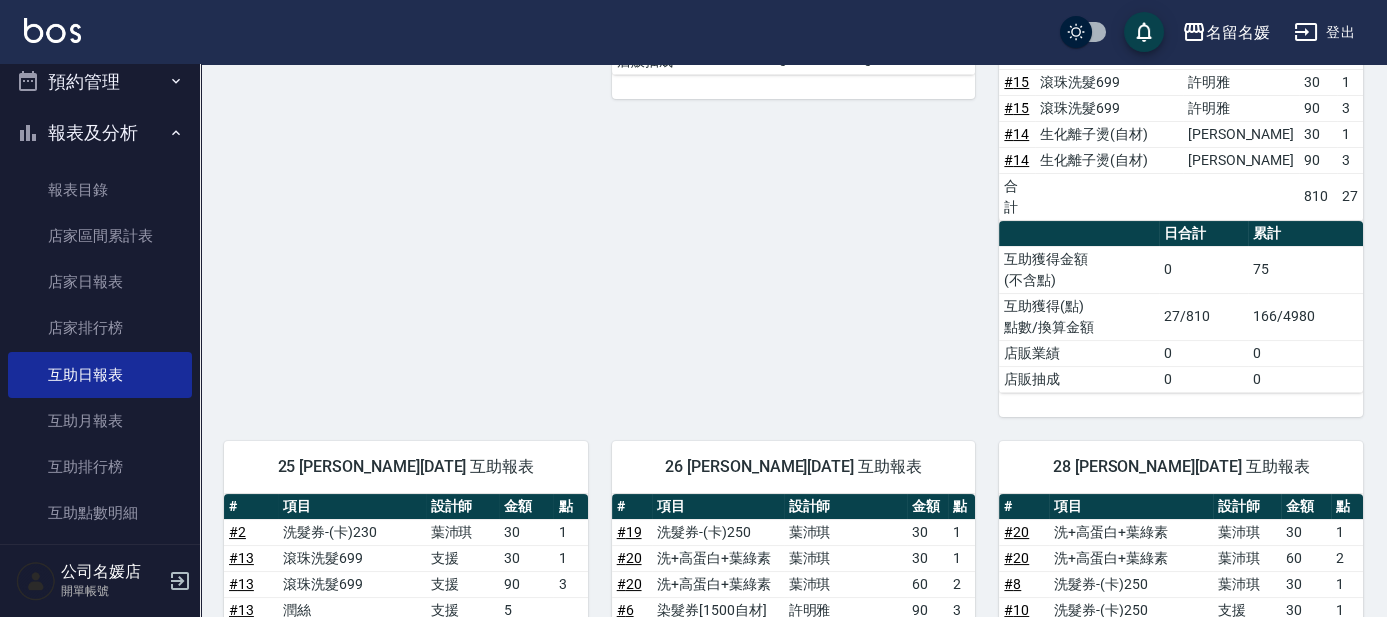 scroll, scrollTop: 636, scrollLeft: 0, axis: vertical 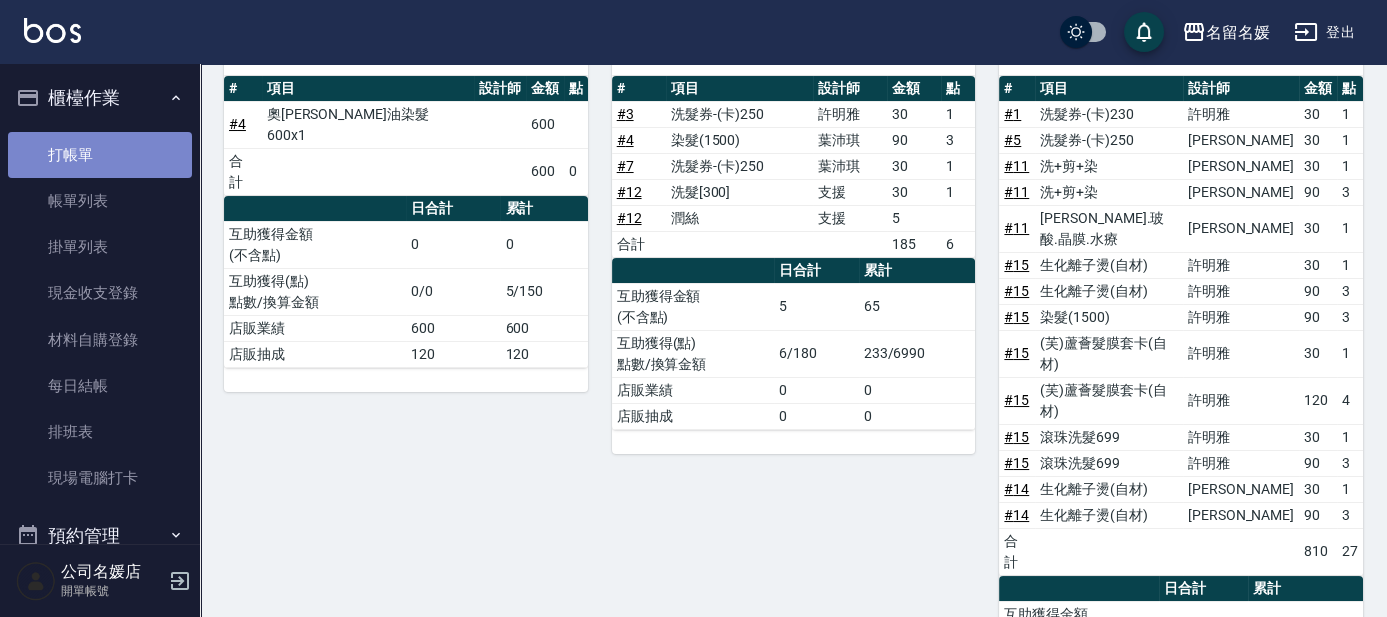 click on "打帳單" at bounding box center (100, 155) 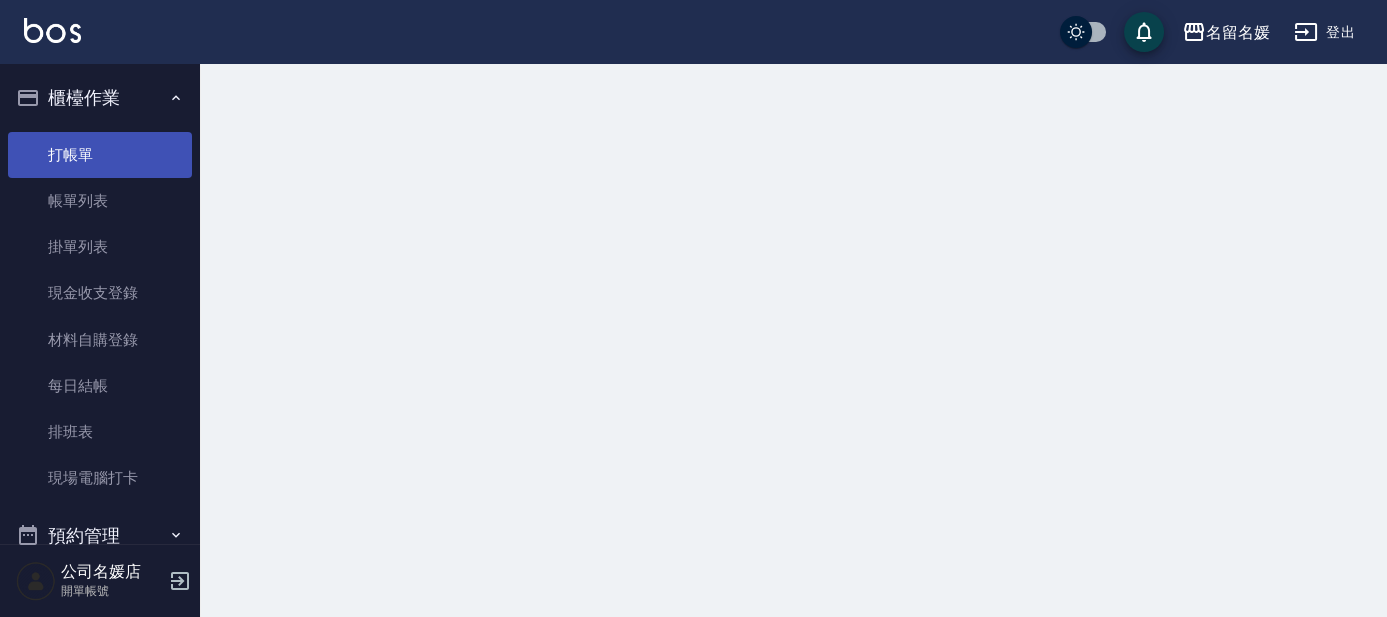 scroll, scrollTop: 0, scrollLeft: 0, axis: both 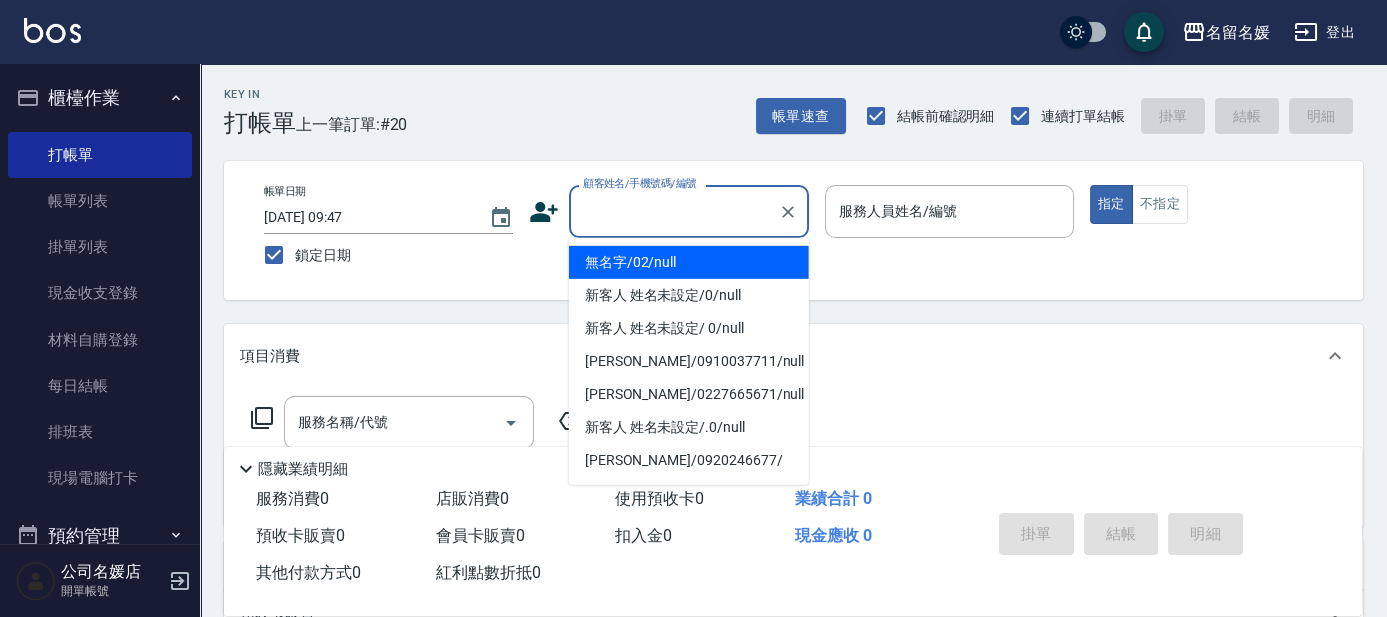 type on "無名字/02/null" 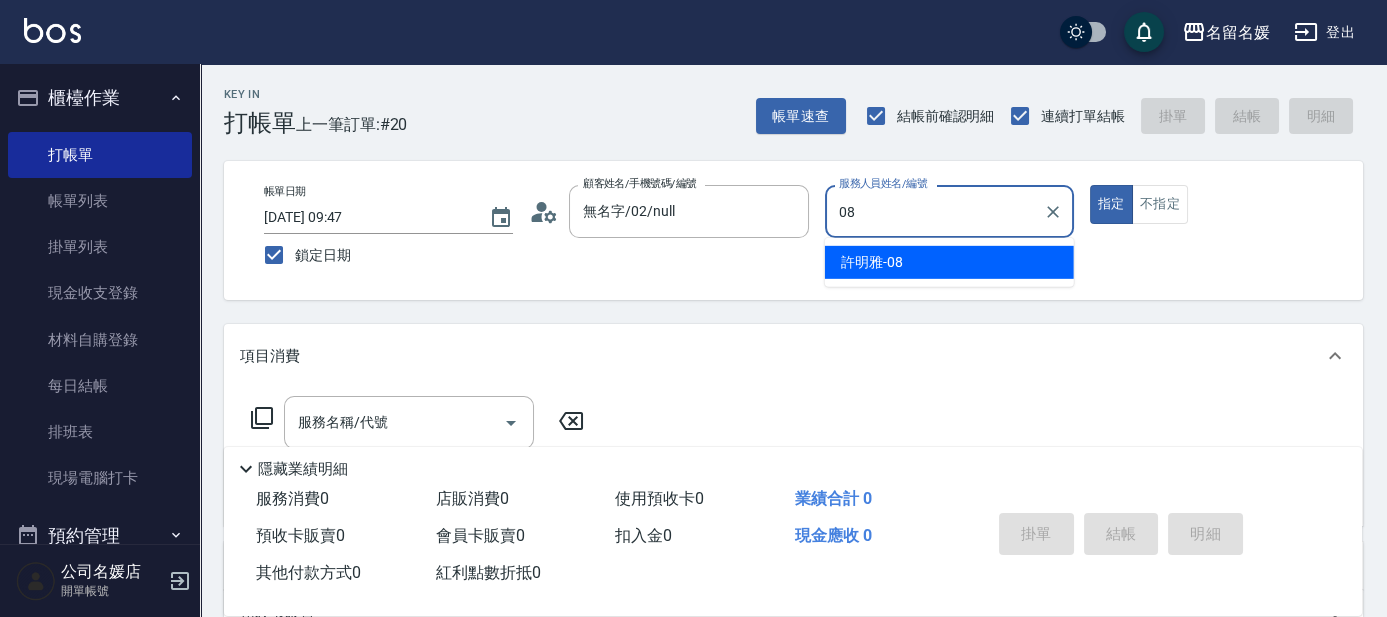 type on "[PERSON_NAME]-08" 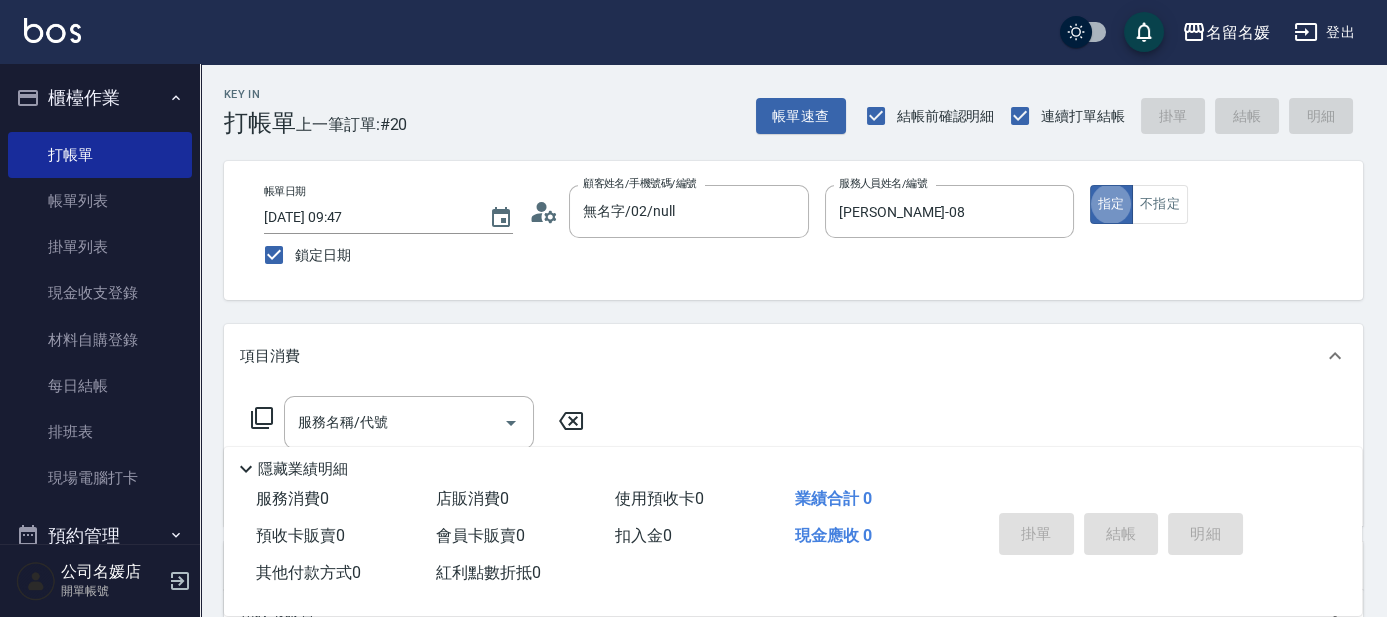 type on "true" 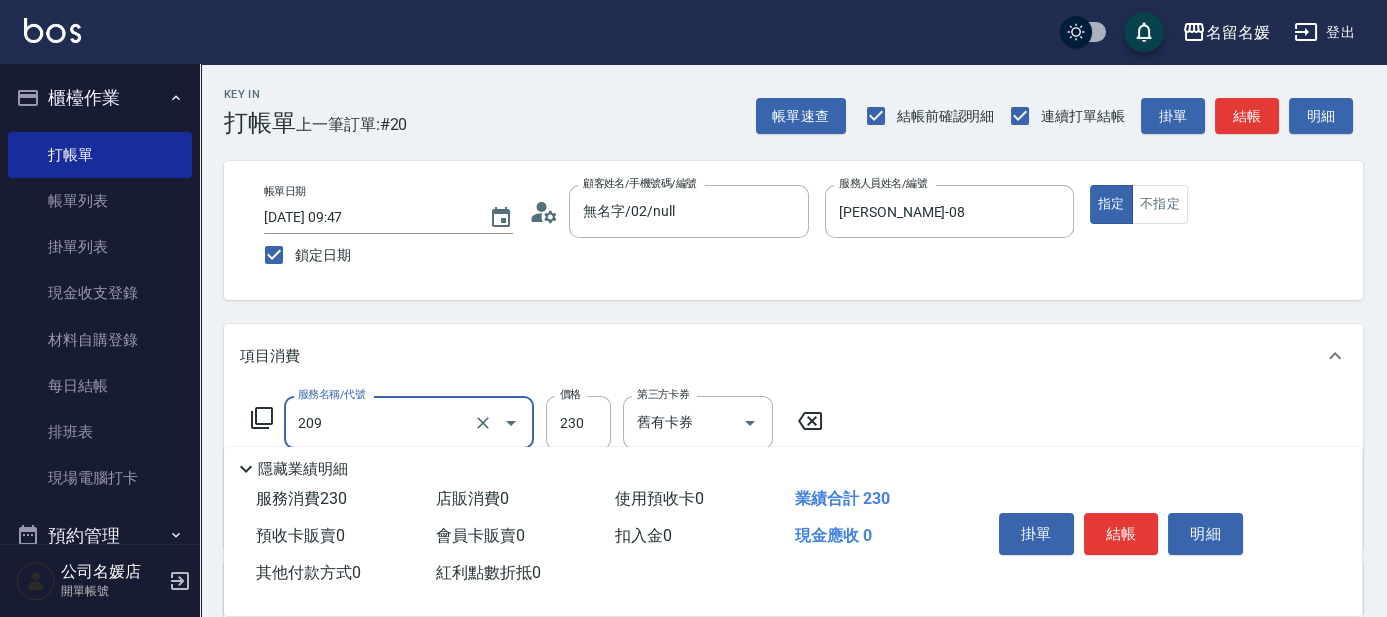 type on "洗髮券-(卡)230(209)" 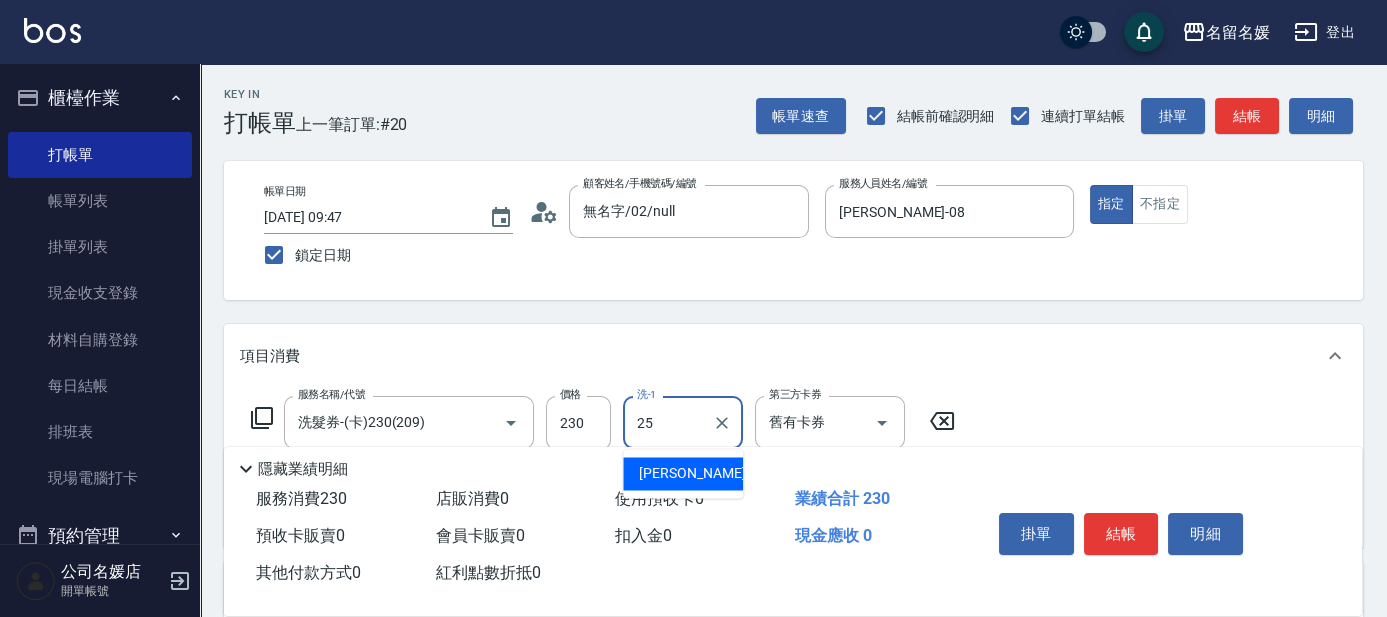 type on "[PERSON_NAME]-25" 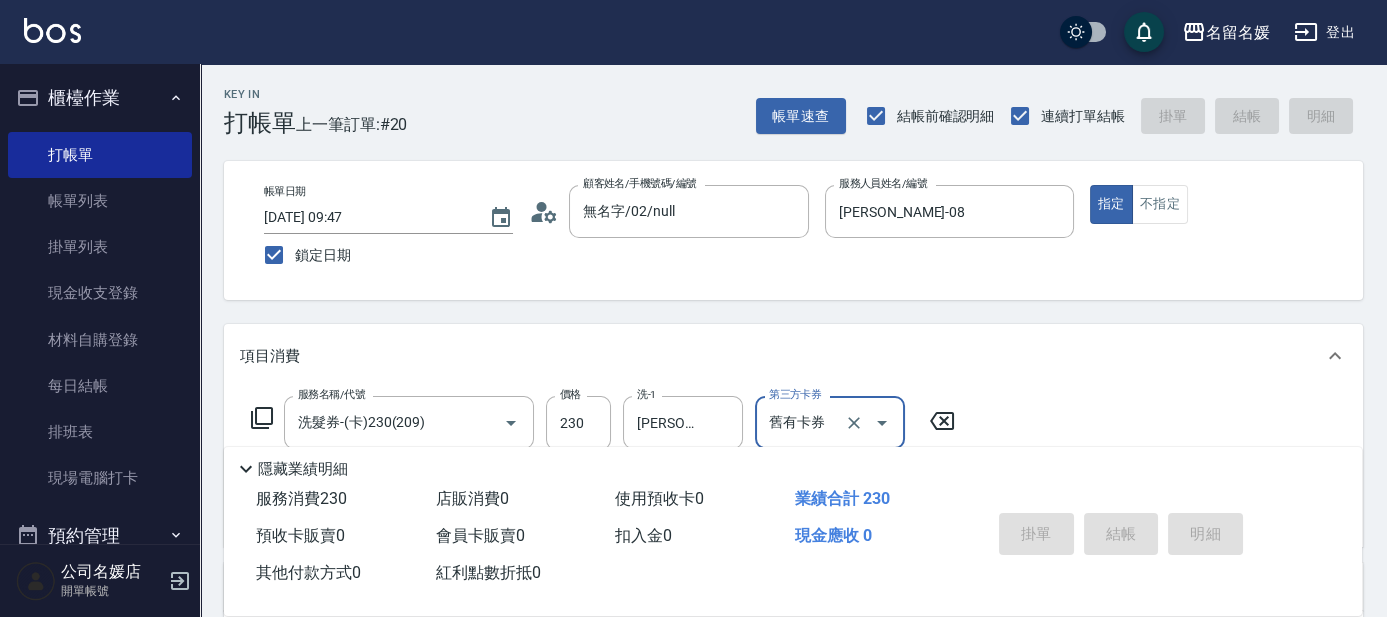 type 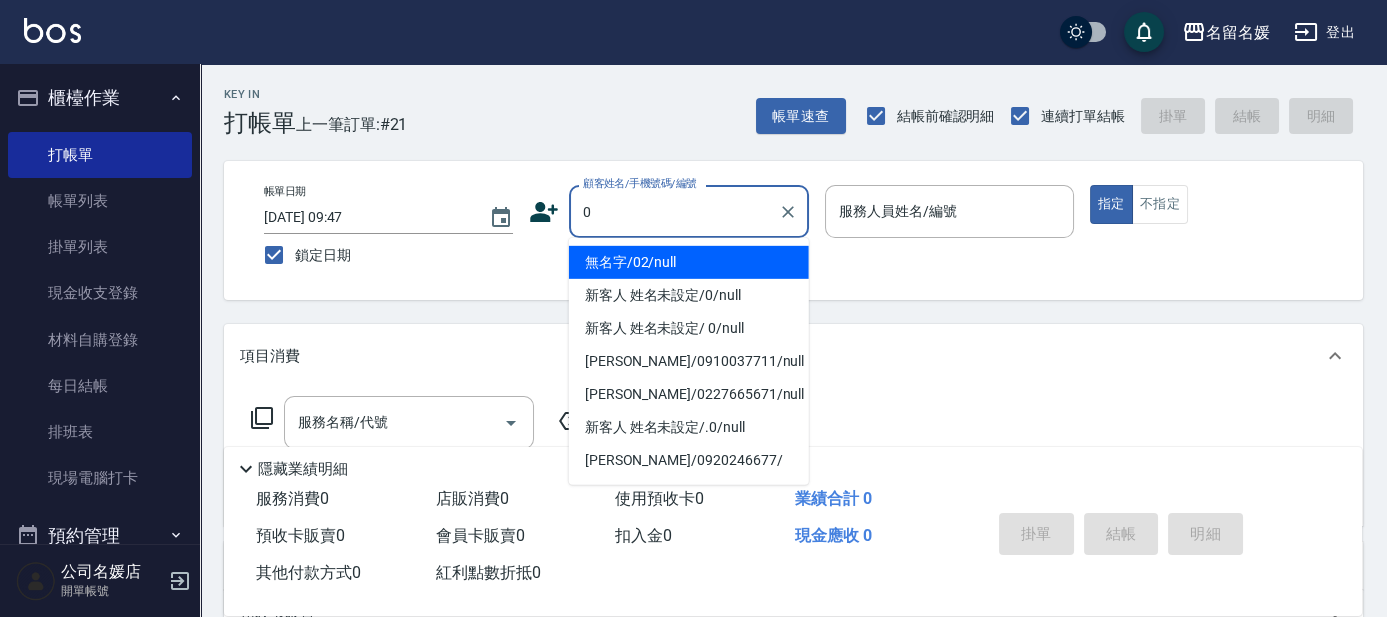 type on "0" 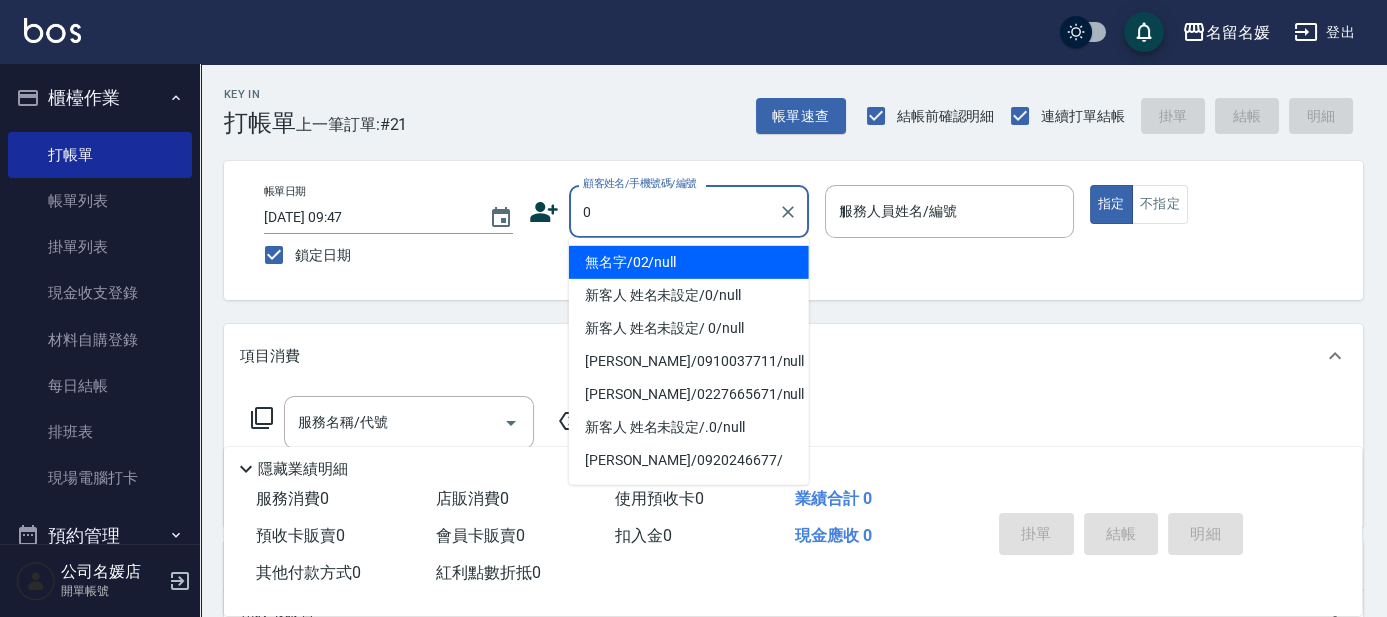 type on "13" 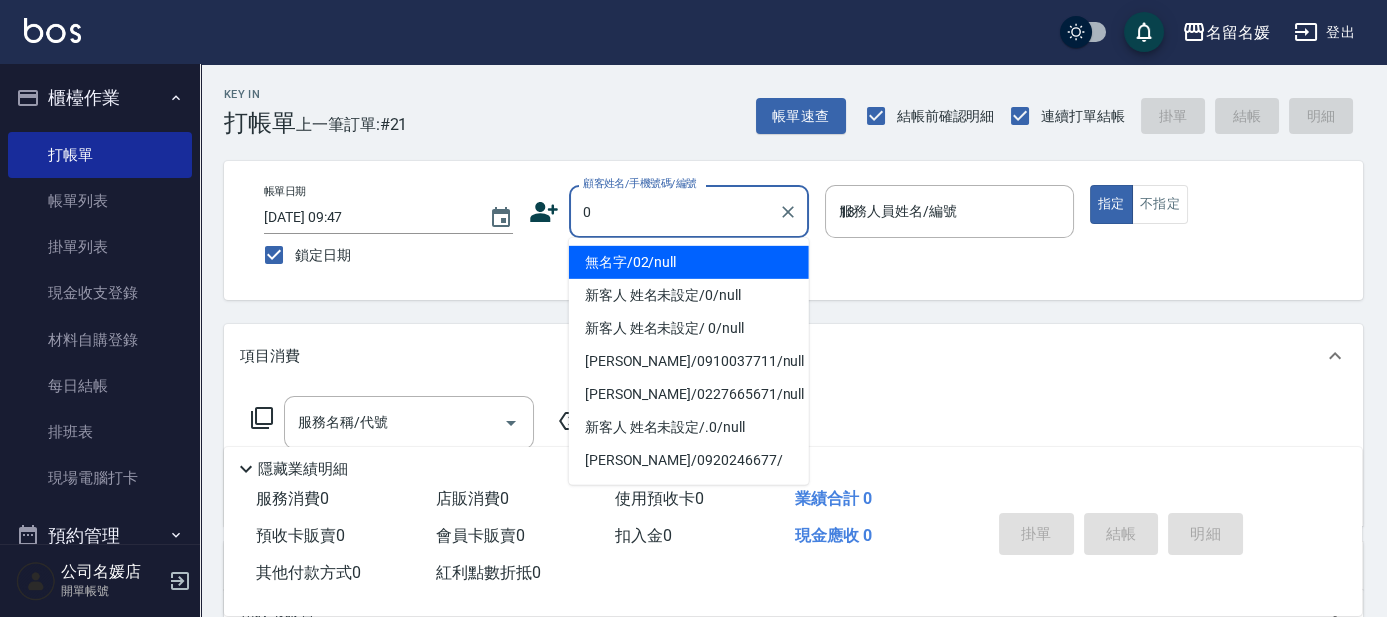 type on "無名字/02/null" 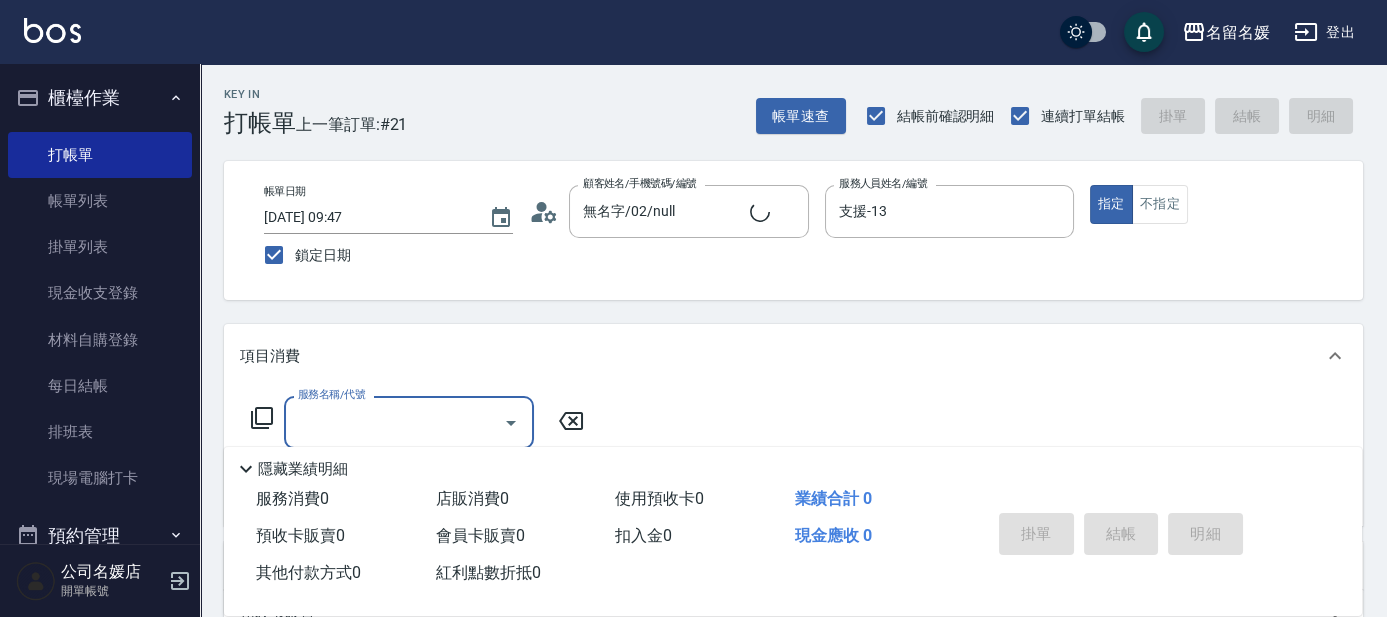 type on "新客人 姓名未設定/0/null" 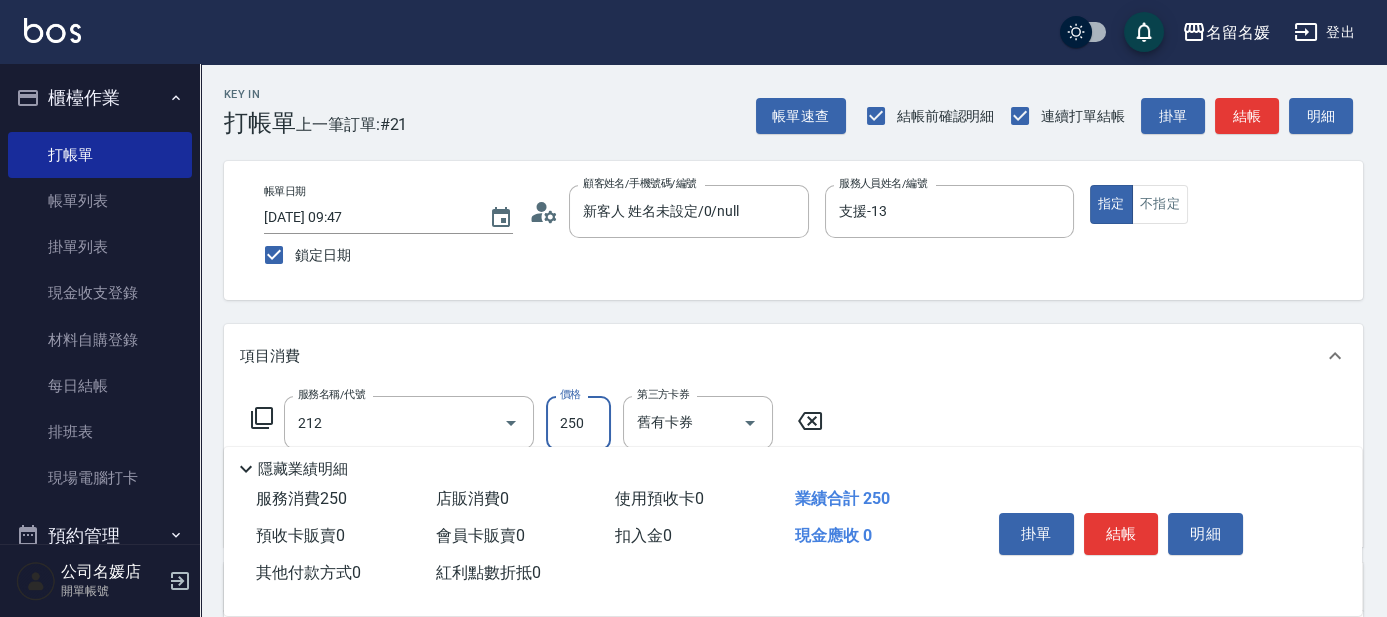 type on "洗髮券-(卡)250(212)" 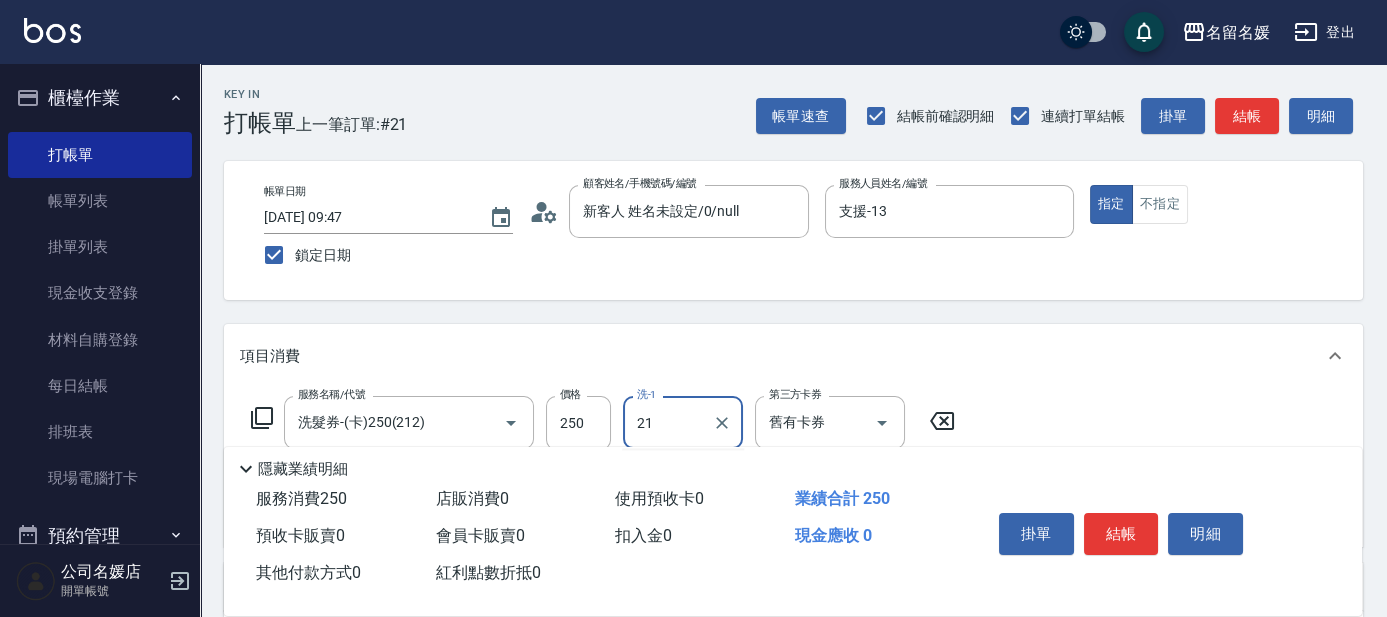 type on "[PERSON_NAME]-21" 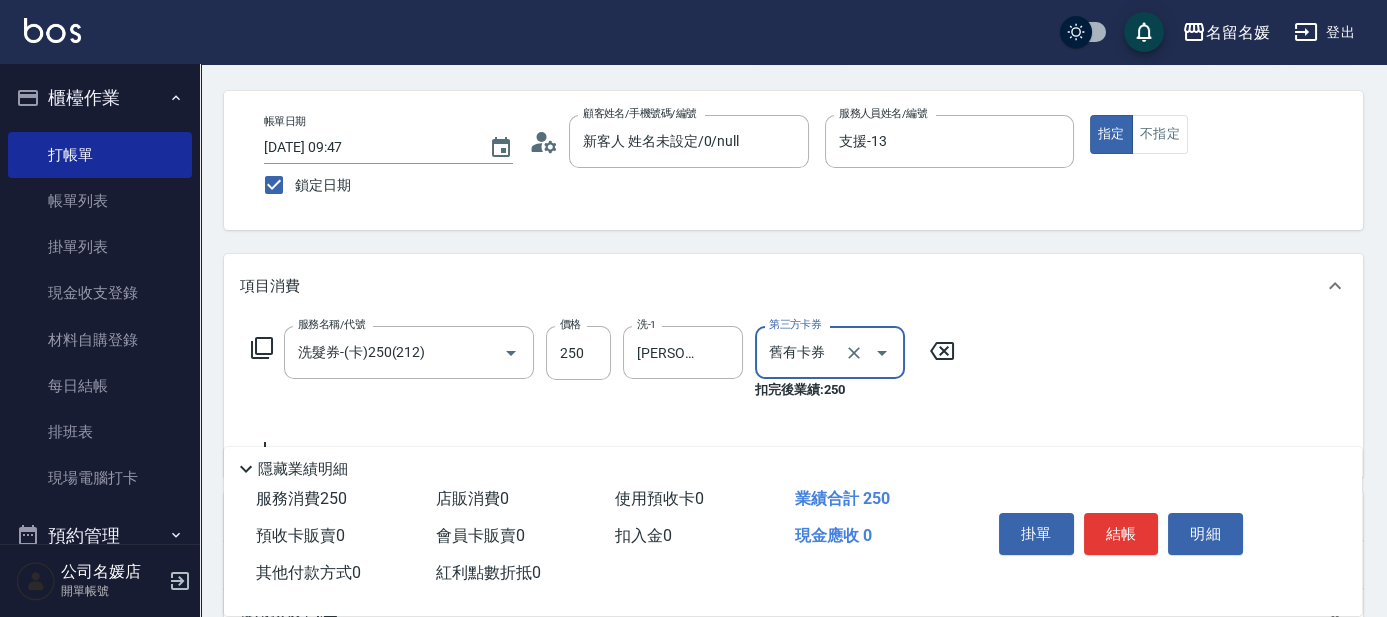 scroll, scrollTop: 90, scrollLeft: 0, axis: vertical 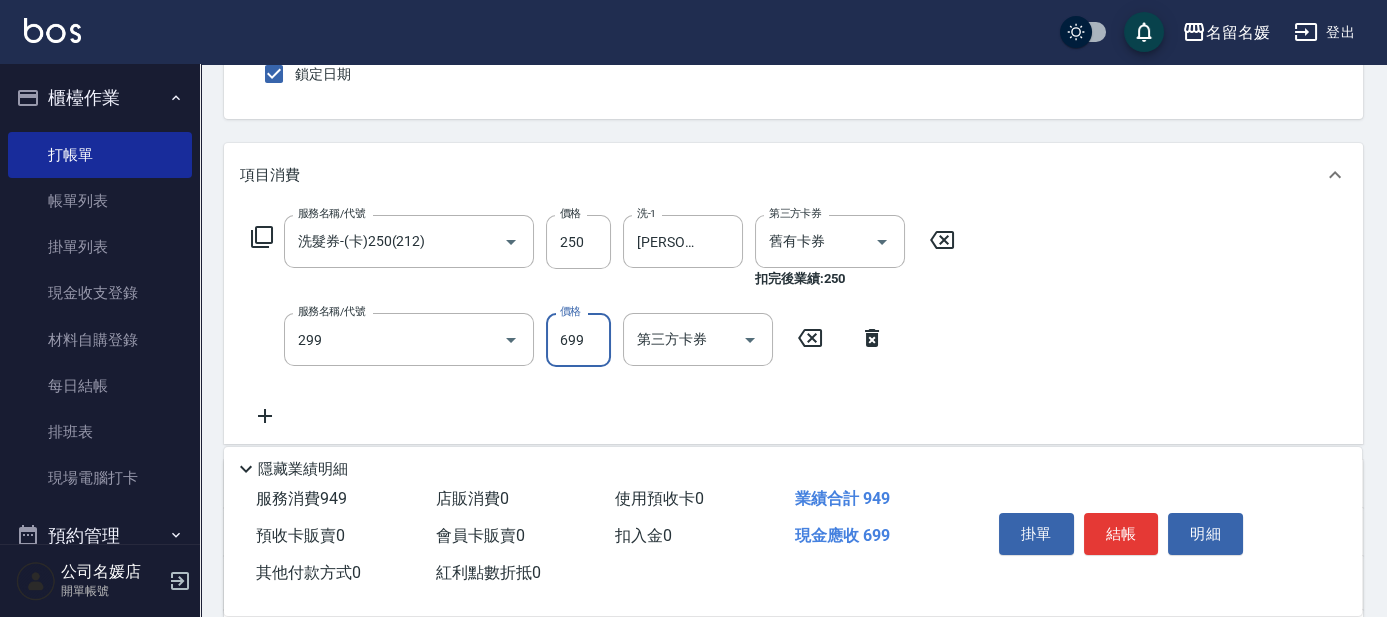 type on "滾珠洗髮699(299)" 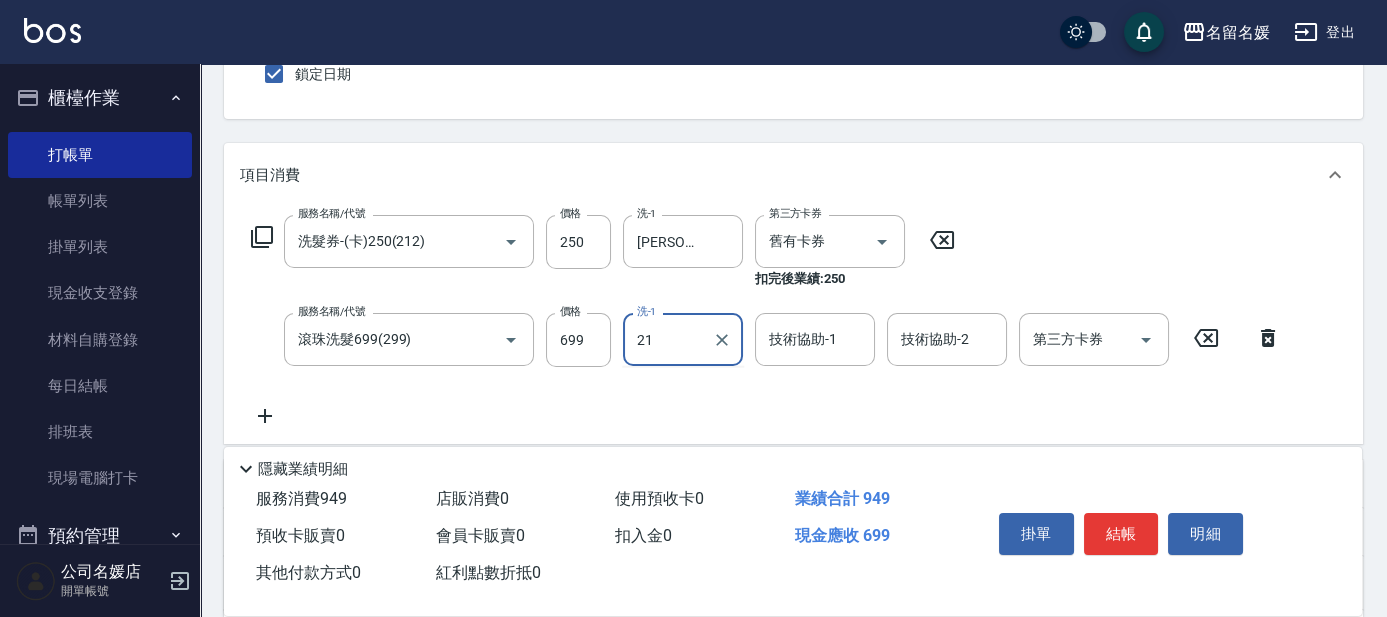 type on "21" 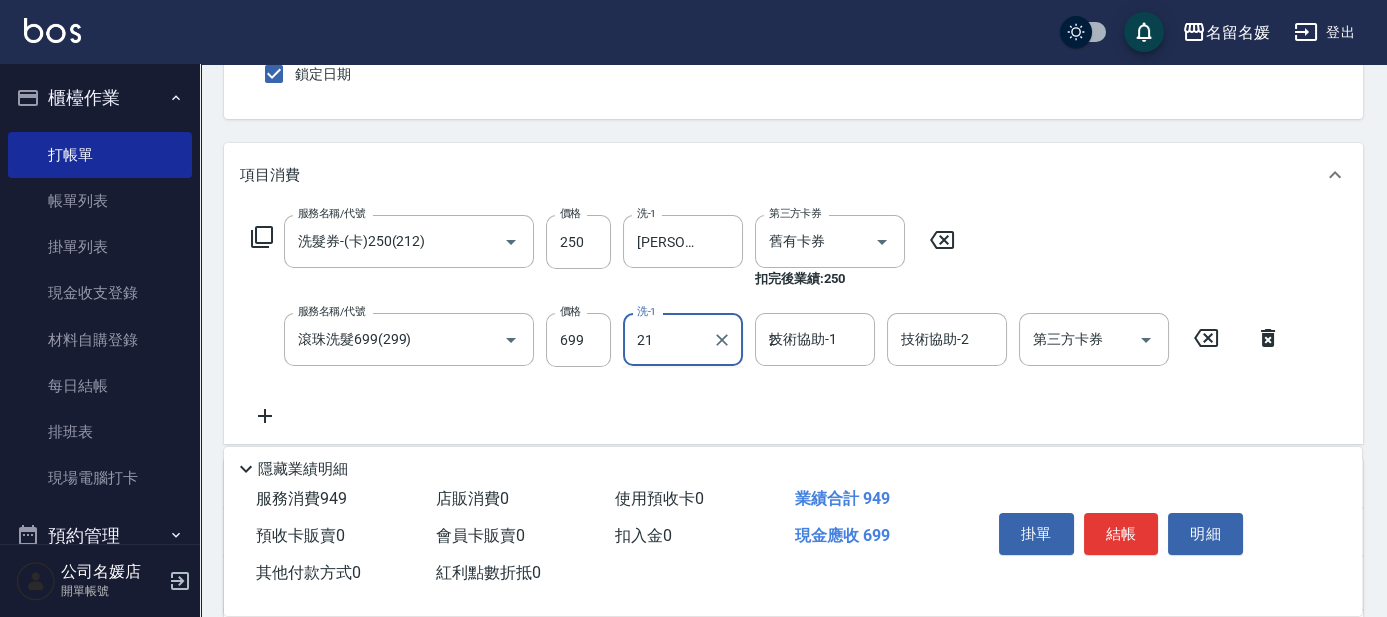 type on "[PERSON_NAME]-21" 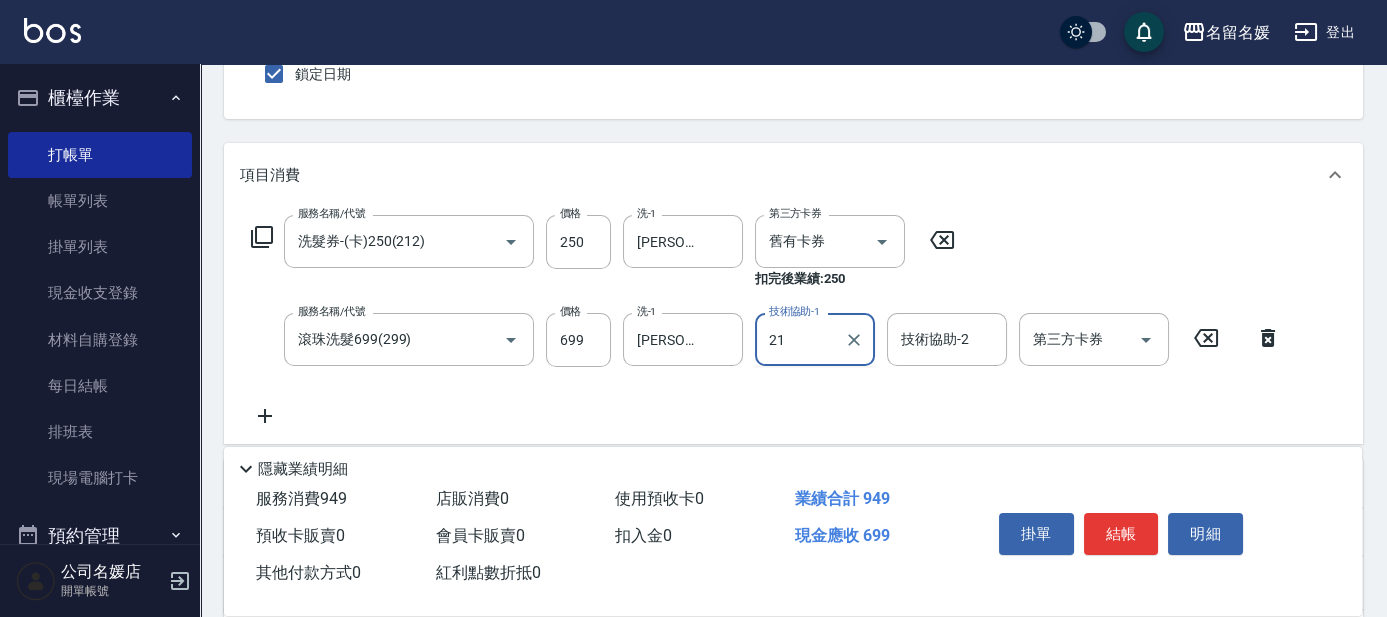 type on "[PERSON_NAME]-21" 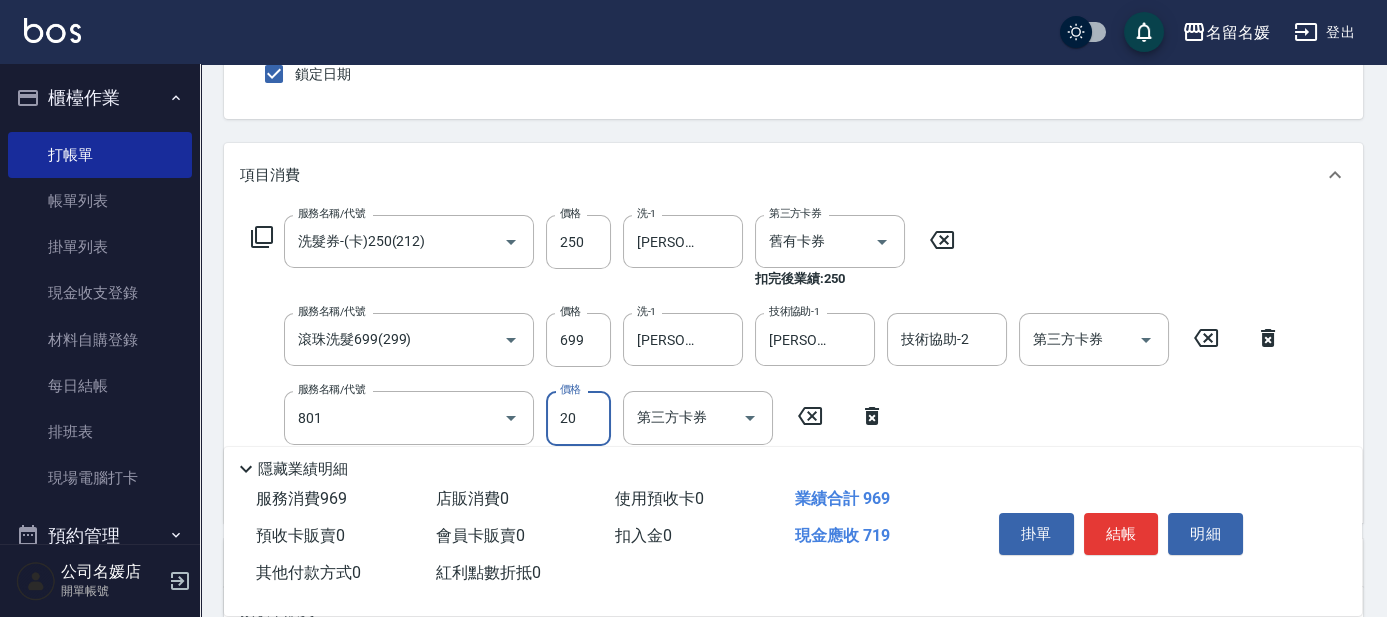 type on "潤絲(801)" 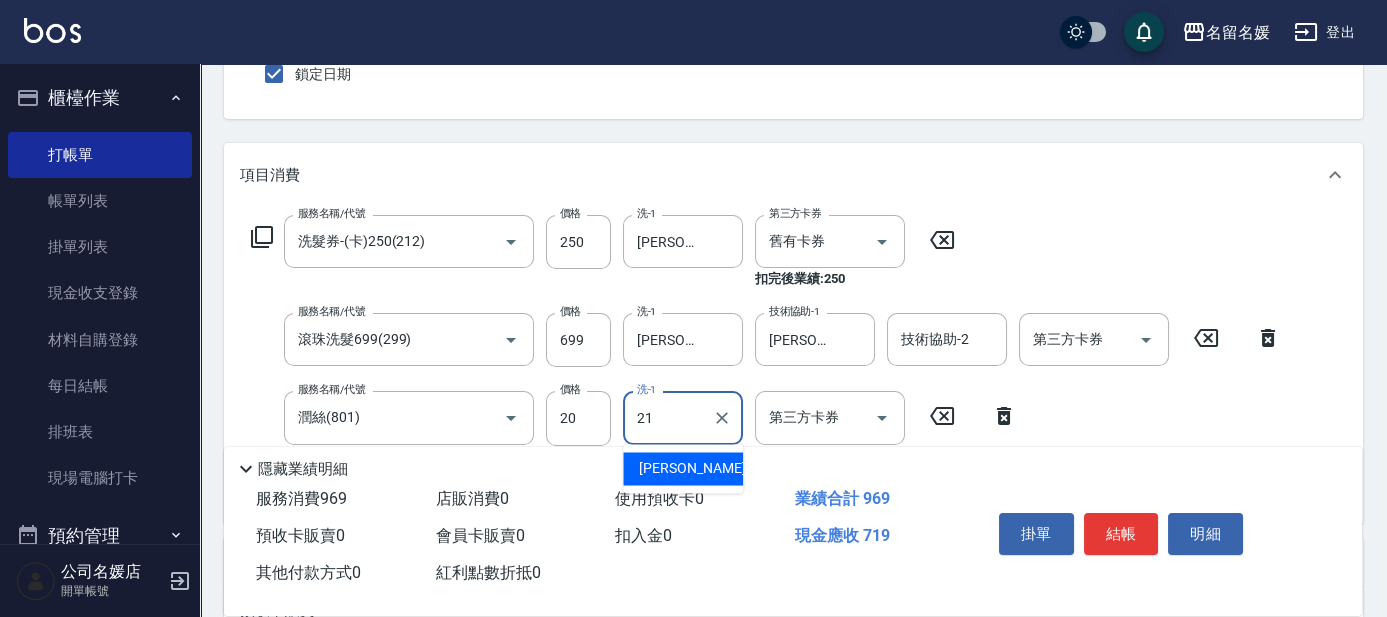 type on "[PERSON_NAME]-21" 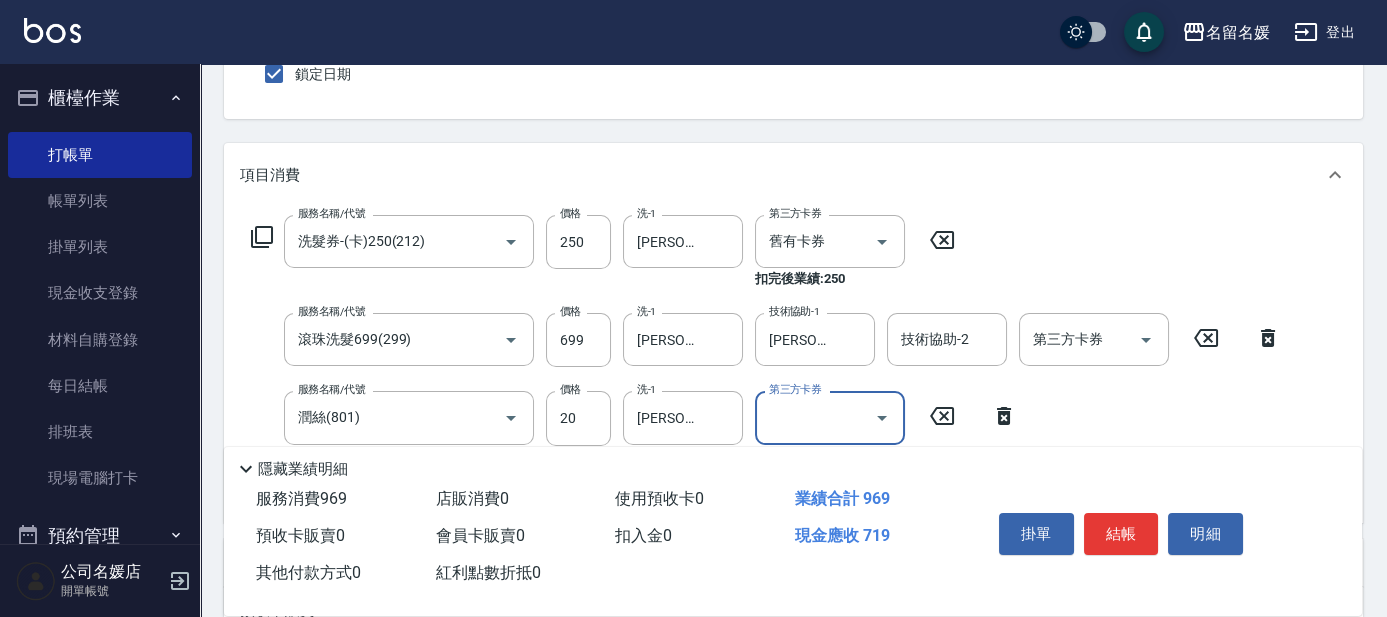 click 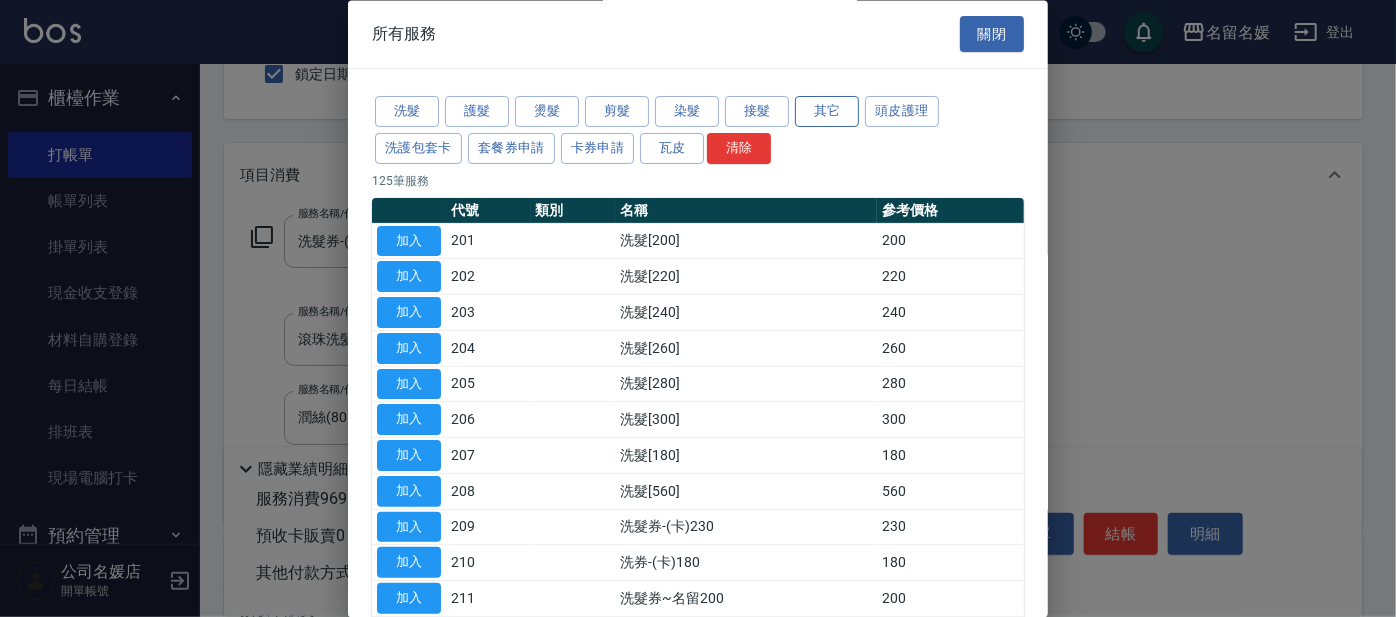 click on "其它" at bounding box center (827, 112) 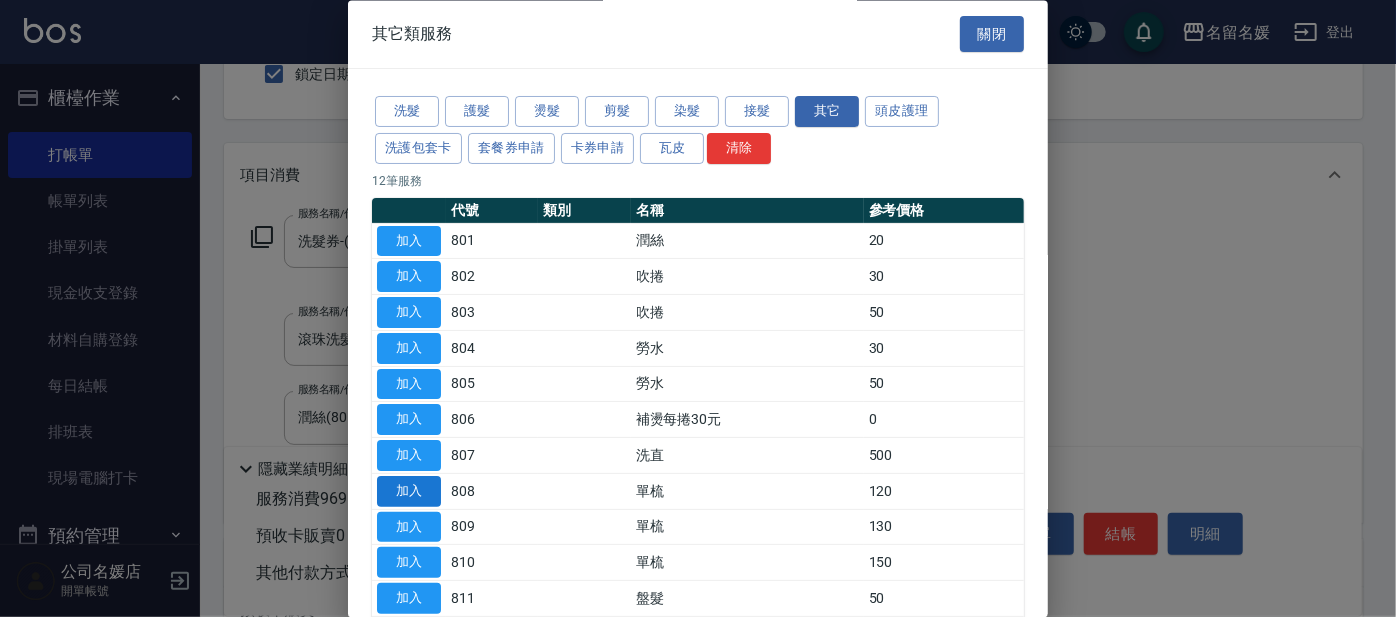 click on "加入" at bounding box center (409, 491) 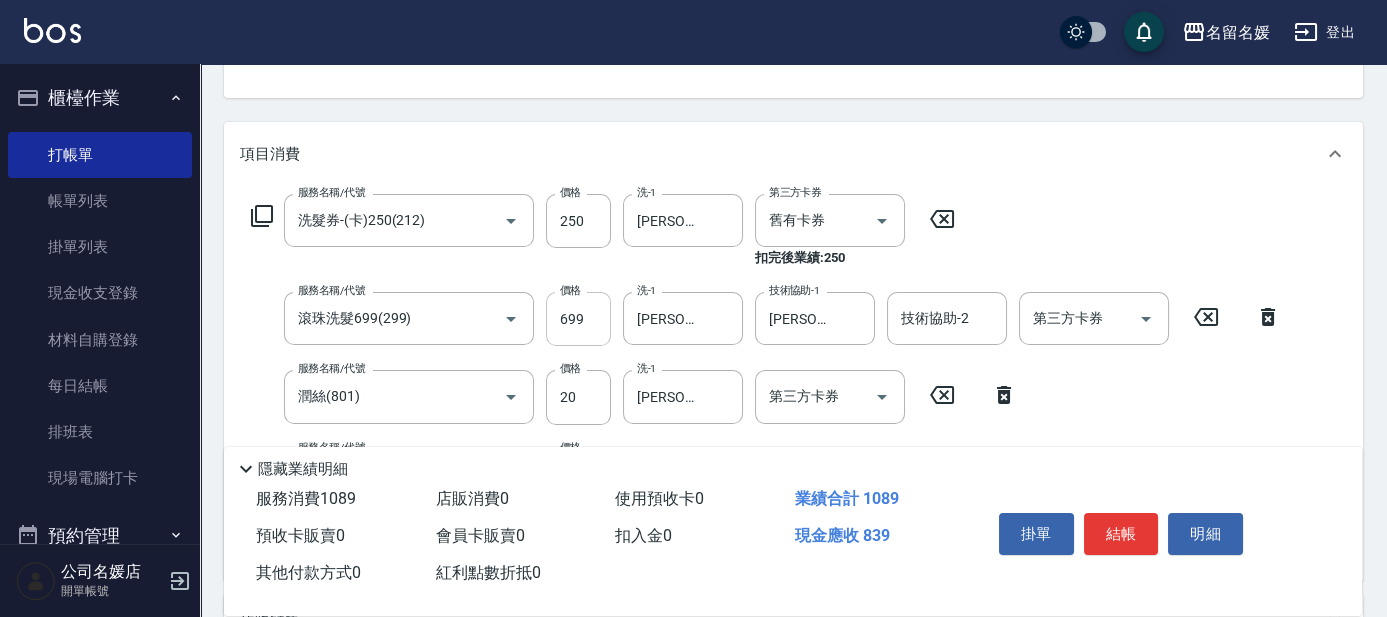 scroll, scrollTop: 272, scrollLeft: 0, axis: vertical 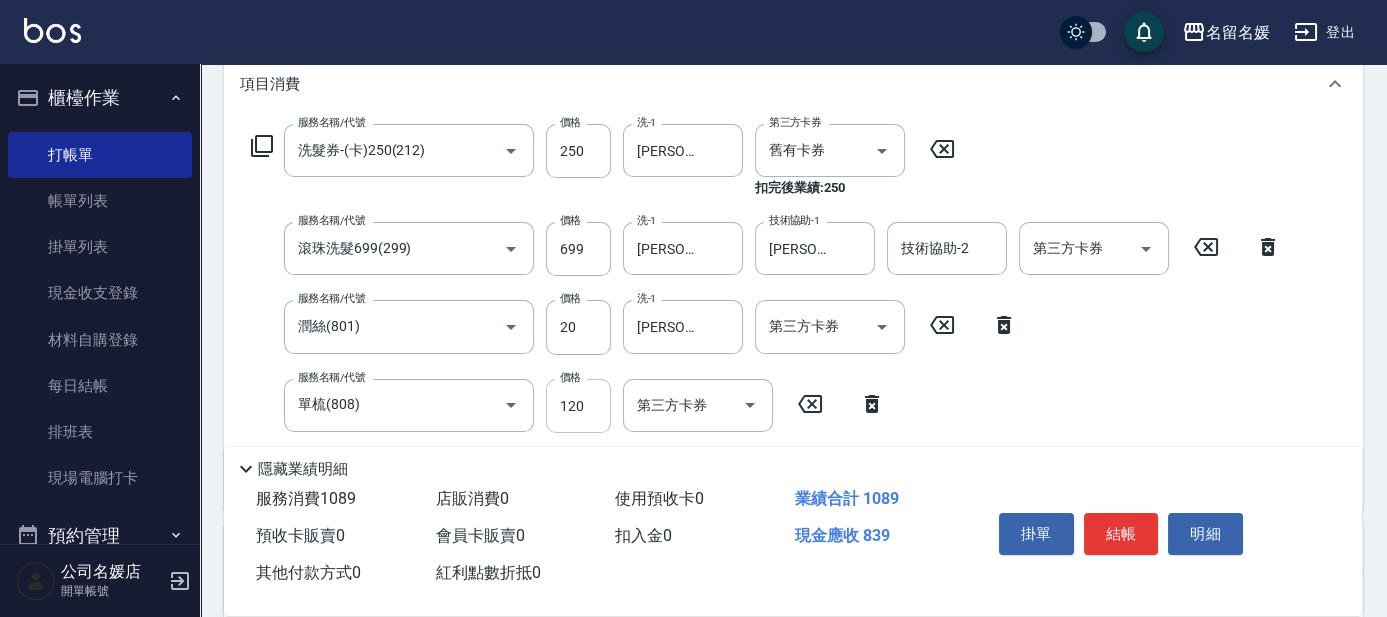 click on "120" at bounding box center (578, 406) 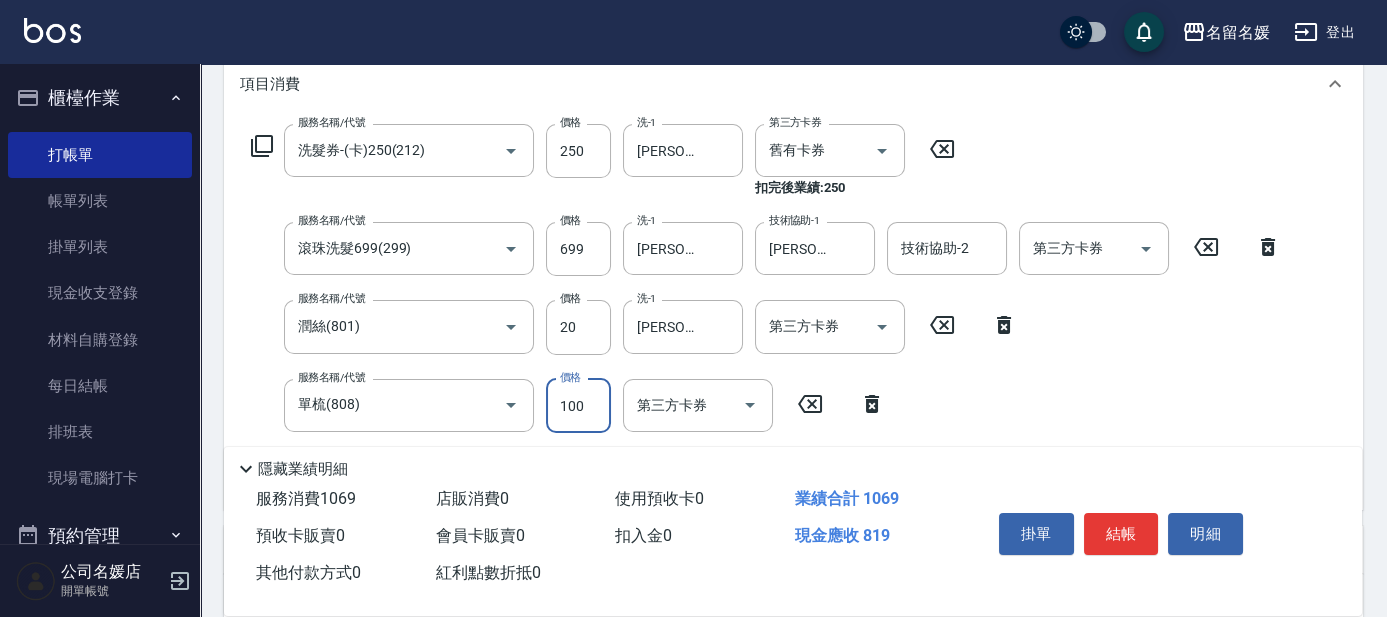 type on "100" 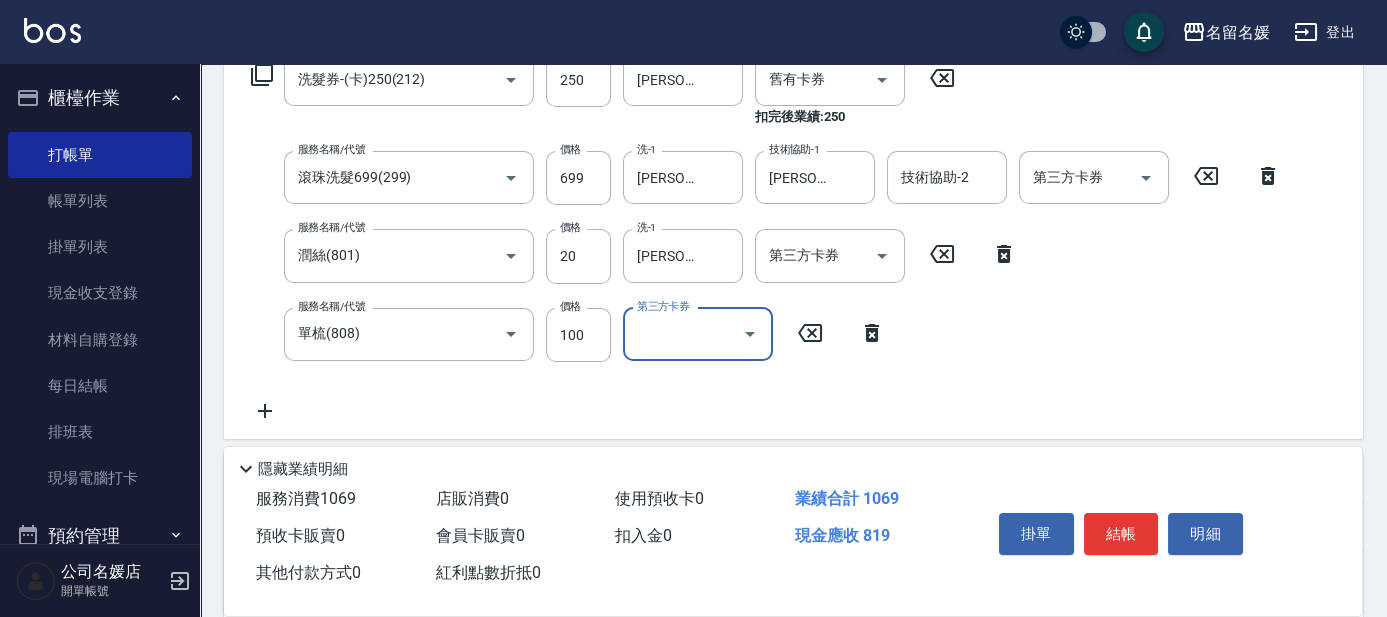 scroll, scrollTop: 363, scrollLeft: 0, axis: vertical 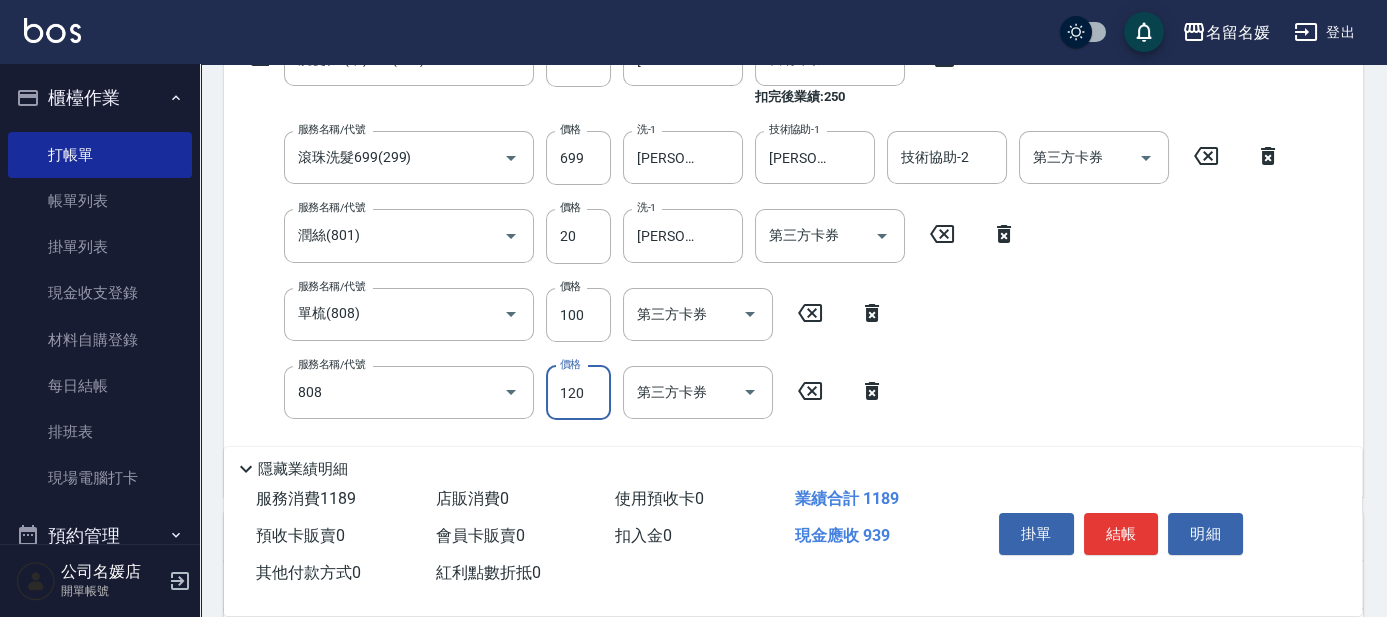 type on "單梳(808)" 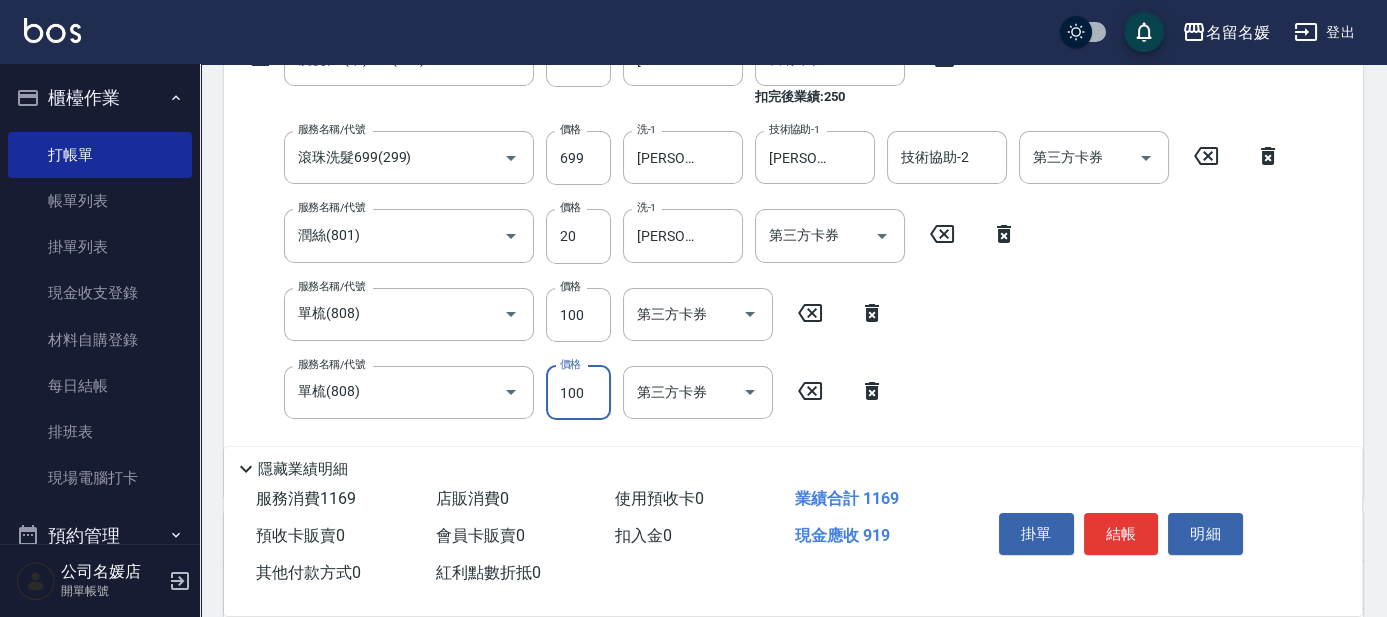 type on "100" 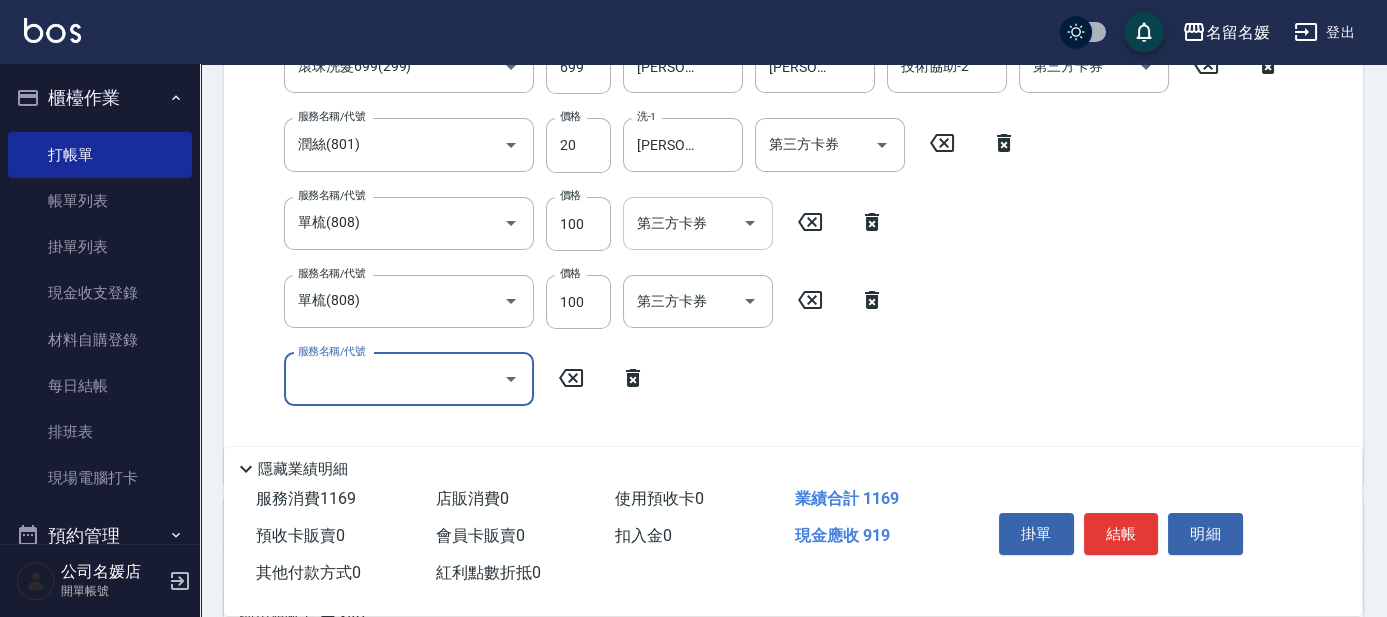 scroll, scrollTop: 446, scrollLeft: 0, axis: vertical 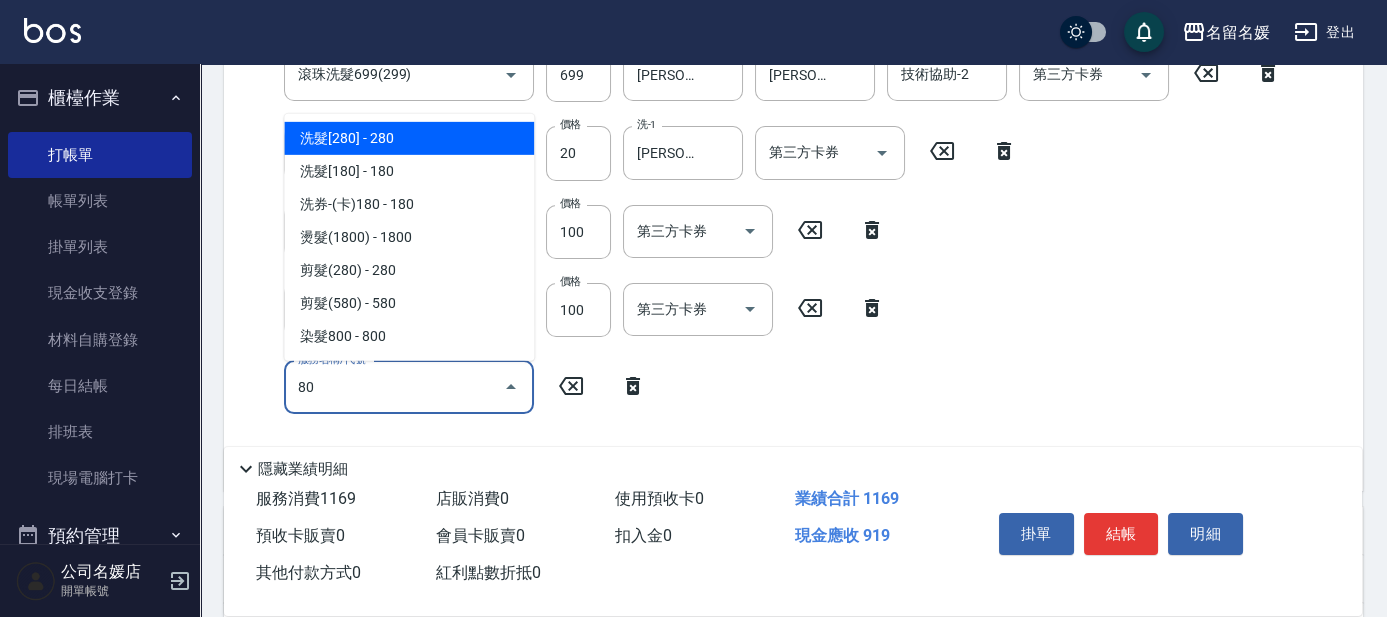 type on "80" 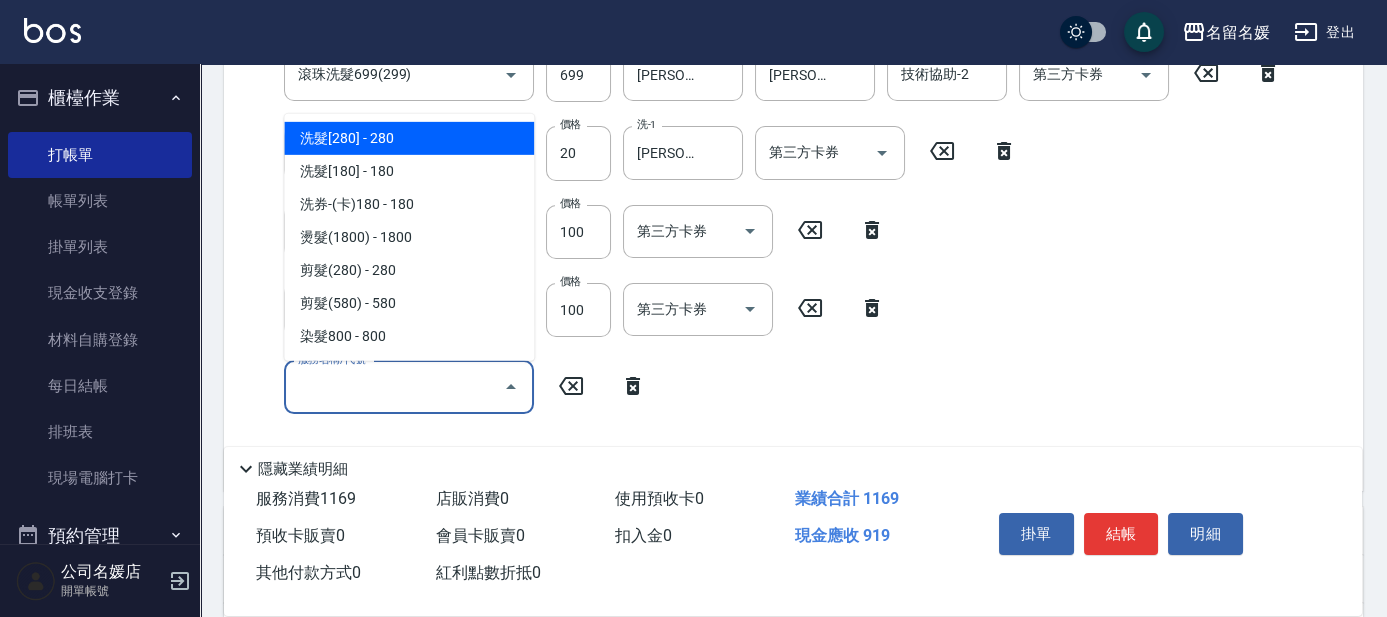 click 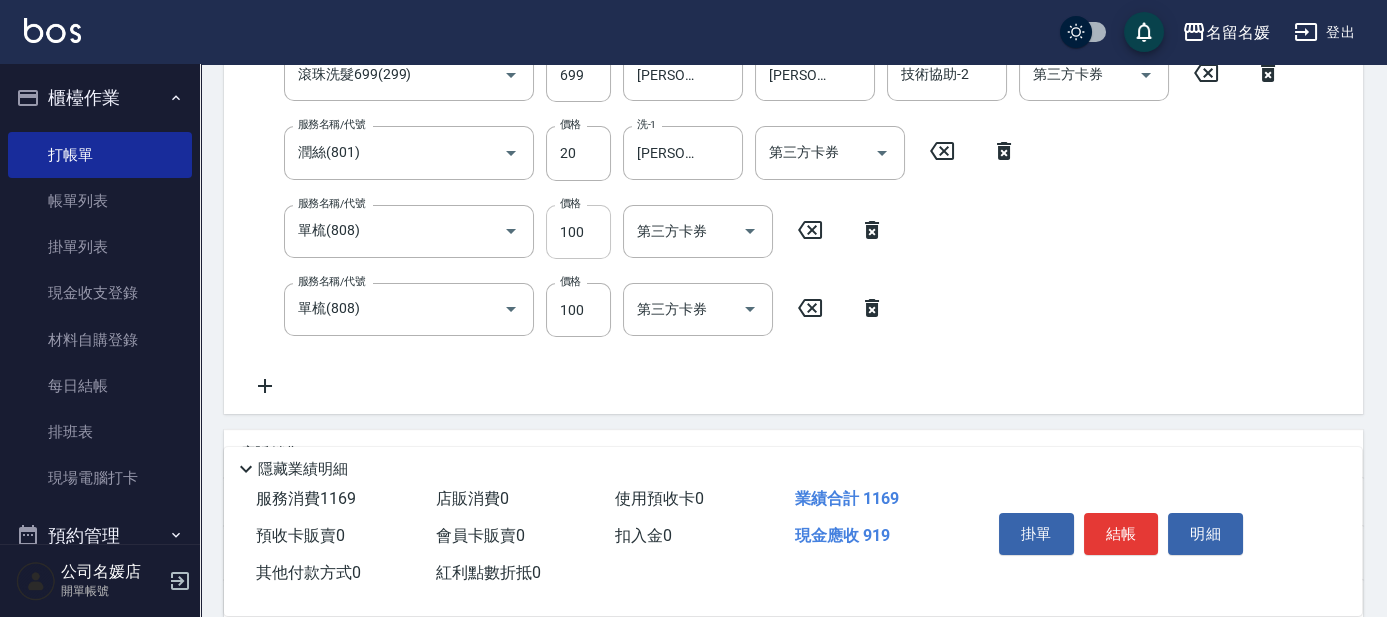 click on "服務名稱/代號 洗髮券-(卡)250(212) 服務名稱/代號 價格 250 價格 洗-1 [PERSON_NAME]-21 洗-1 第三方卡券 舊有卡券 第三方卡券 扣完後業績: 250 服務名稱/代號 滾珠洗髮699(299) 服務名稱/代號 價格 699 價格 洗-1 [PERSON_NAME]-21 洗-1 技術協助-1 [PERSON_NAME]-21 技術協助-1 技術協助-2 技術協助-2 第三方卡券 第三方卡券 服務名稱/代號 潤絲(801) 服務名稱/代號 價格 20 價格 洗-1 [PERSON_NAME]-21 洗-1 第三方卡券 第三方卡券 服務名稱/代號 單梳(808) 服務名稱/代號 價格 100 價格 第三方卡券 第三方卡券 服務名稱/代號 單梳(808) 服務名稱/代號 價格 100 價格 第三方卡券 第三方卡券" at bounding box center [766, 174] 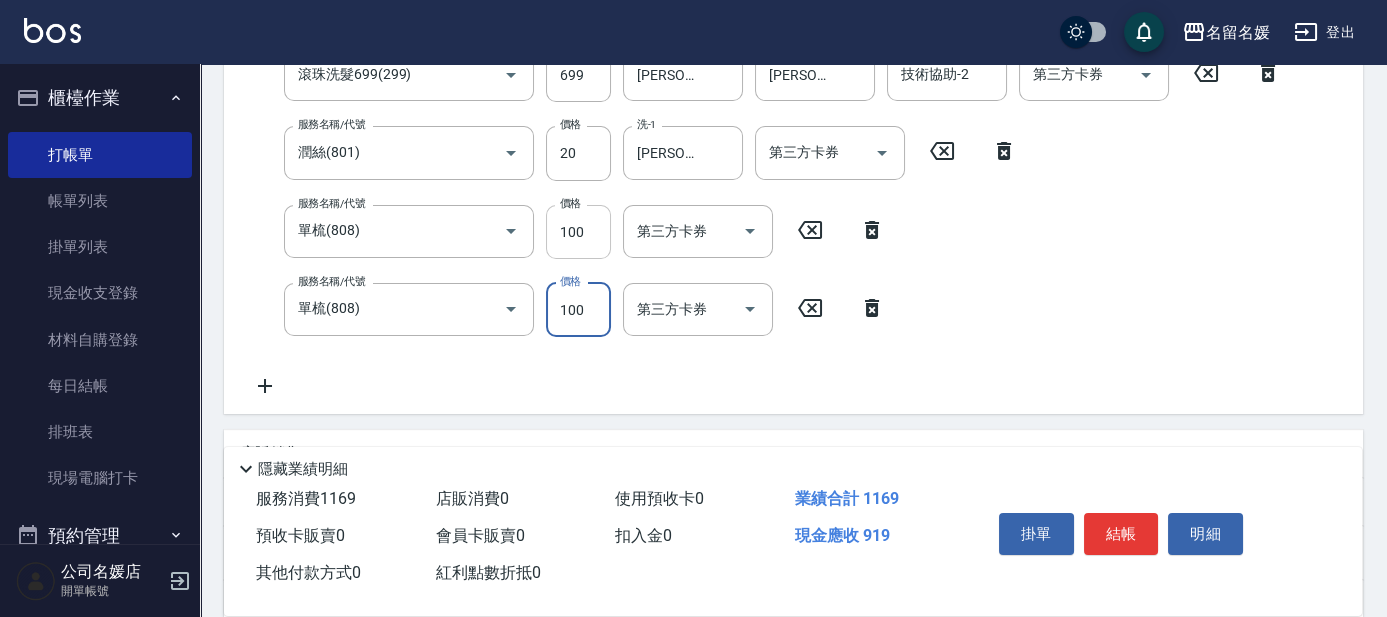 scroll, scrollTop: 395, scrollLeft: 0, axis: vertical 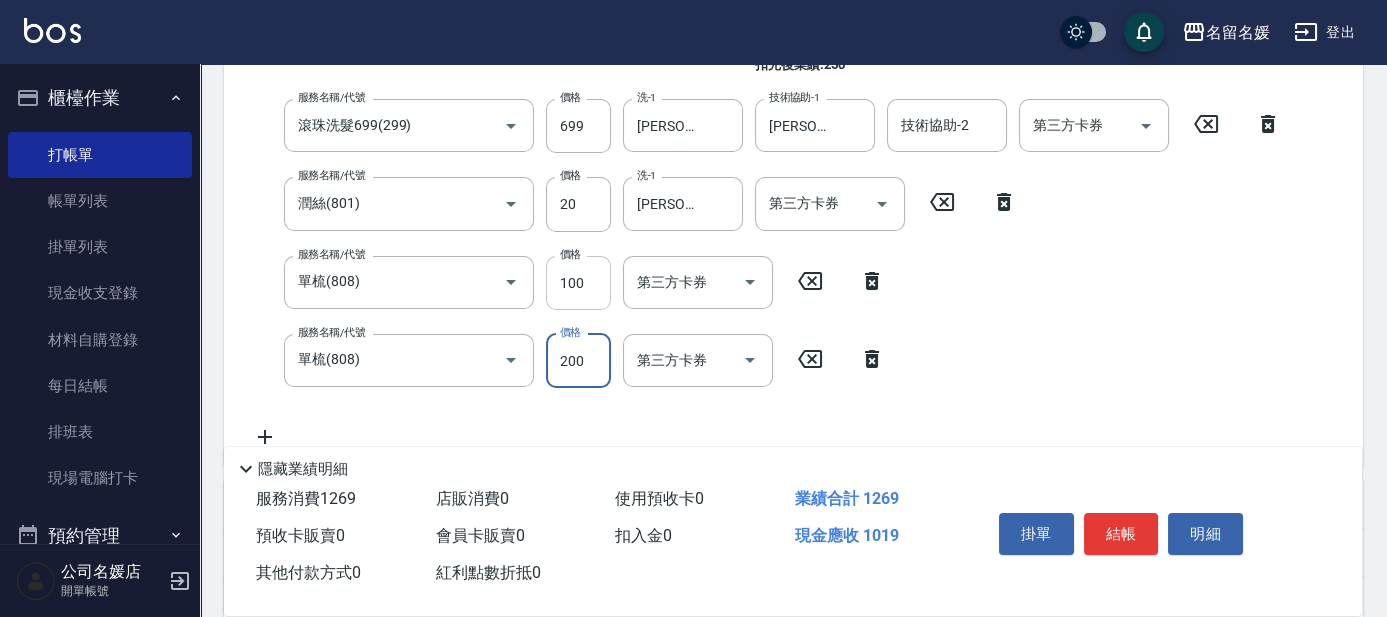 type on "200" 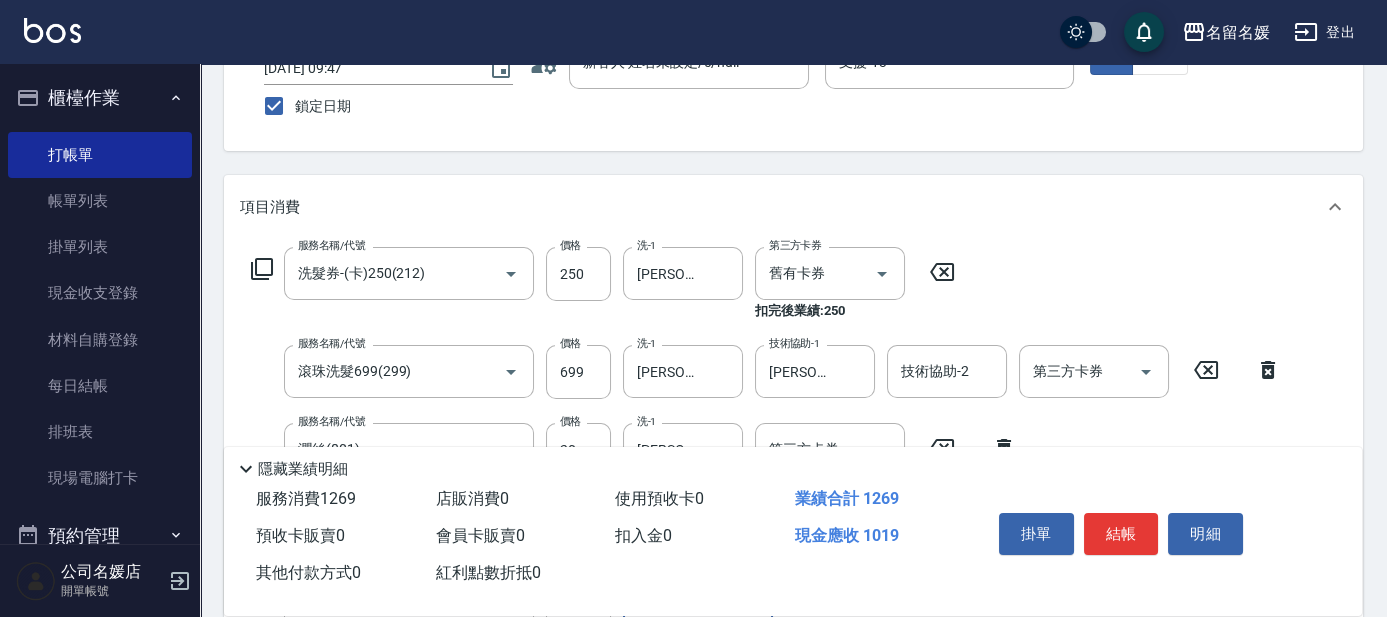 scroll, scrollTop: 122, scrollLeft: 0, axis: vertical 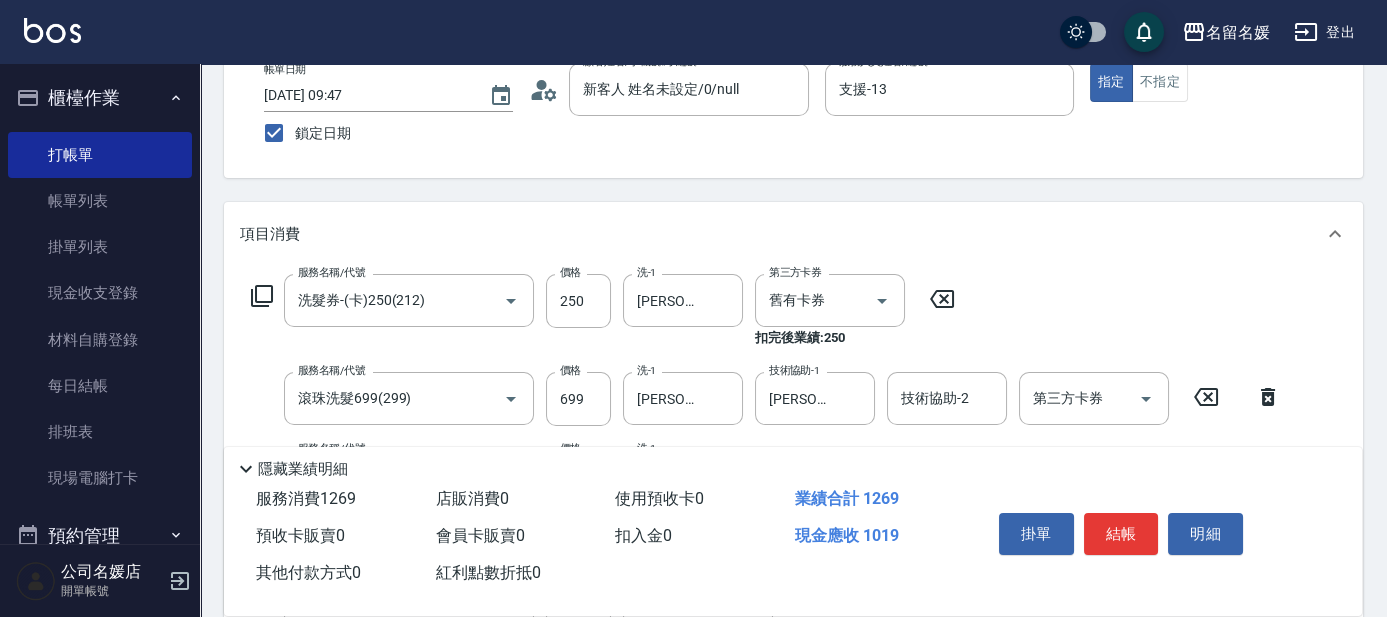 click on "Key In 打帳單 上一筆訂單:#21 帳單速查 結帳前確認明細 連續打單結帳 掛單 結帳 明細 帳單日期 [DATE] 09:47 鎖定日期 顧客姓名/手機號碼/編號 新客人 姓名未設定/0/null 顧客姓名/手機號碼/編號 服務人員姓名/編號 支援-13 服務人員姓名/編號 指定 不指定 項目消費 服務名稱/代號 洗髮券-(卡)250(212) 服務名稱/代號 價格 250 價格 洗-1 [PERSON_NAME]-21 洗-1 第三方卡券 舊有卡券 第三方卡券 扣完後業績: 250 服務名稱/代號 滾珠洗髮699(299) 服務名稱/代號 價格 699 價格 洗-1 [PERSON_NAME]-21 洗-1 技術協助-1 [PERSON_NAME]-21 技術協助-1 技術協助-2 技術協助-2 第三方卡券 第三方卡券 服務名稱/代號 潤絲(801) 服務名稱/代號 價格 20 價格 洗-1 [PERSON_NAME]-21 洗-1 第三方卡券 第三方卡券 服務名稱/代號 單梳(808) 服務名稱/代號 價格 100 價格 第三方卡券 第三方卡券 服務名稱/代號 單梳(808) 服務名稱/代號 價格 200 x40 0" at bounding box center (793, 566) 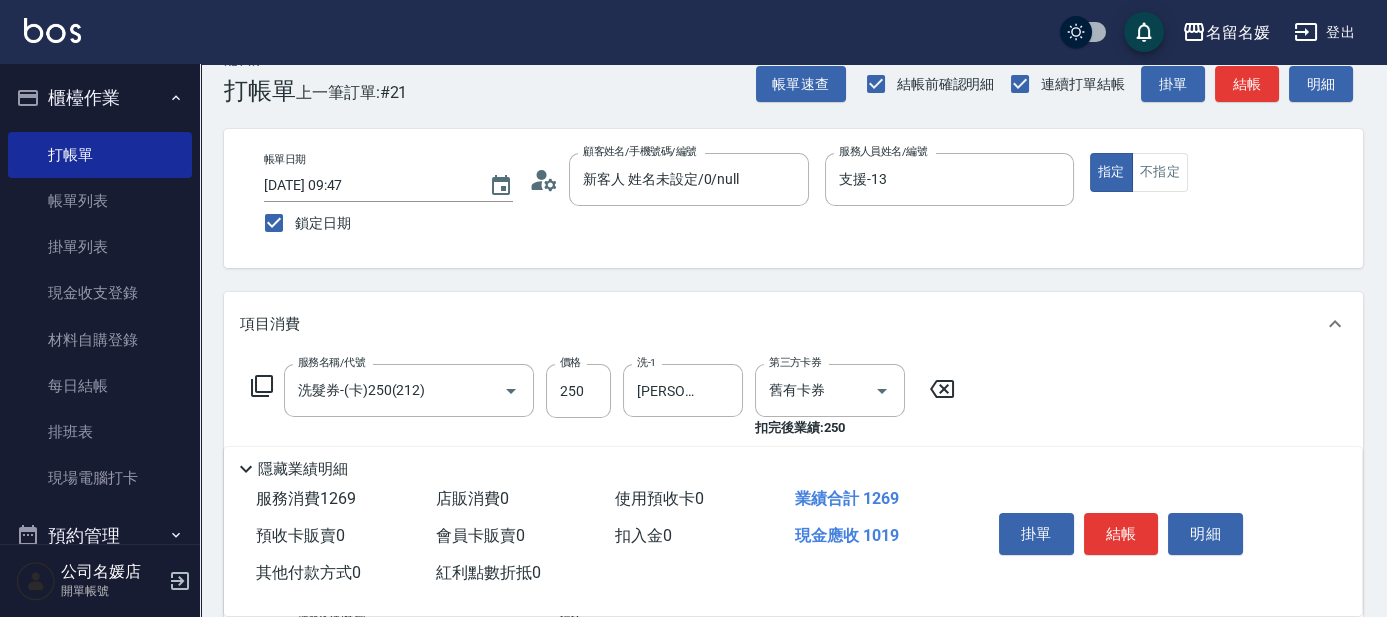 scroll, scrollTop: 0, scrollLeft: 0, axis: both 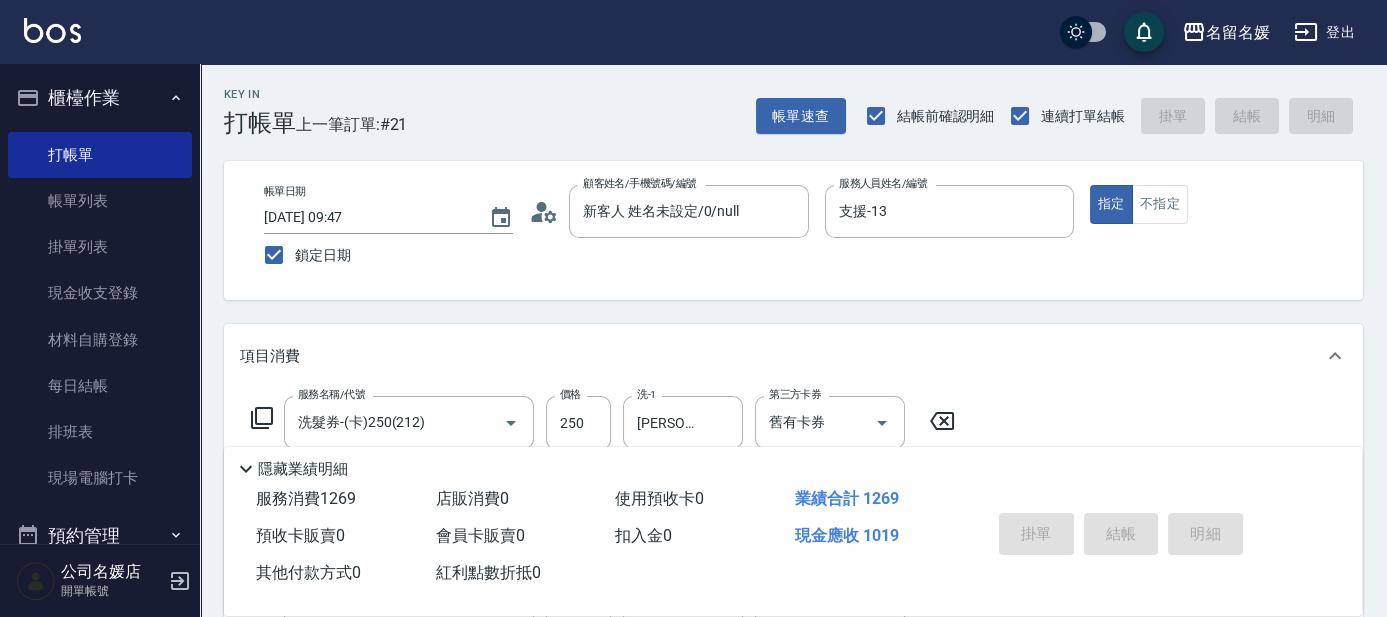 type 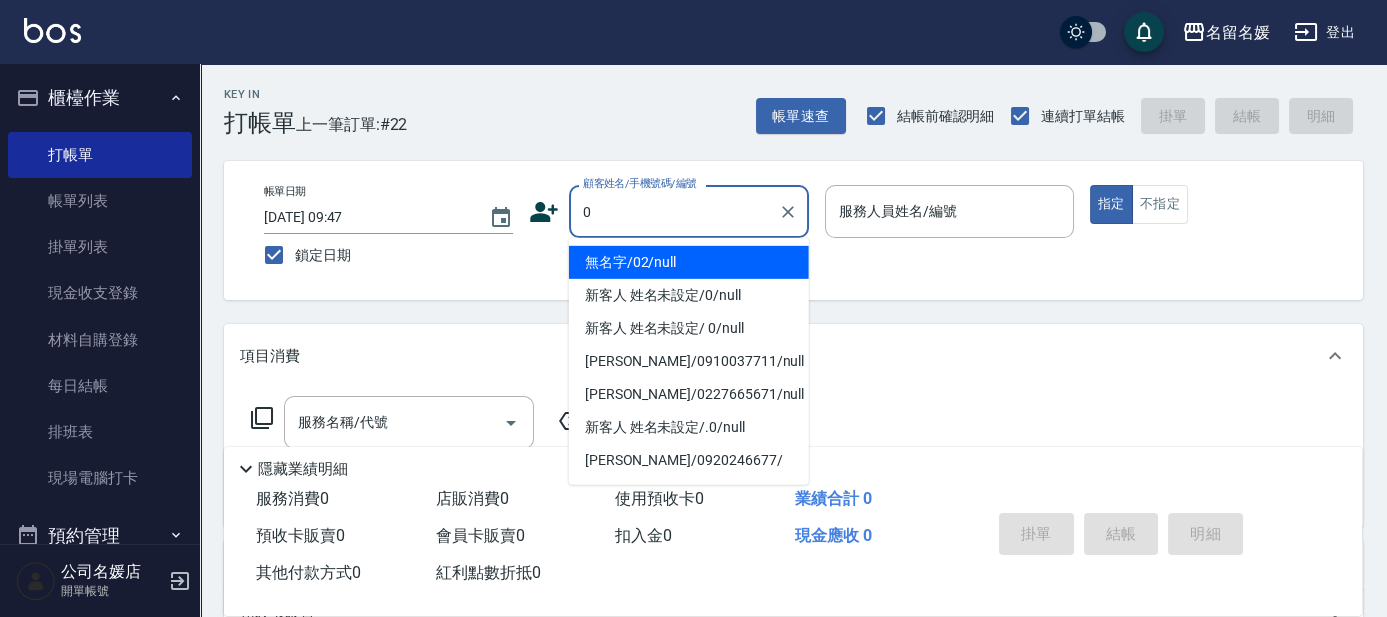 type on "0" 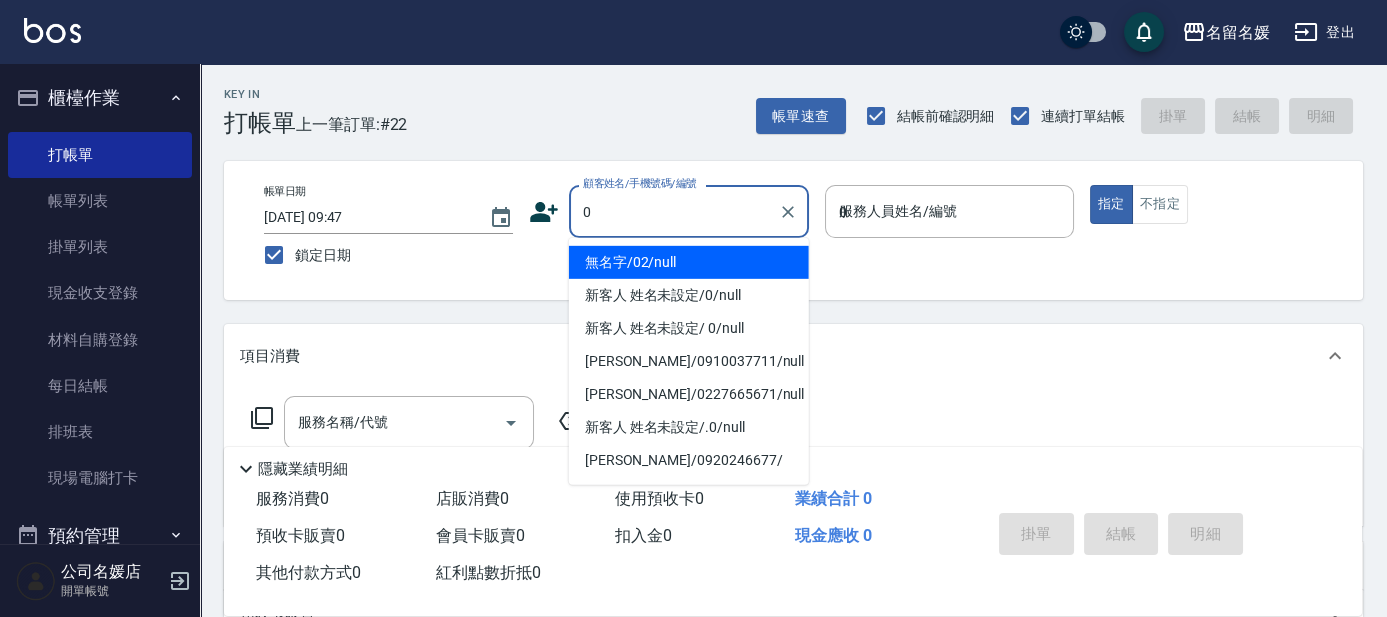 type on "07" 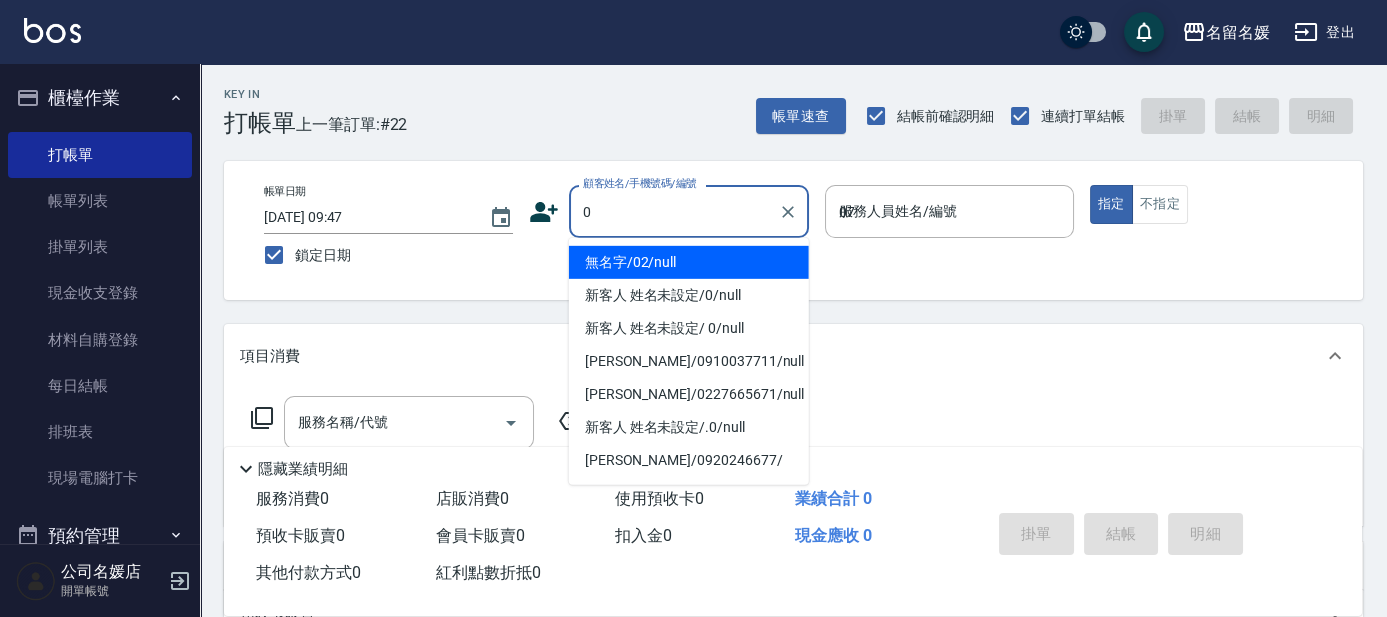 type on "無名字/02/null" 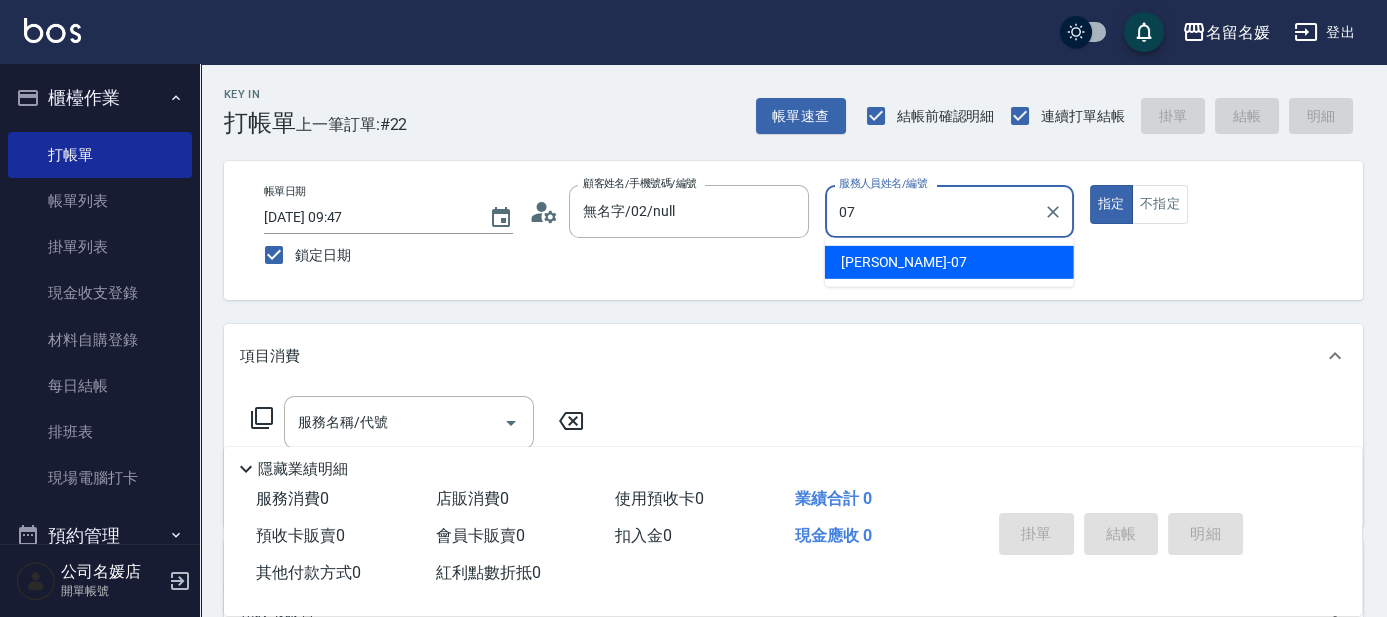 type on "[PERSON_NAME]-07" 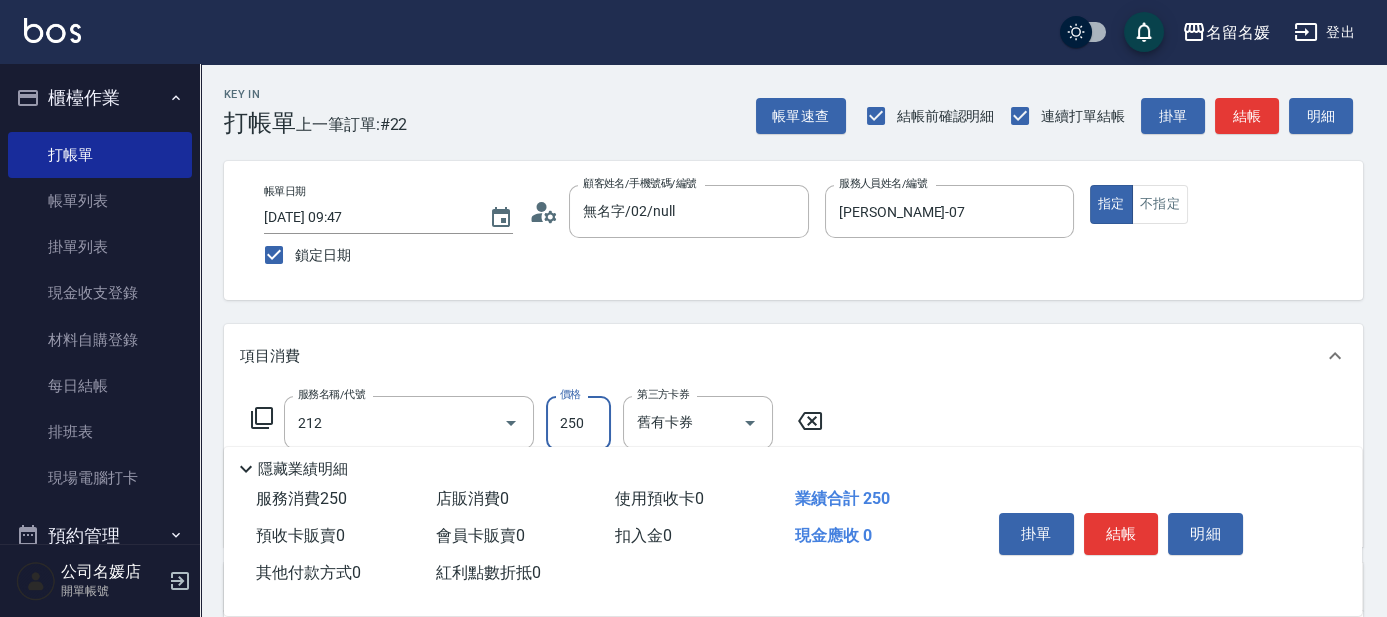 type on "洗髮券-(卡)250(212)" 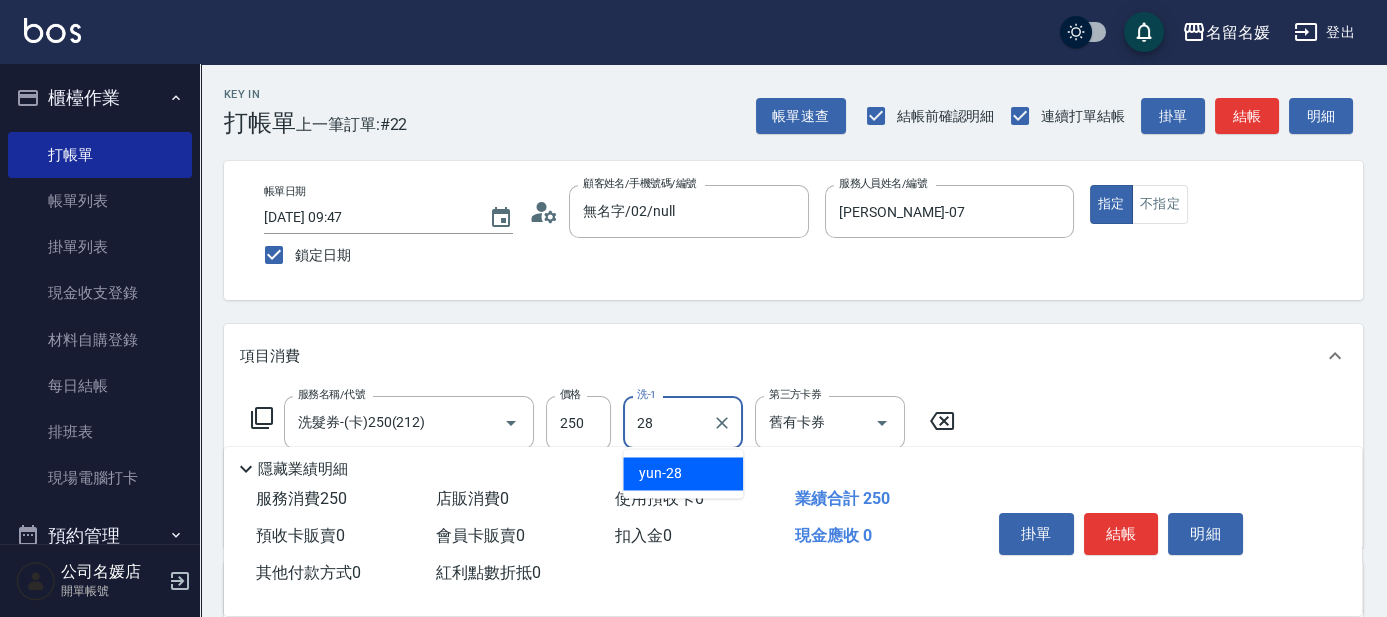 type on "yun-28" 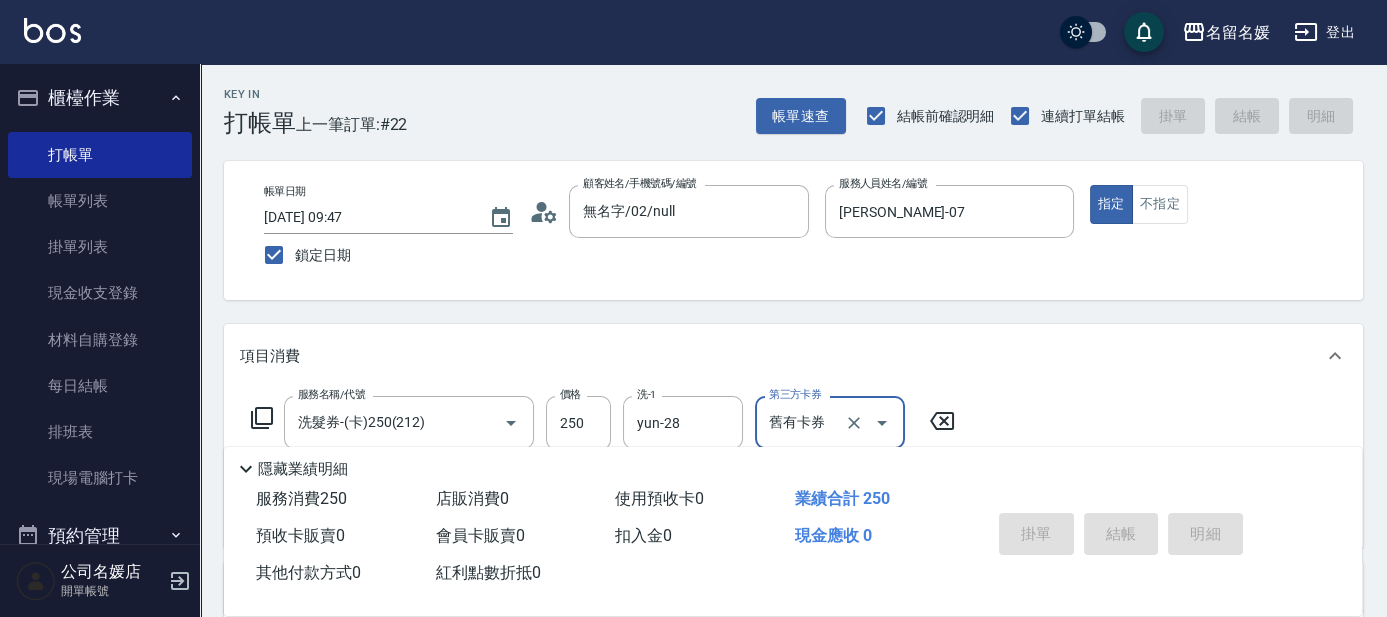 type 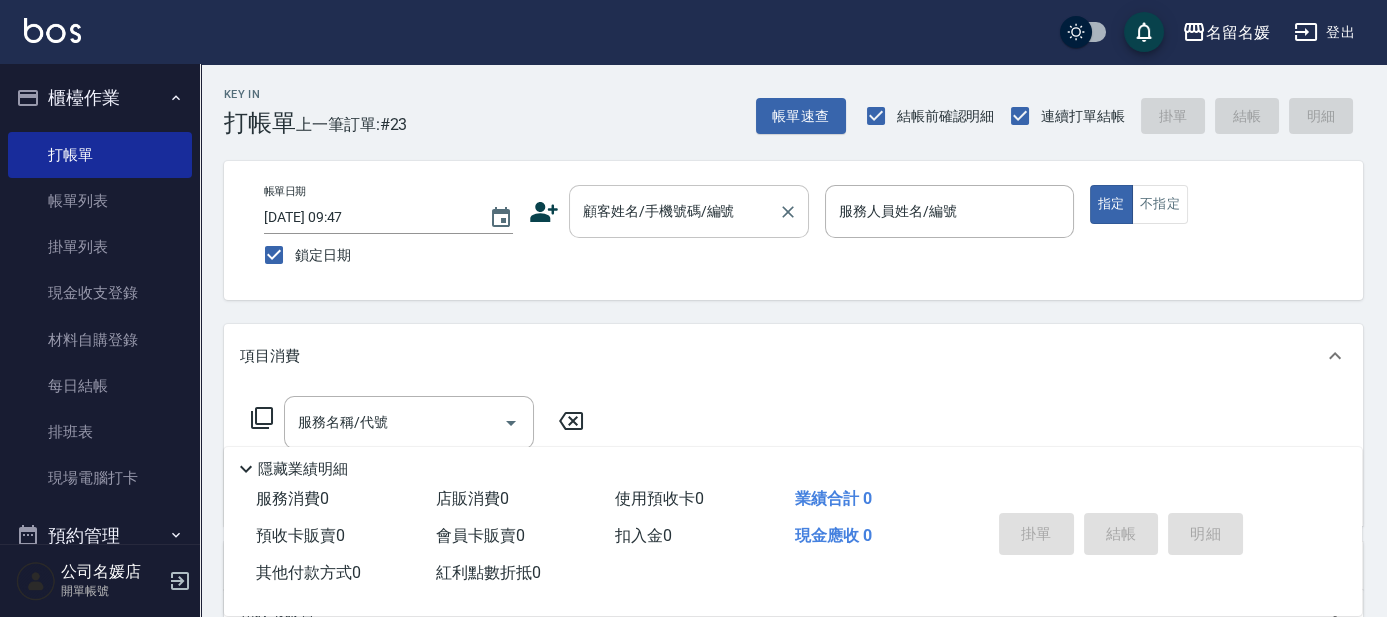 click on "顧客姓名/手機號碼/編號" at bounding box center (689, 211) 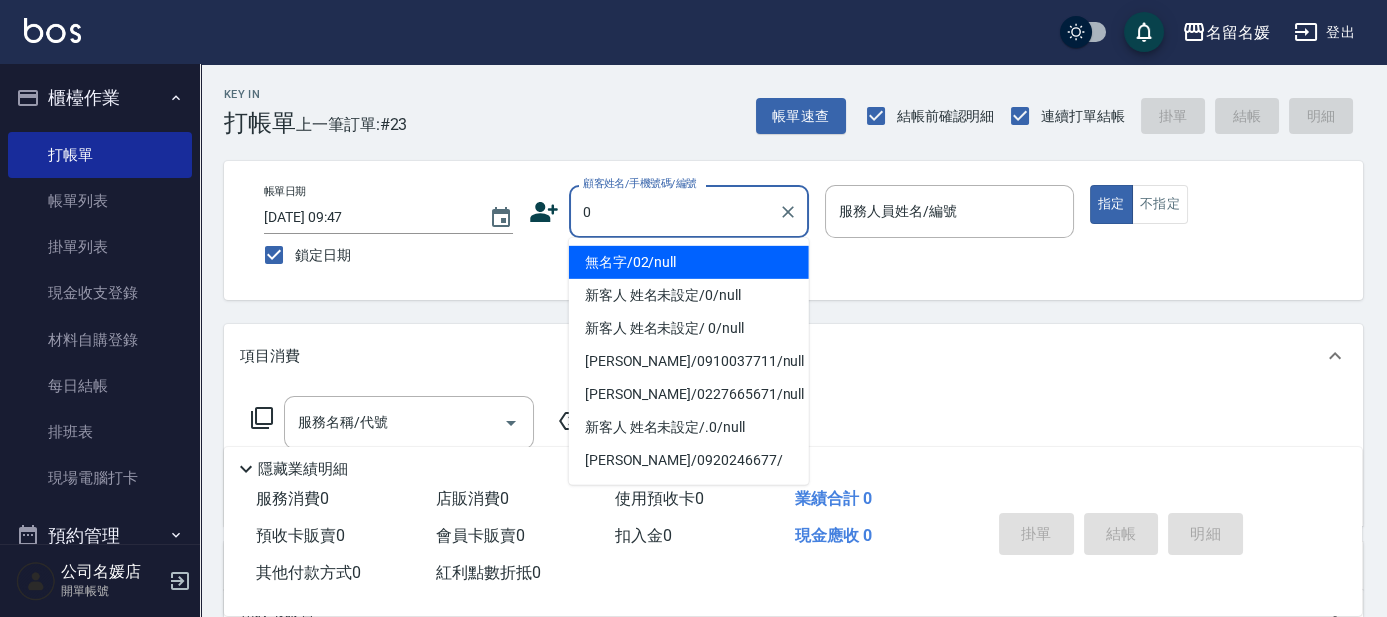 type on "0" 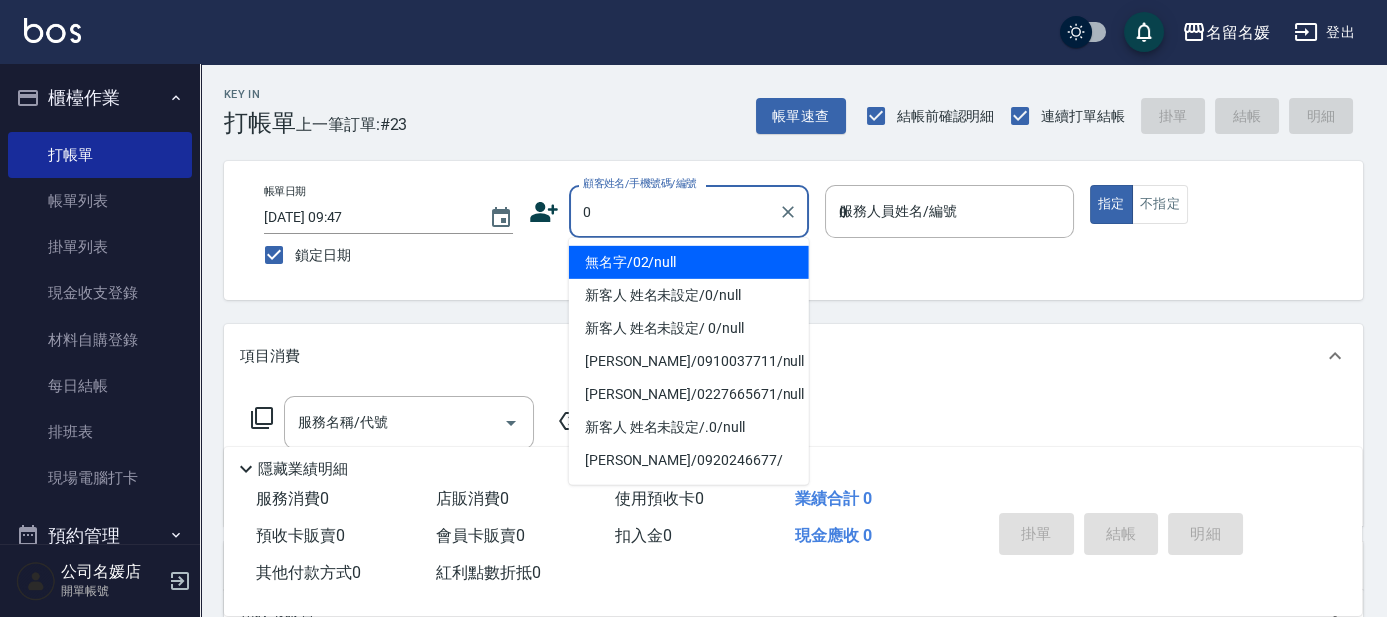 type on "無名字/02/null" 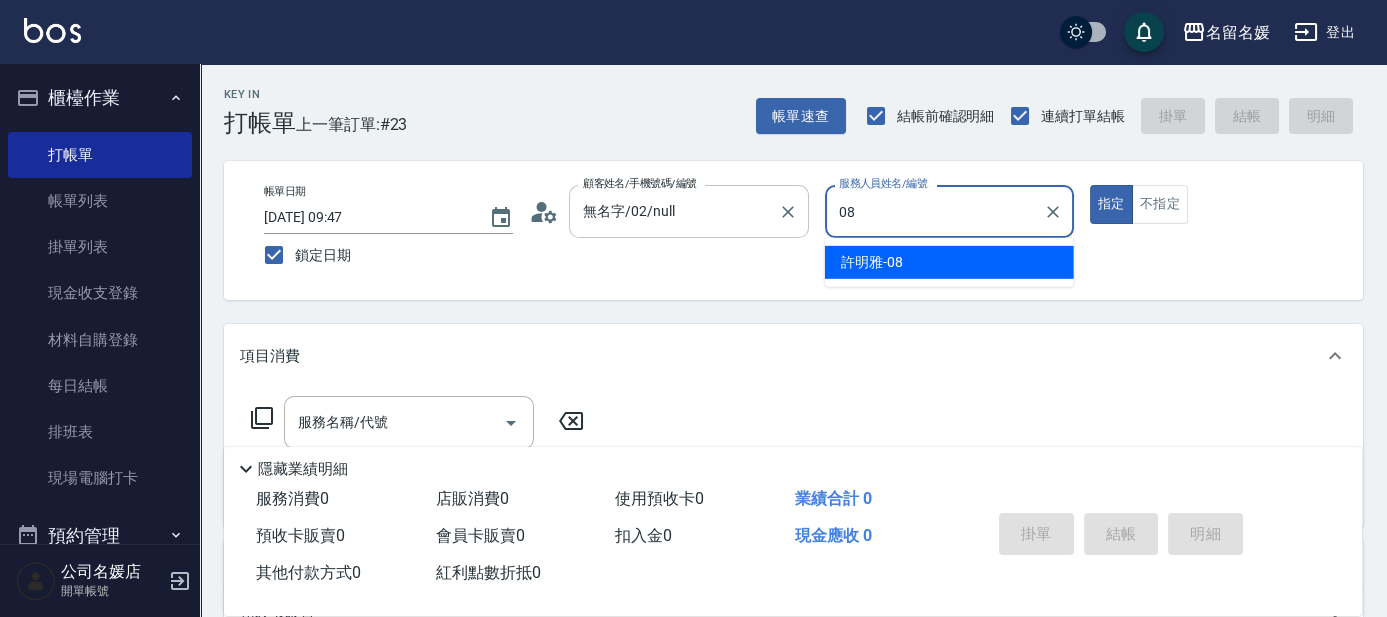 type on "[PERSON_NAME]-08" 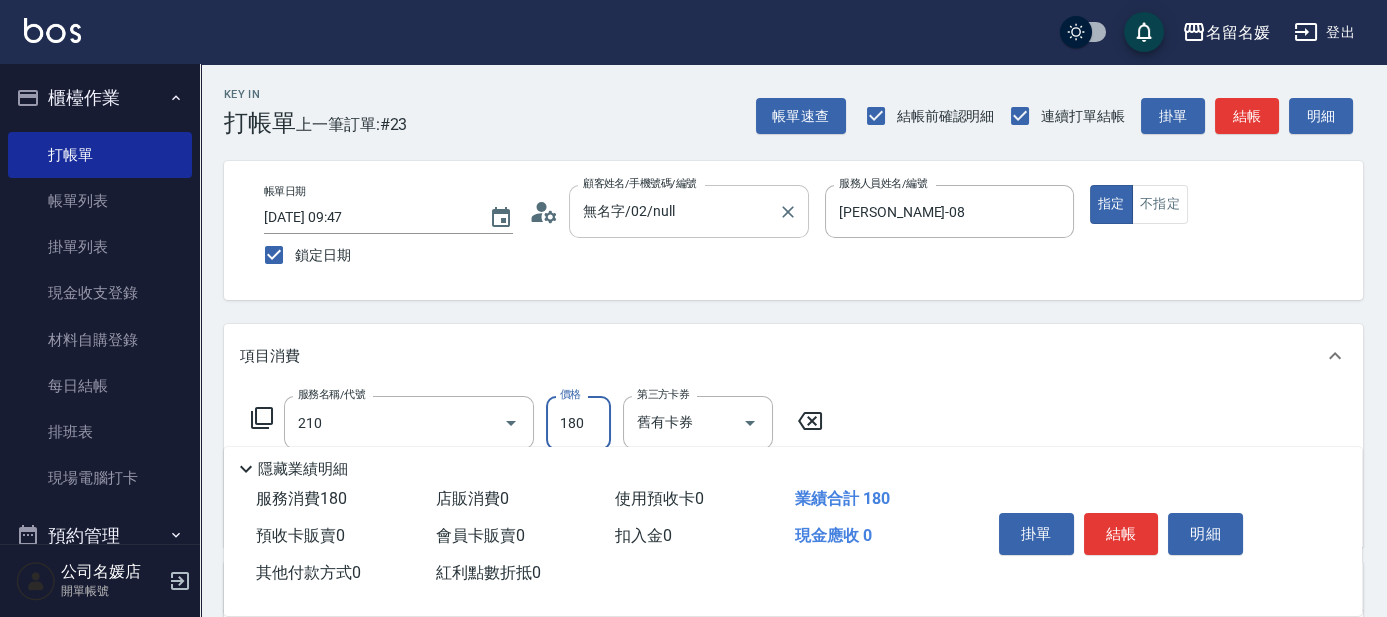 type on "洗券-(卡)180(210)" 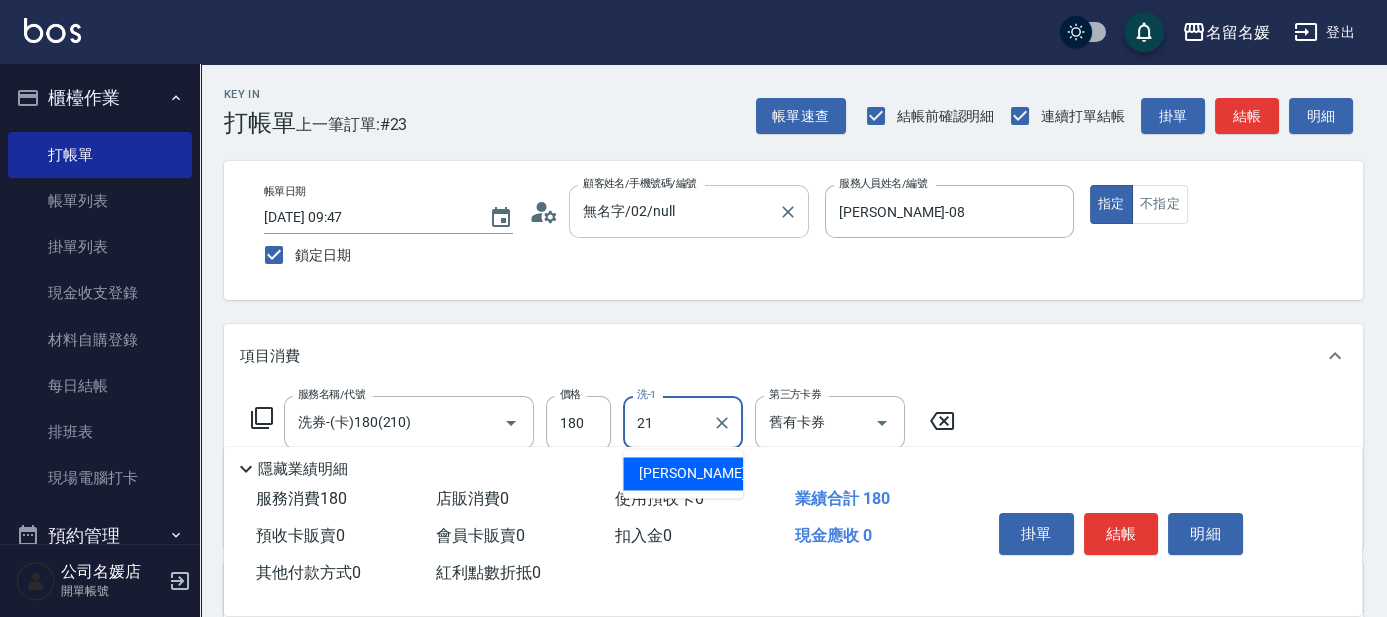 type on "[PERSON_NAME]-21" 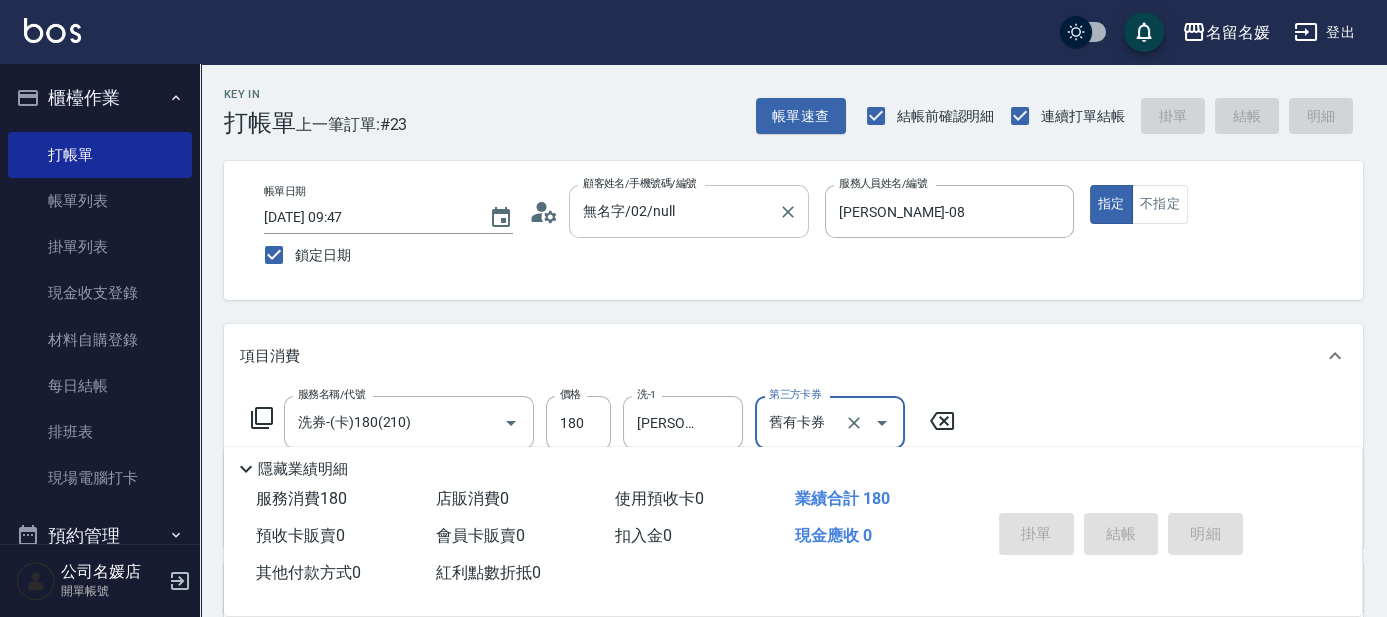 type 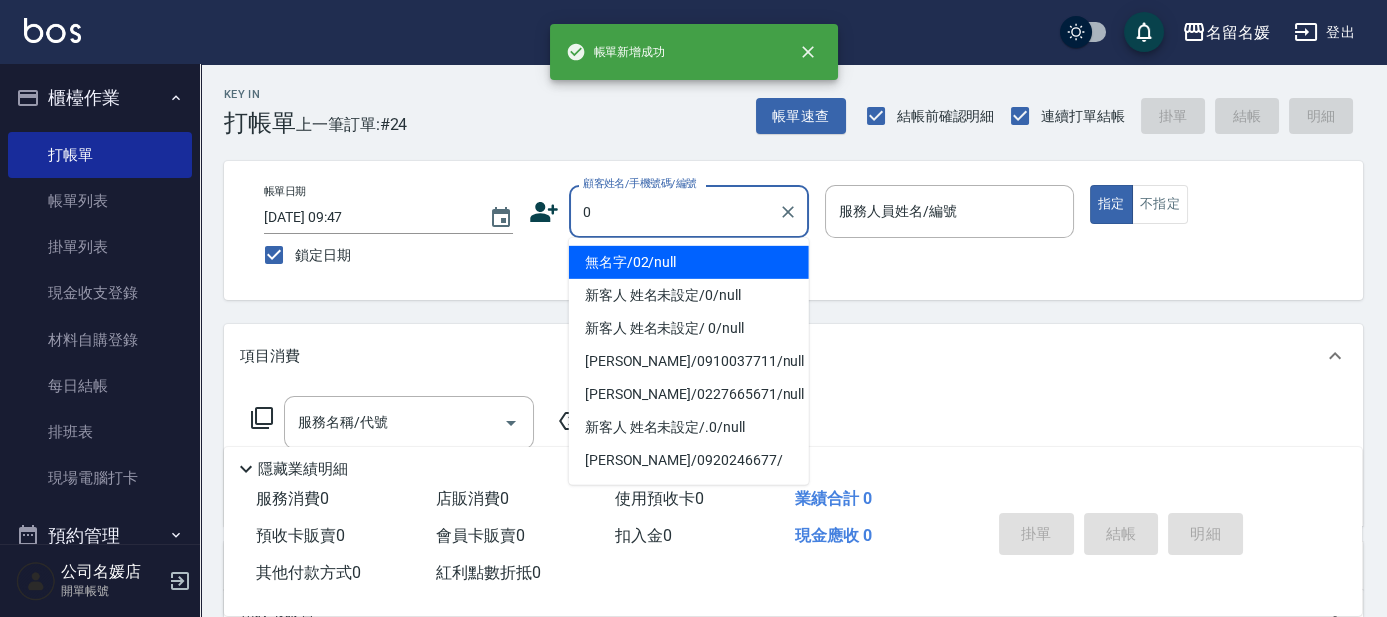 type on "0" 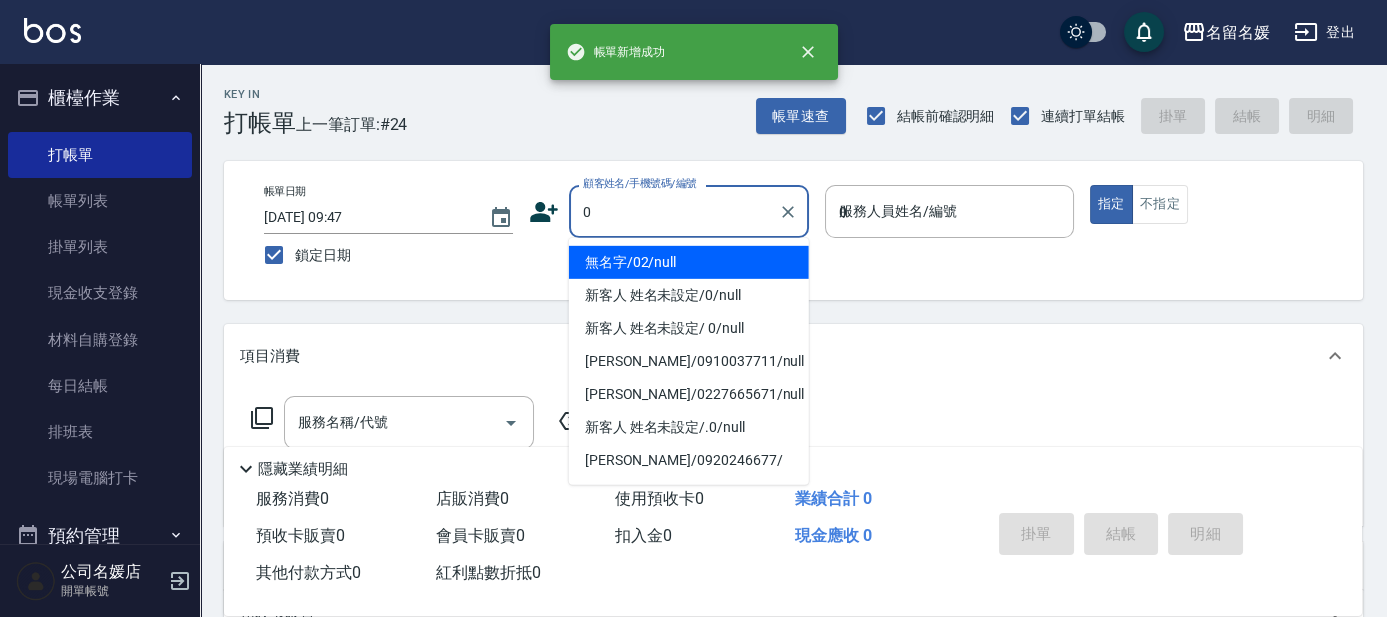 type on "無名字/02/null" 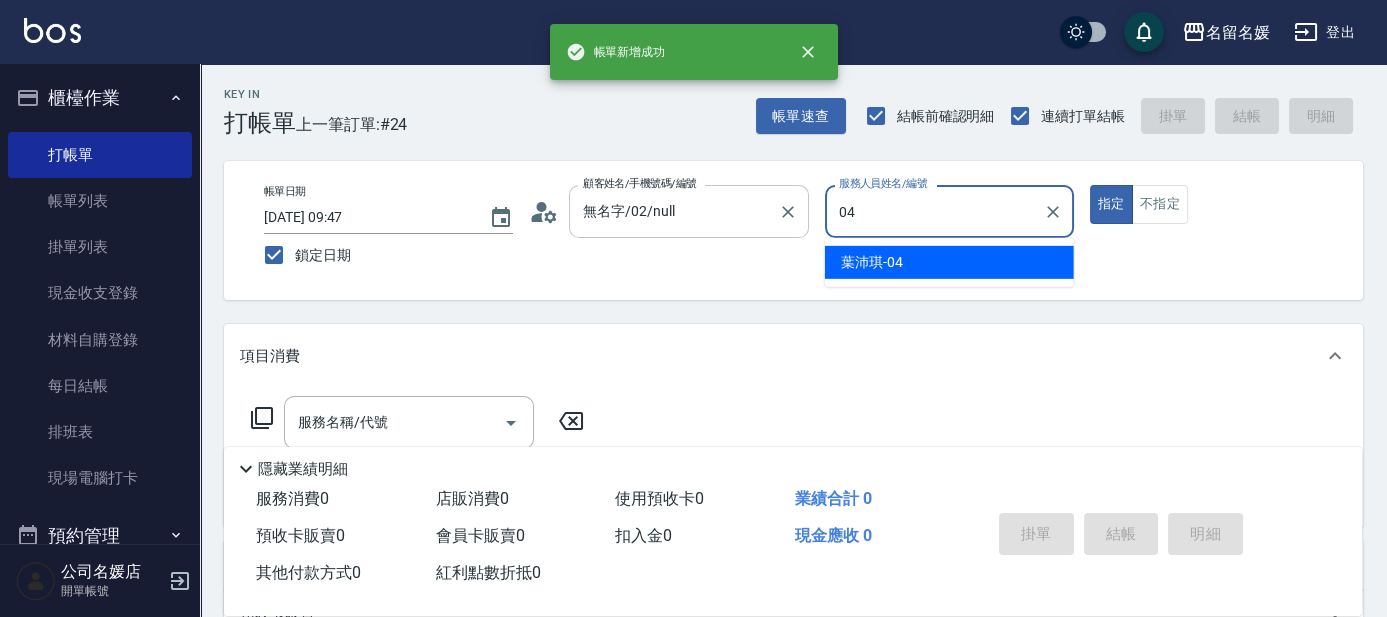 type on "[PERSON_NAME]-04" 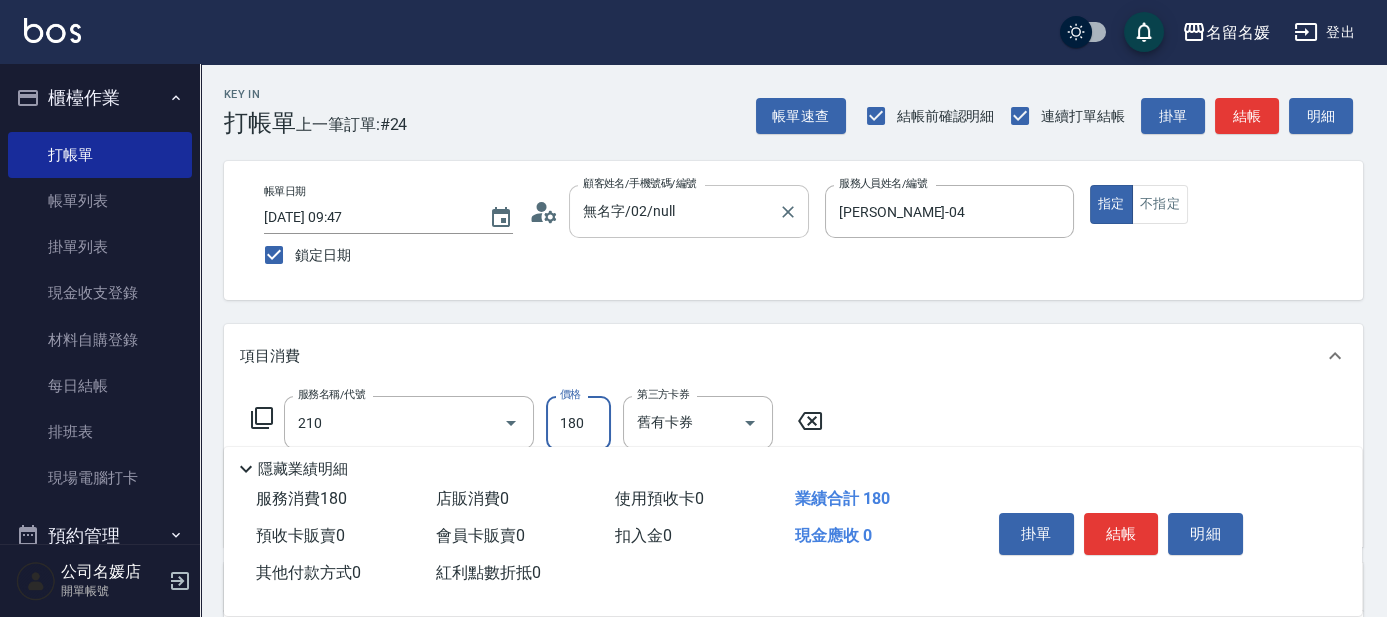 type on "洗券-(卡)180(210)" 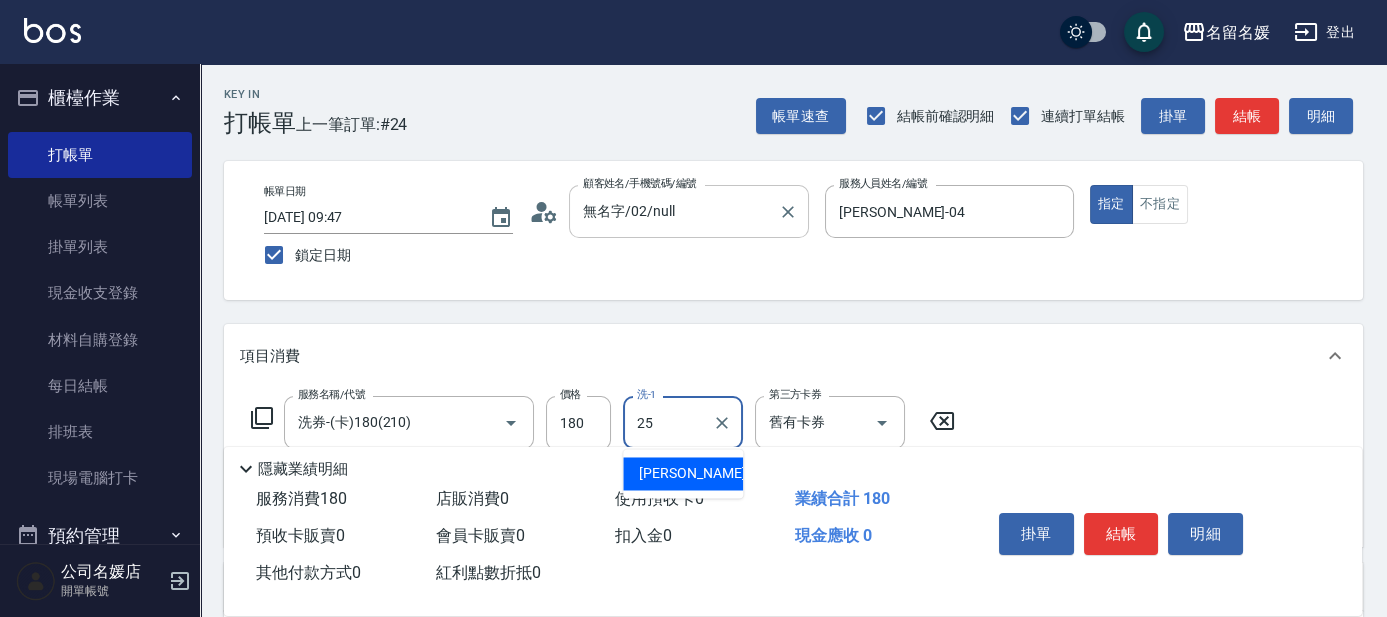 type on "[PERSON_NAME]-25" 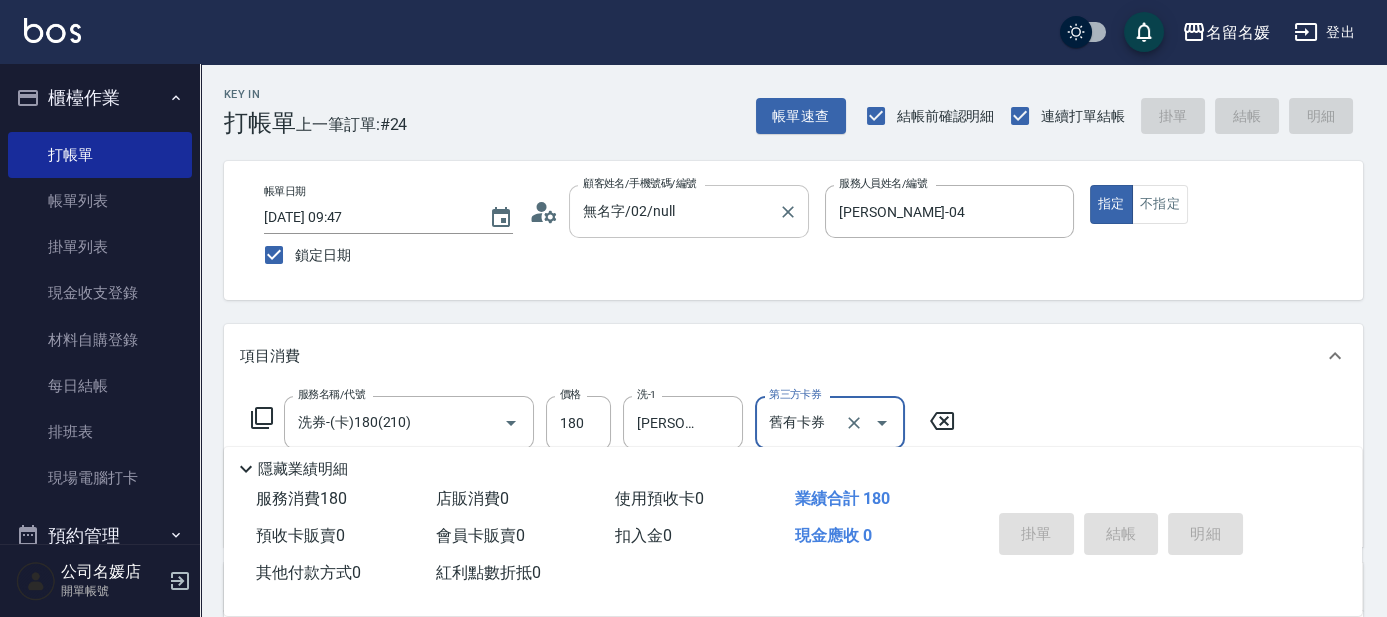 type 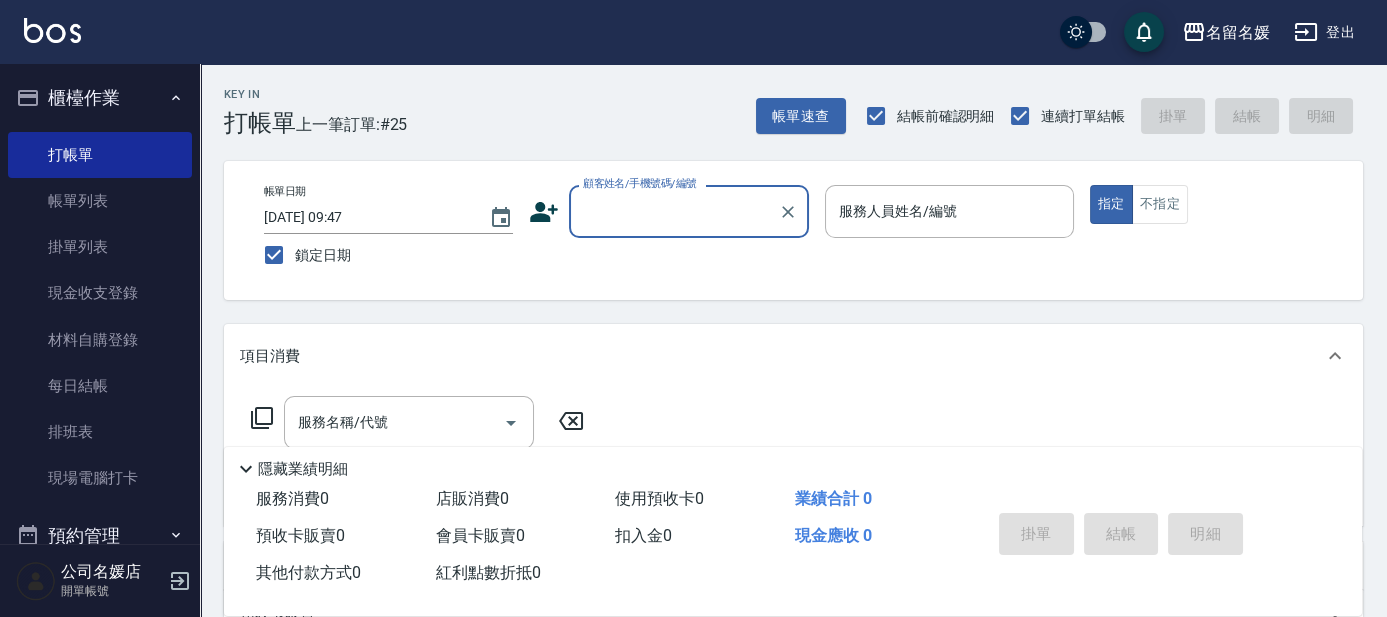 scroll, scrollTop: 90, scrollLeft: 0, axis: vertical 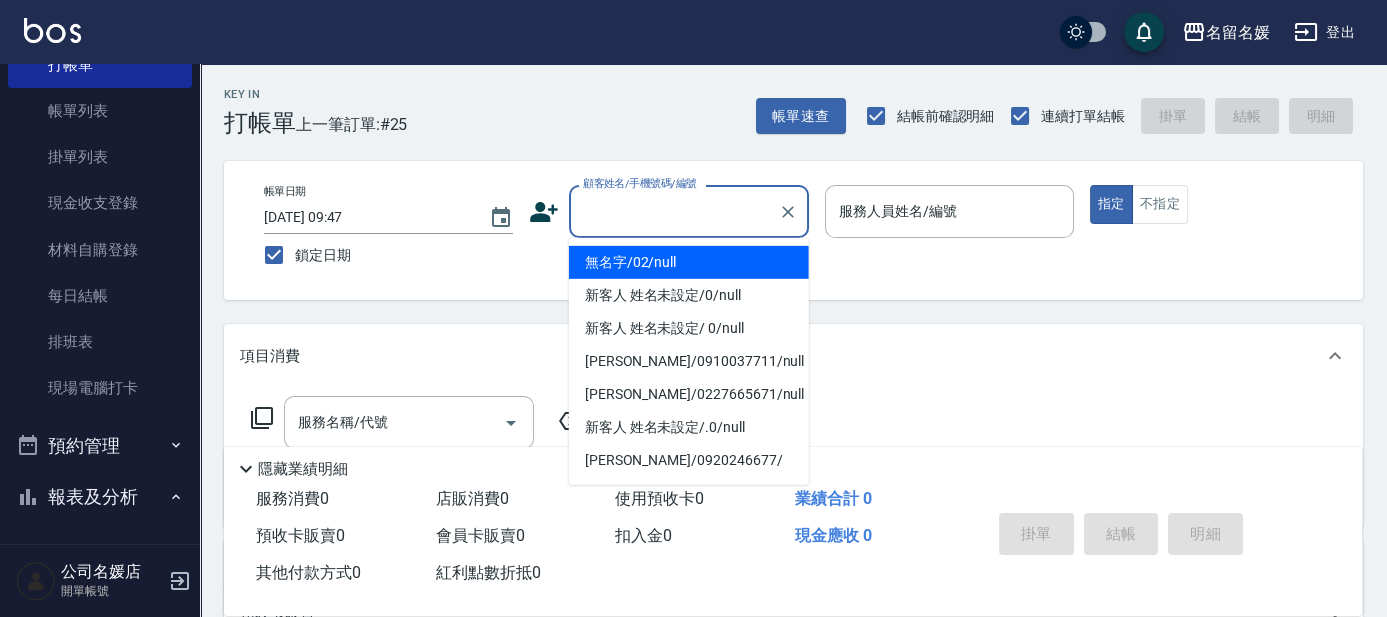 click on "顧客姓名/手機號碼/編號" at bounding box center (674, 211) 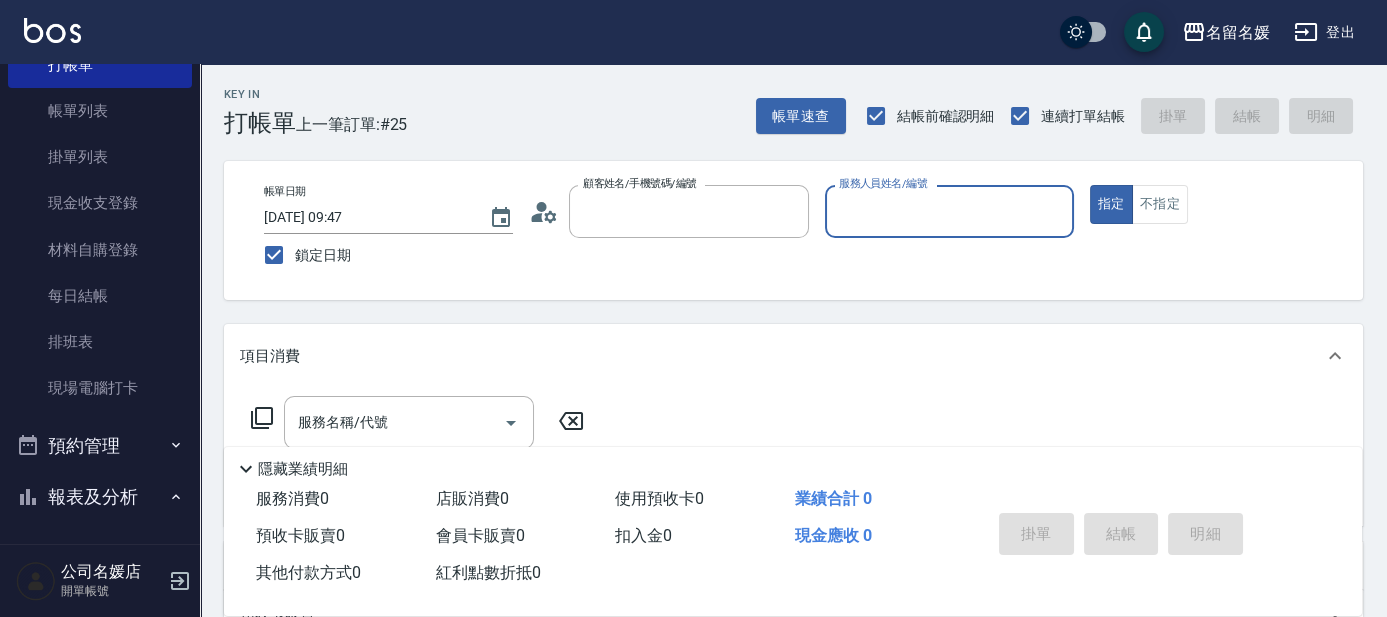 type on "無名字/02/null" 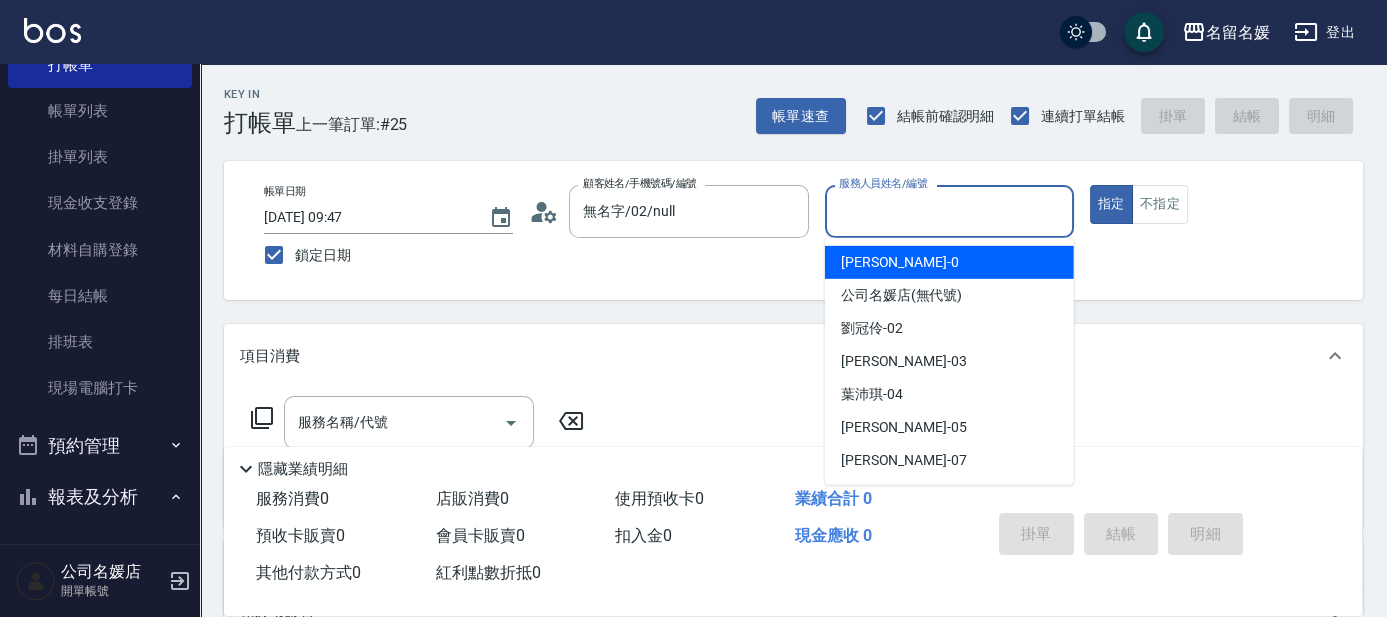 drag, startPoint x: 918, startPoint y: 204, endPoint x: 826, endPoint y: 183, distance: 94.36631 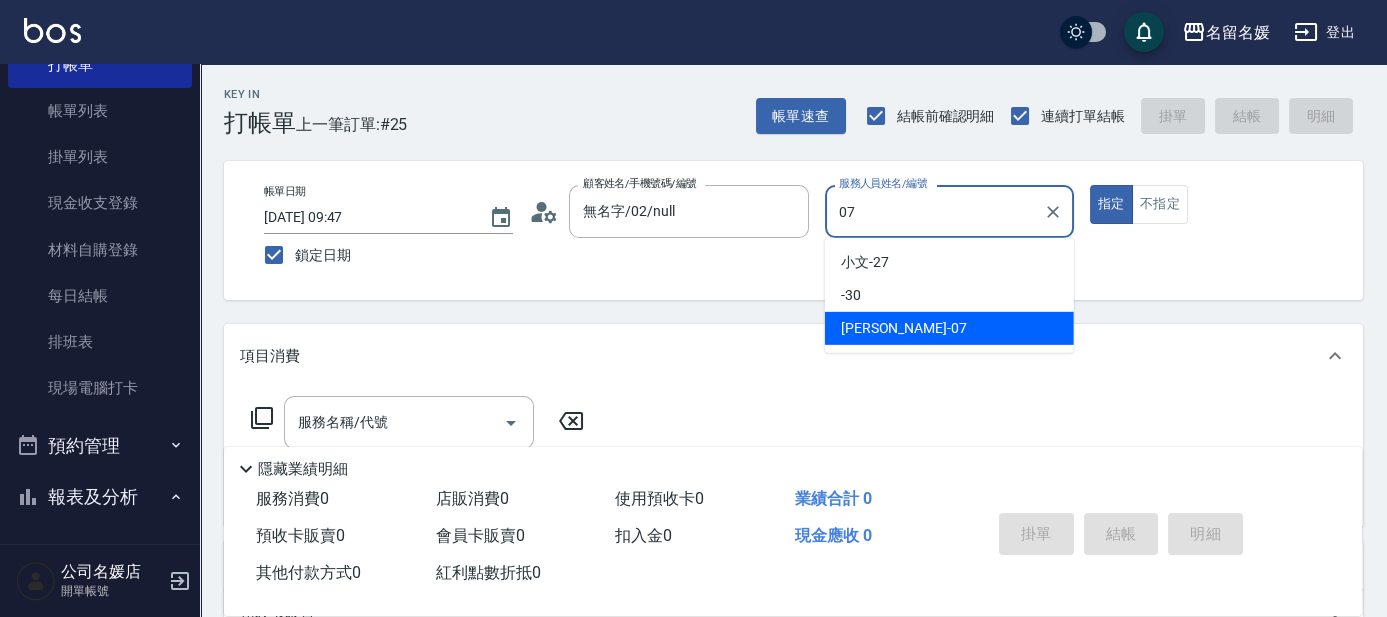 type on "[PERSON_NAME]-07" 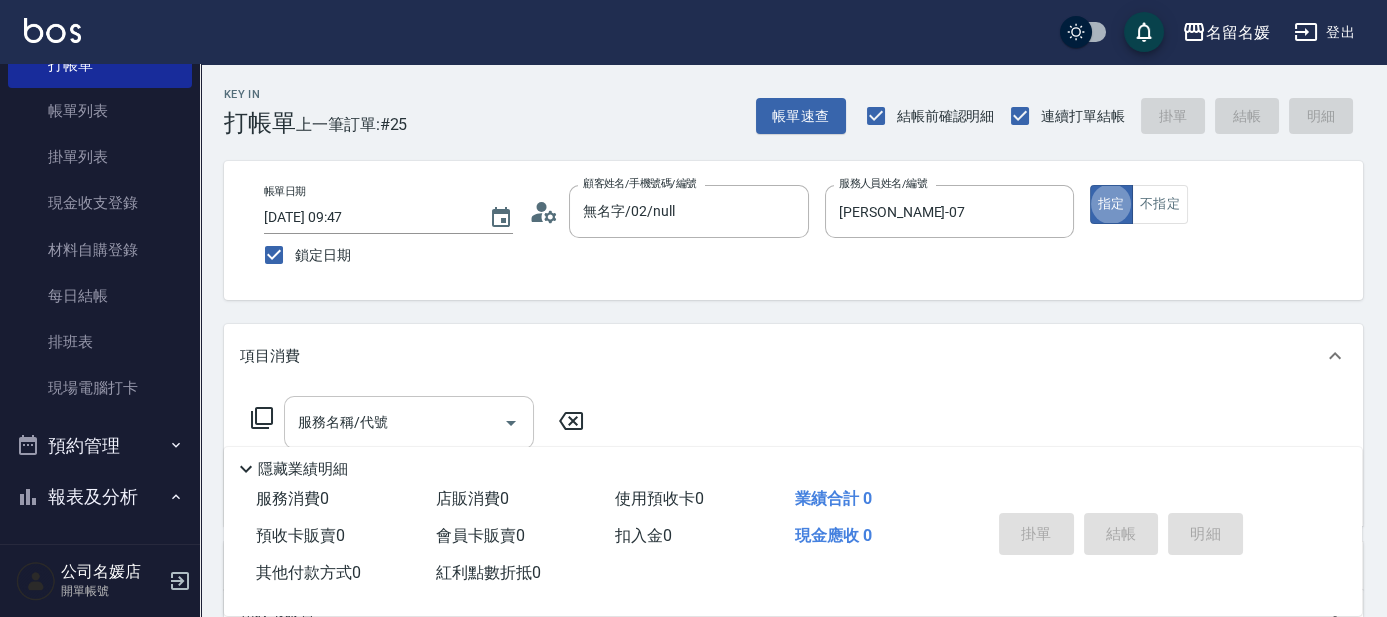 click on "服務名稱/代號" at bounding box center (394, 422) 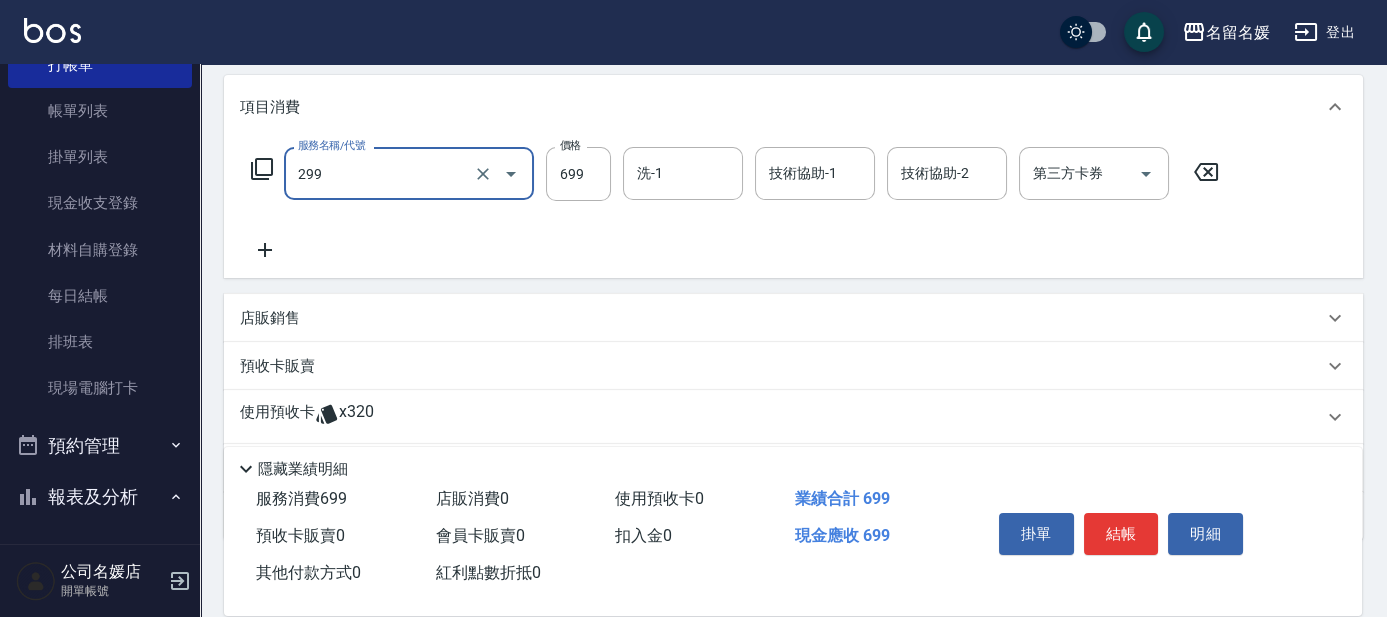 scroll, scrollTop: 272, scrollLeft: 0, axis: vertical 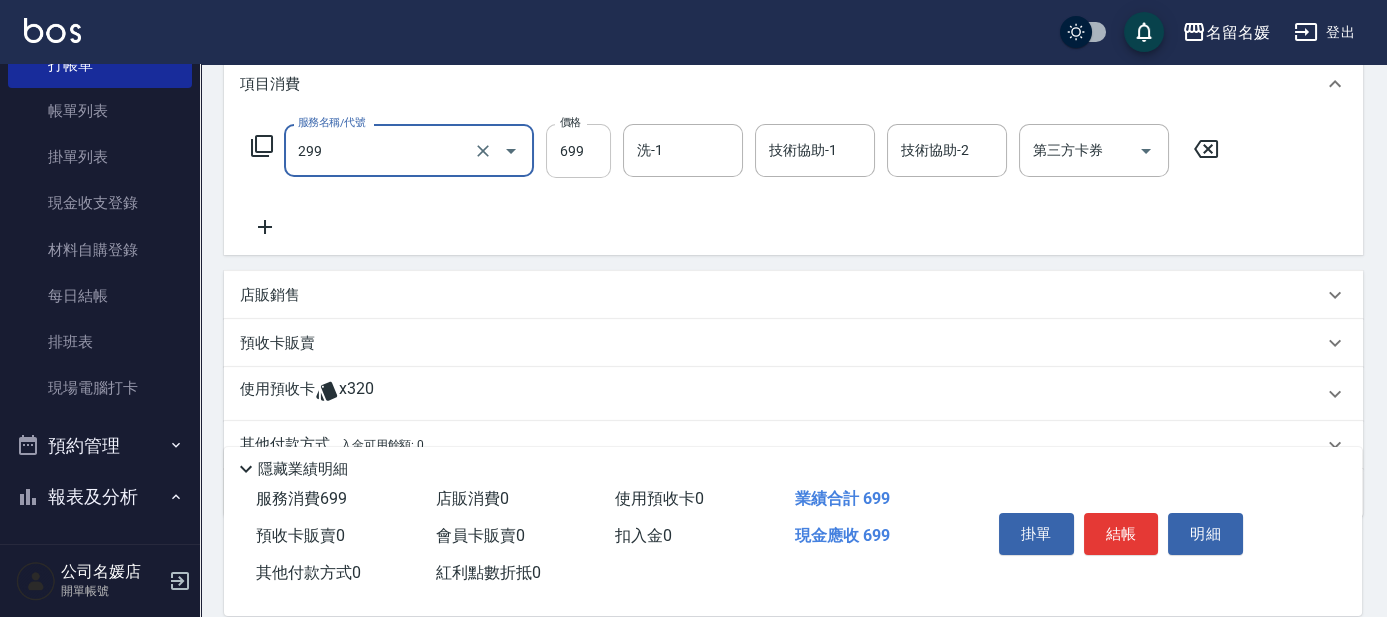 type on "滾珠洗髮699(299)" 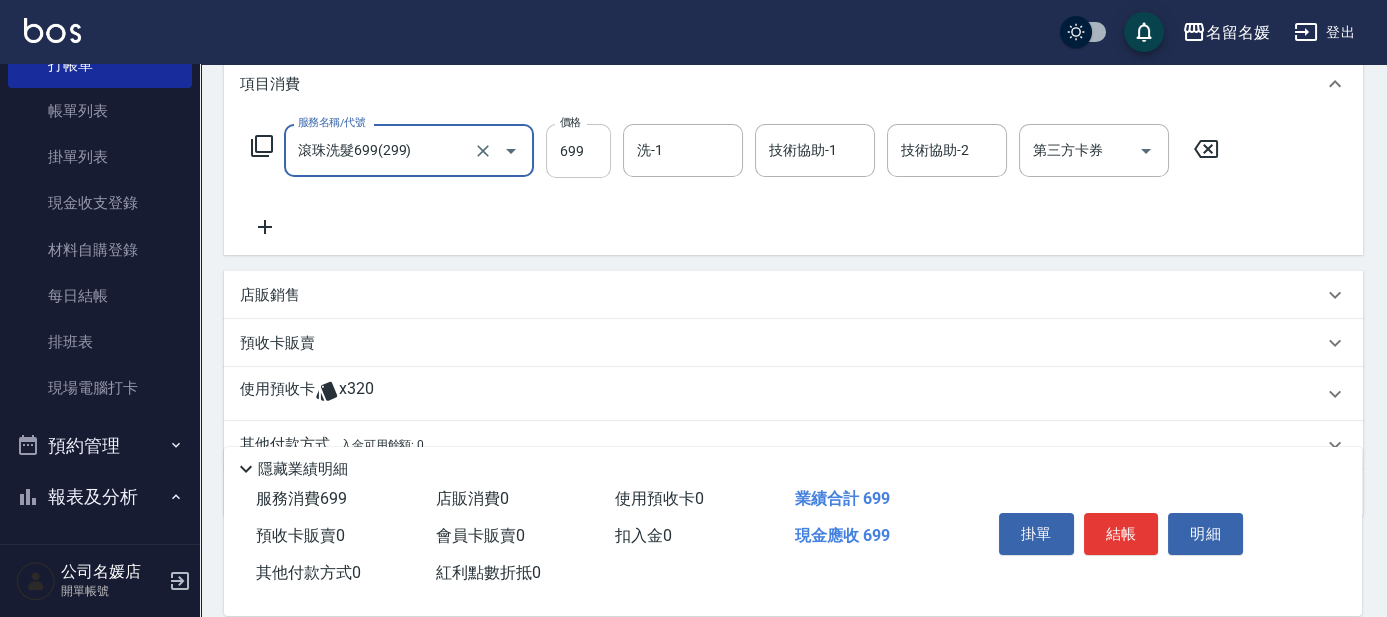 click on "699" at bounding box center [578, 151] 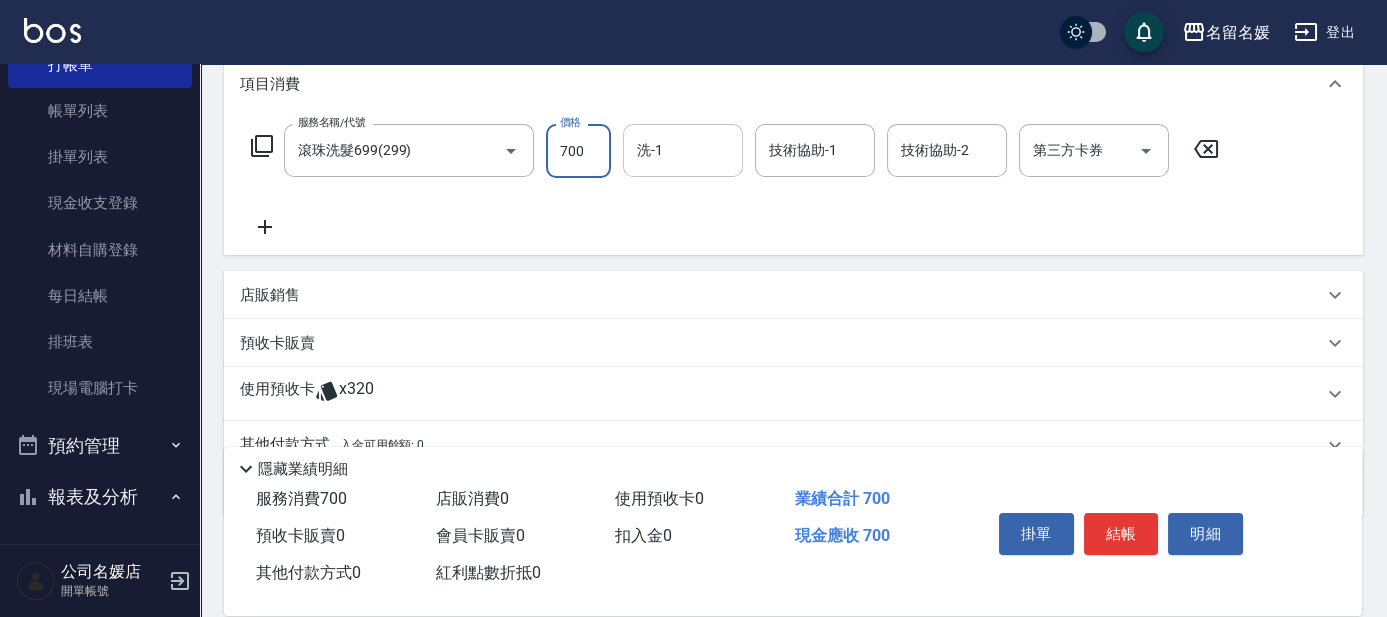 type on "700" 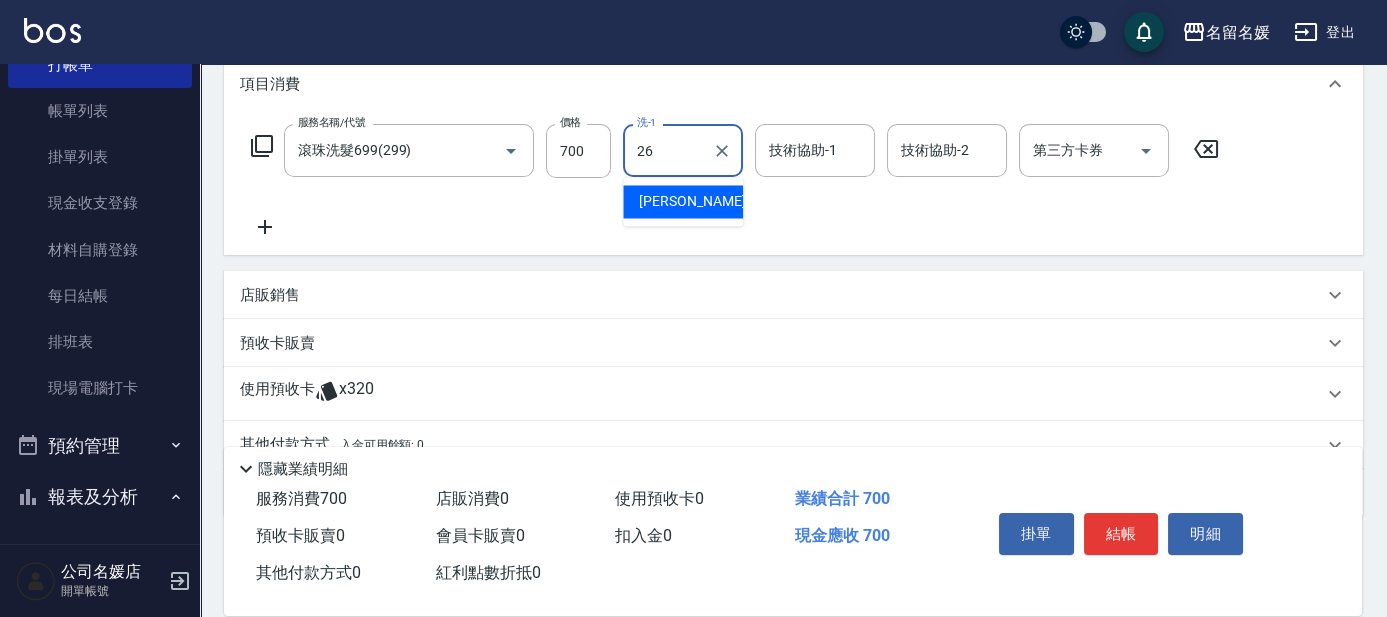 type on "[PERSON_NAME]-26" 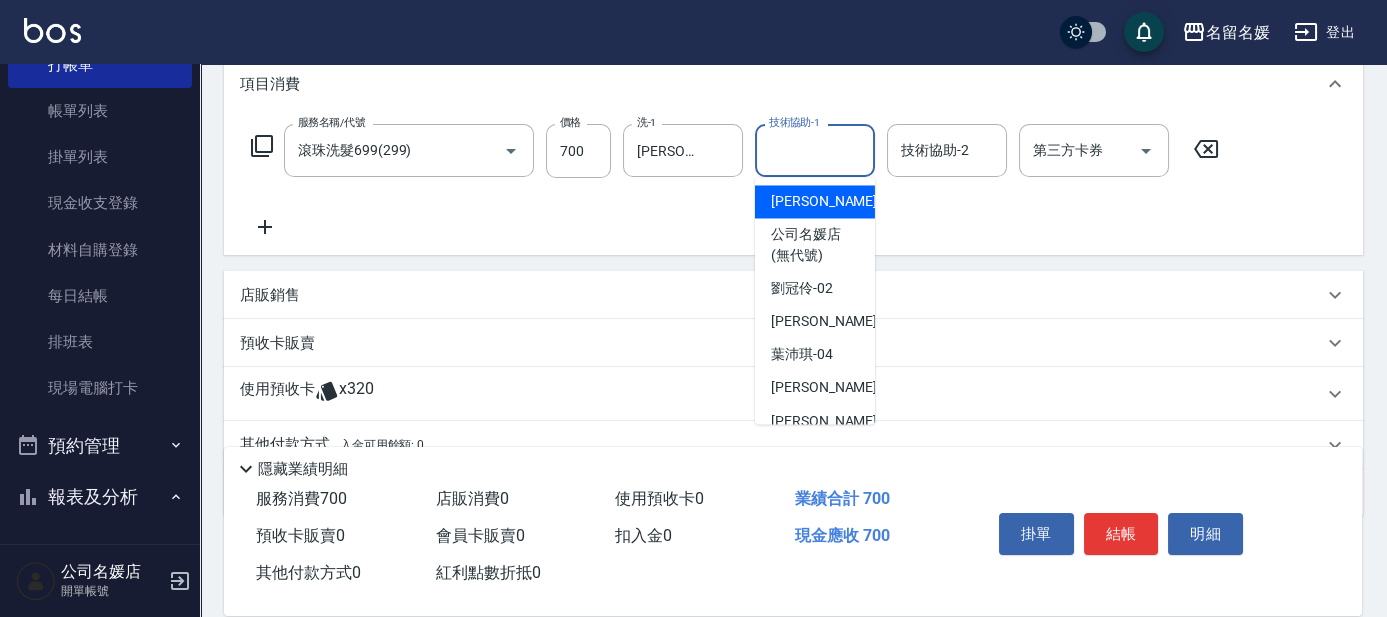 click on "技術協助-1" at bounding box center [815, 150] 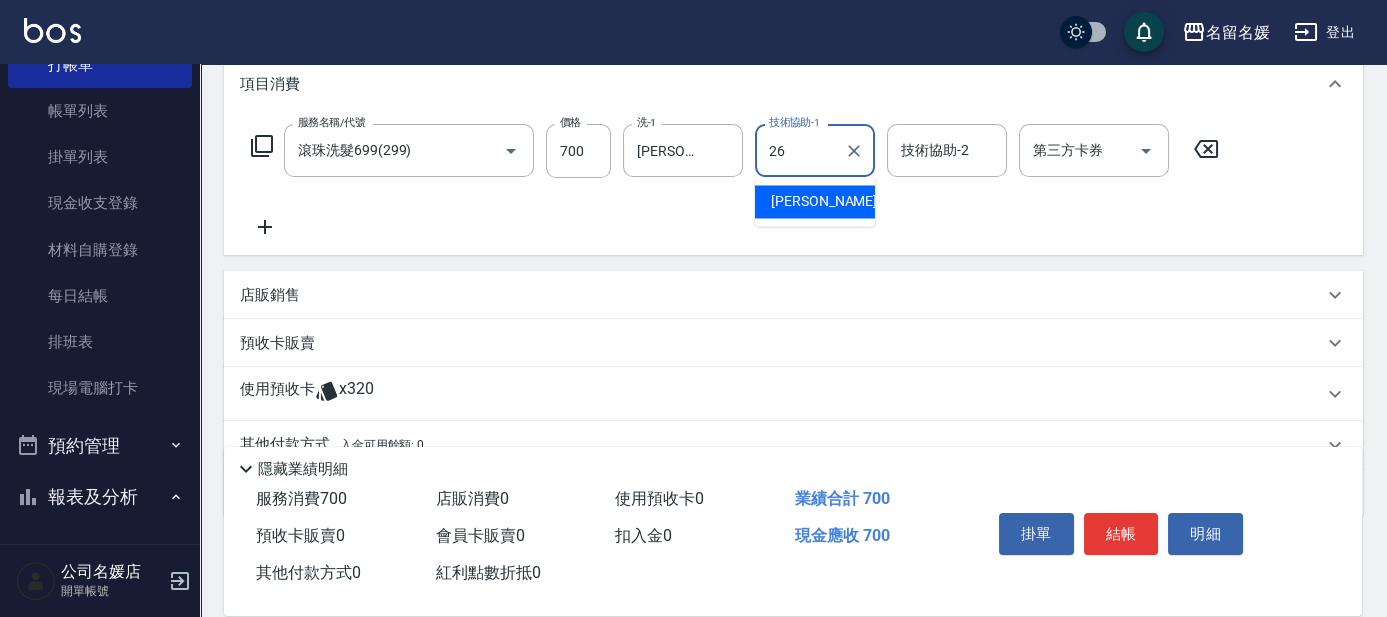 type on "[PERSON_NAME]-26" 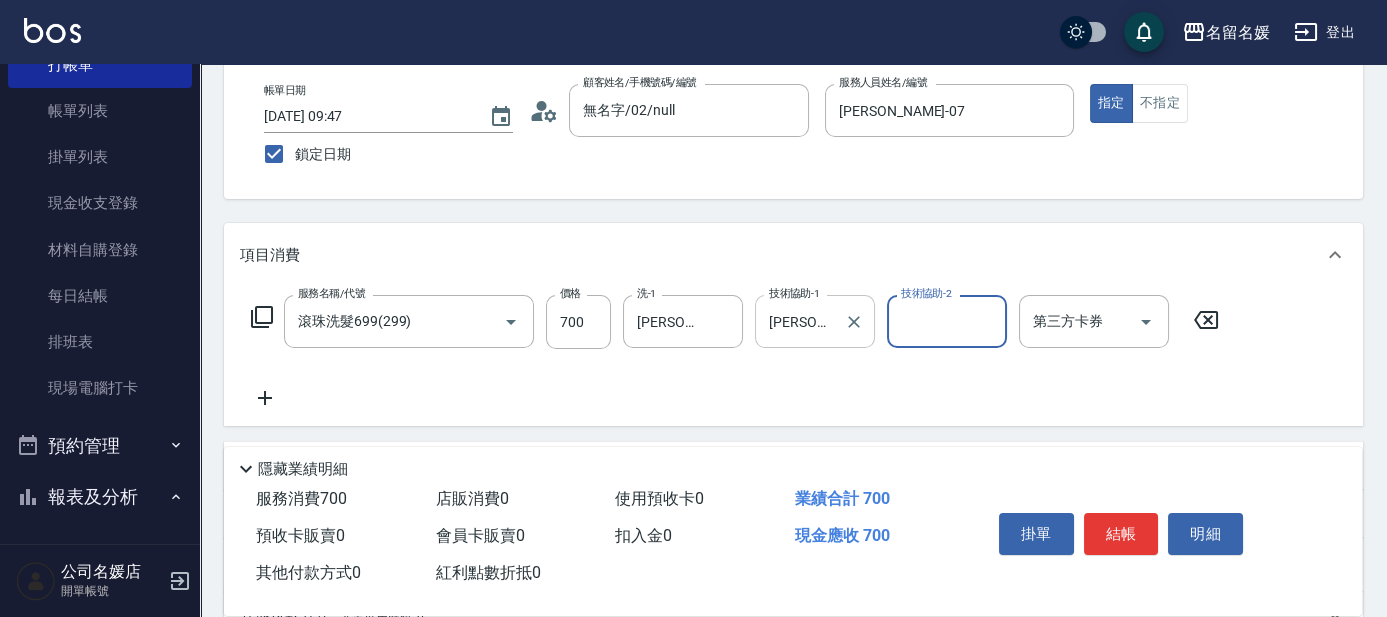 scroll, scrollTop: 90, scrollLeft: 0, axis: vertical 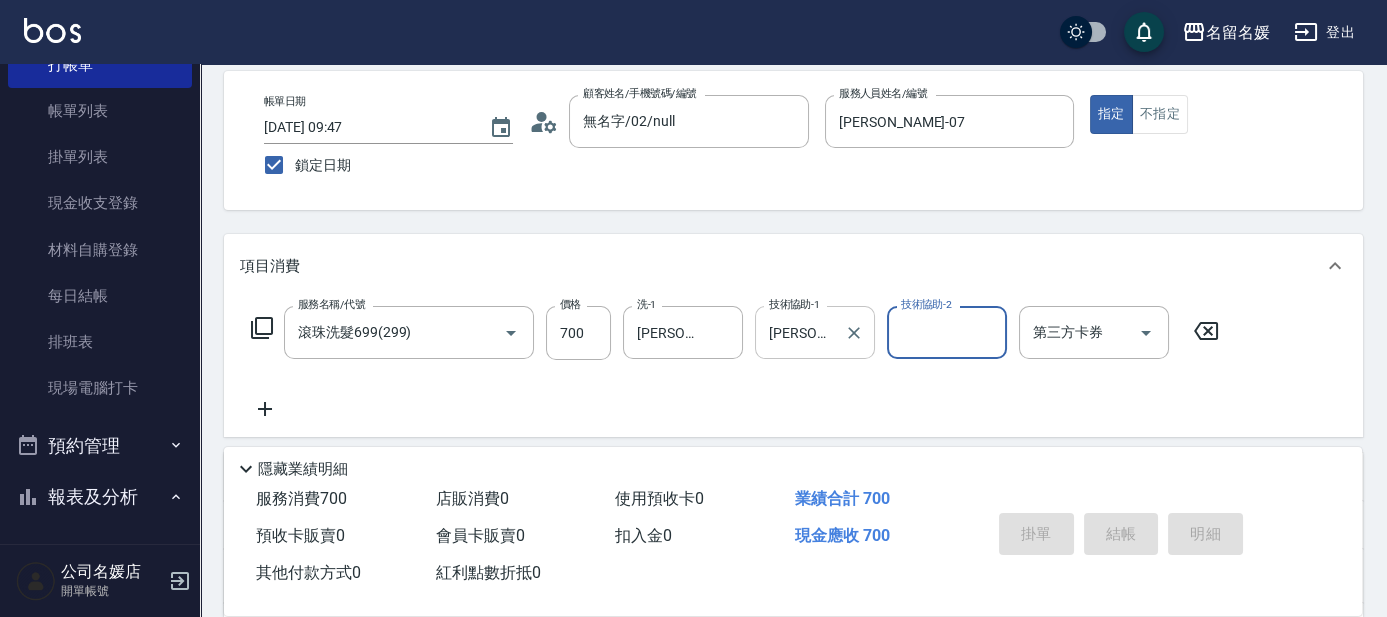 type 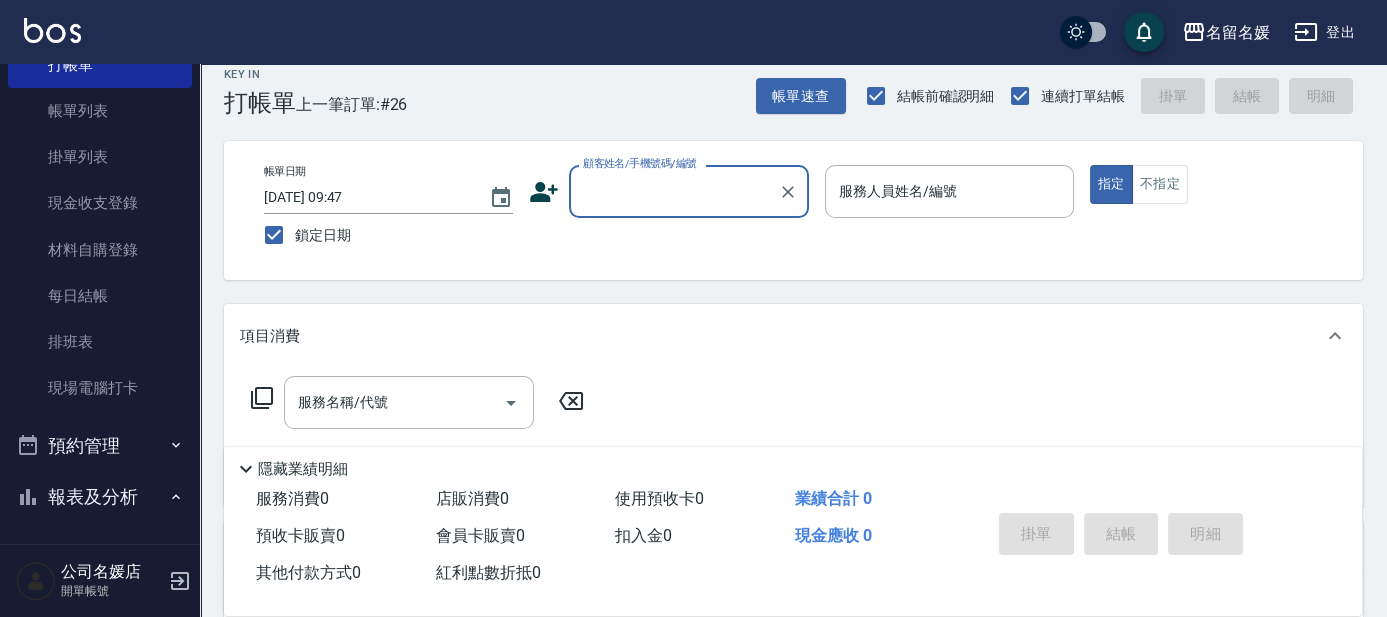 scroll, scrollTop: 0, scrollLeft: 0, axis: both 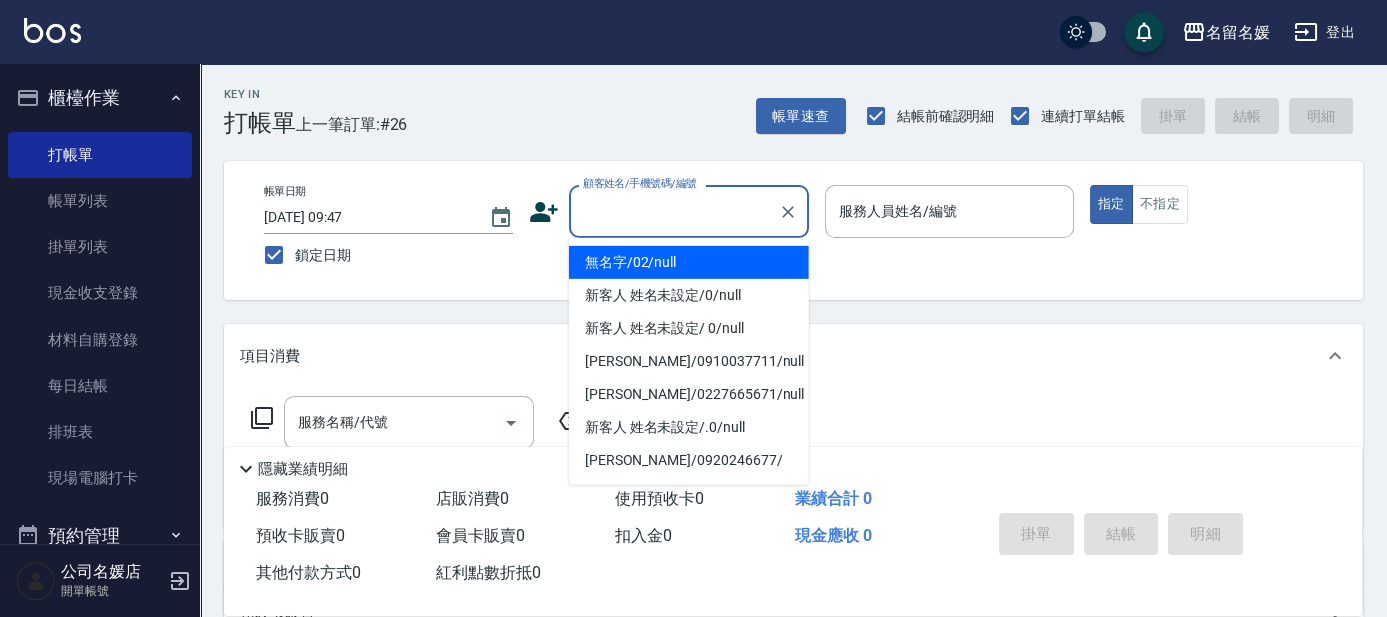 click on "顧客姓名/手機號碼/編號" at bounding box center (674, 211) 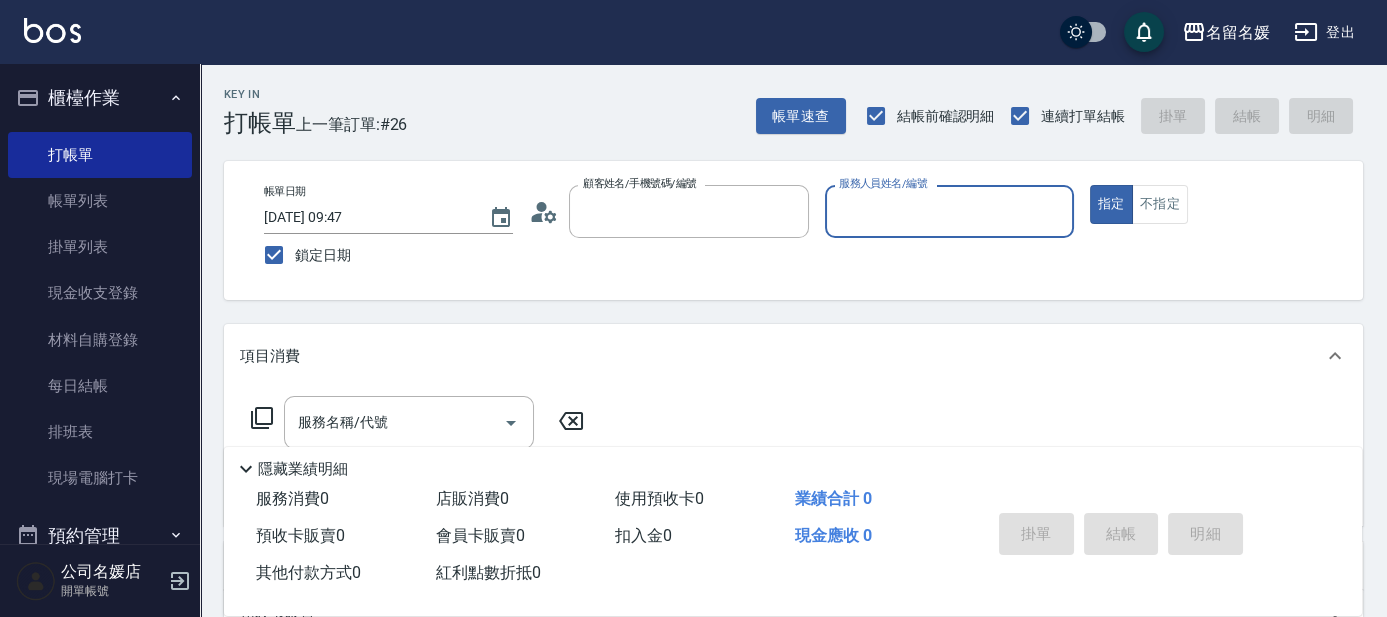 type on "無名字/02/null" 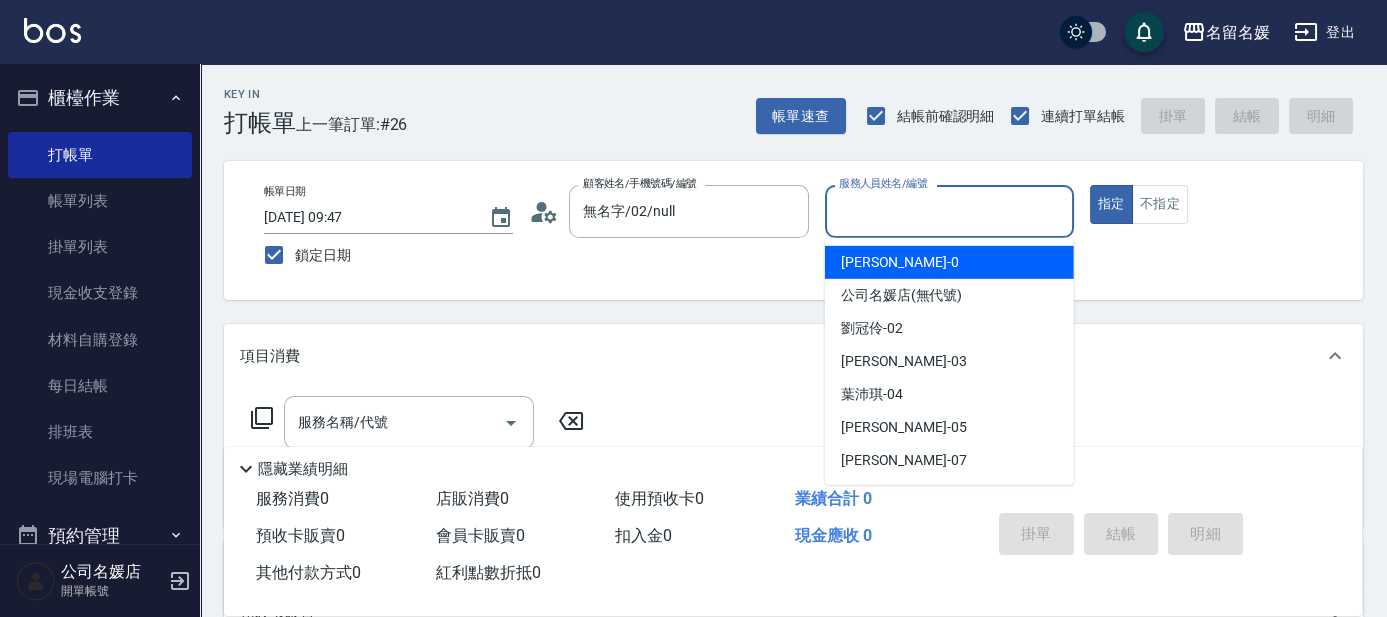 drag, startPoint x: 924, startPoint y: 214, endPoint x: 944, endPoint y: 50, distance: 165.21501 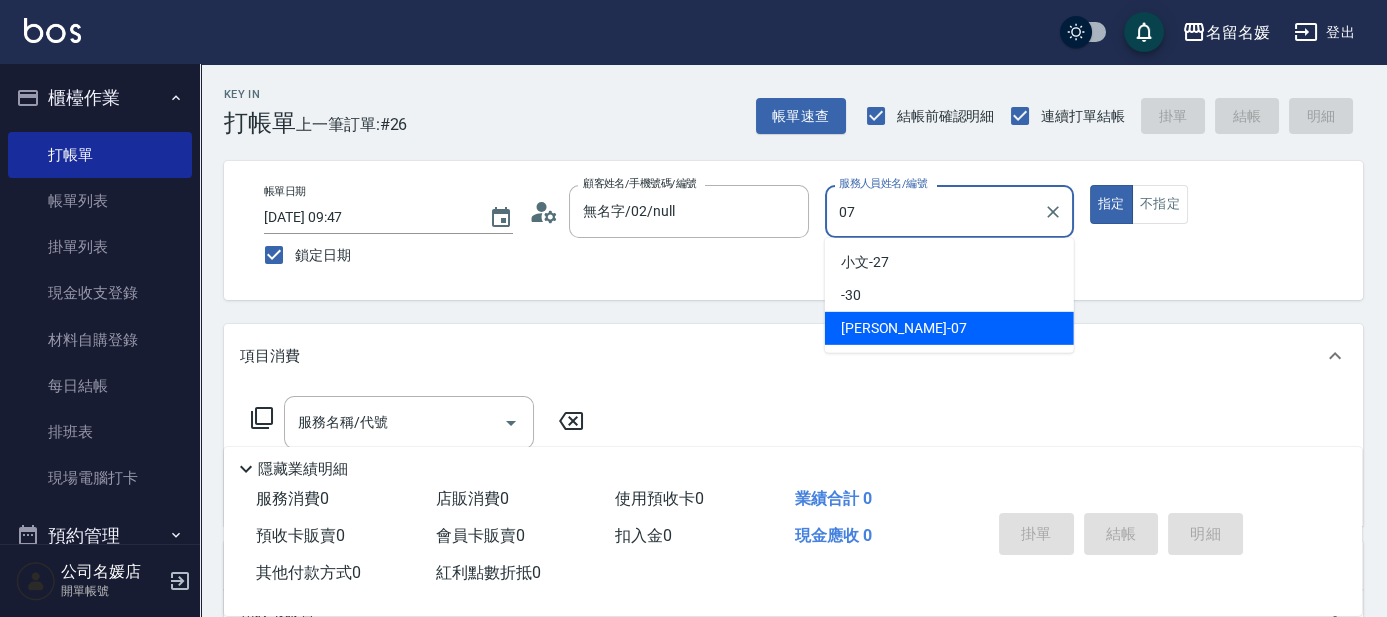 type on "[PERSON_NAME]-07" 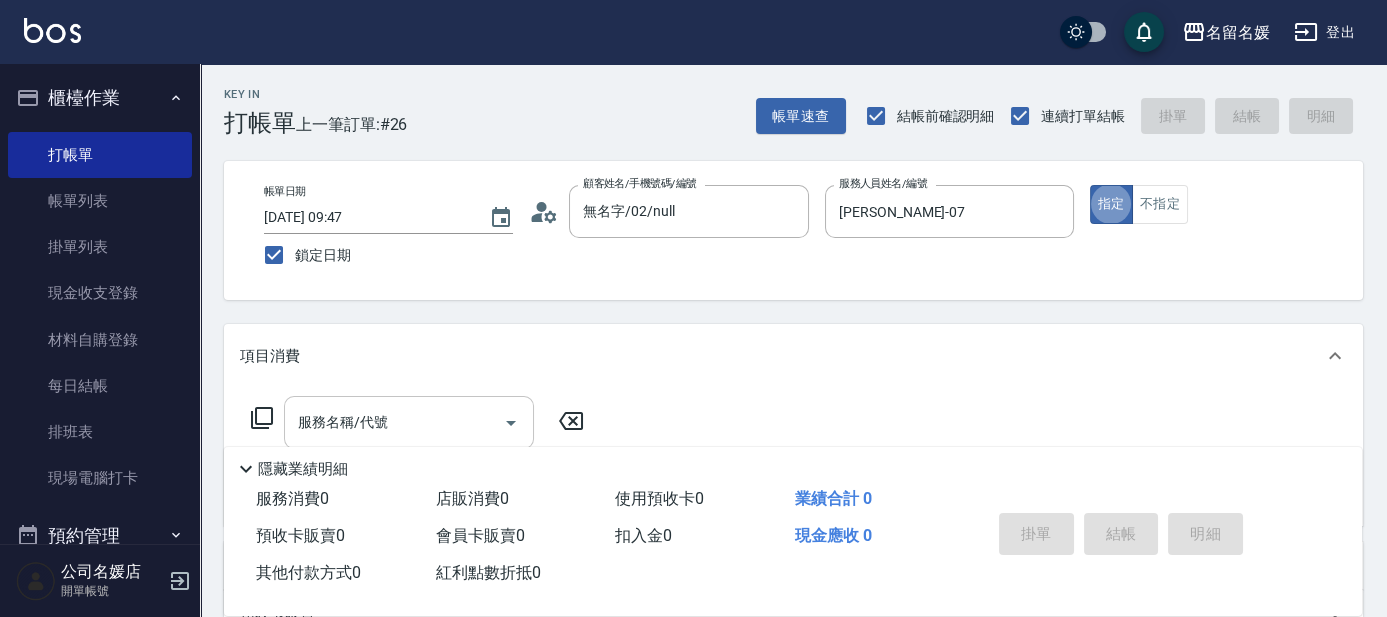 click on "服務名稱/代號" at bounding box center [394, 422] 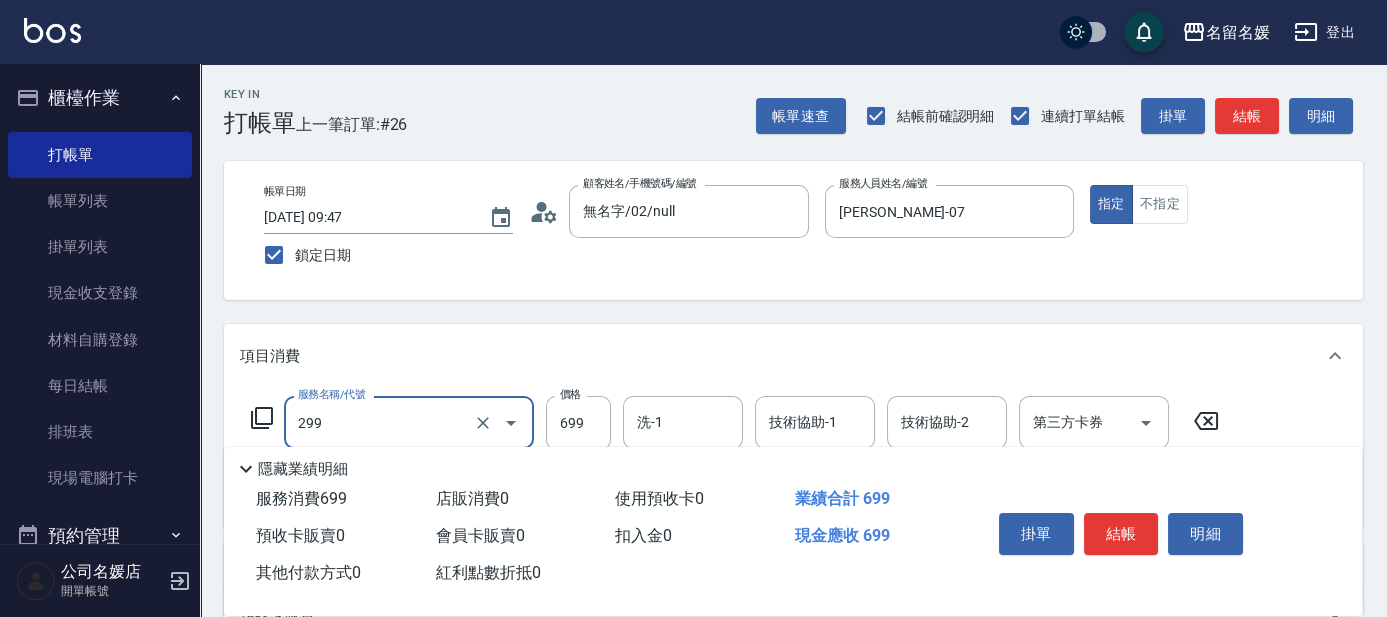 type on "滾珠洗髮699(299)" 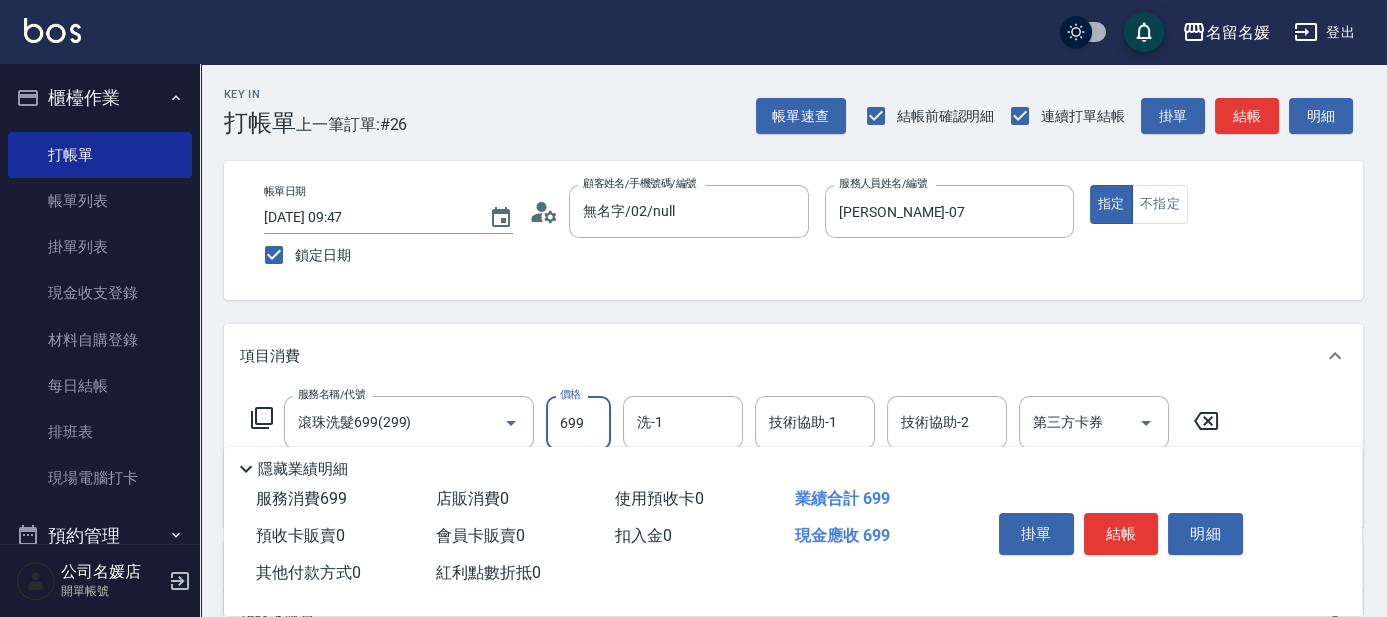 drag, startPoint x: 611, startPoint y: 410, endPoint x: 590, endPoint y: 410, distance: 21 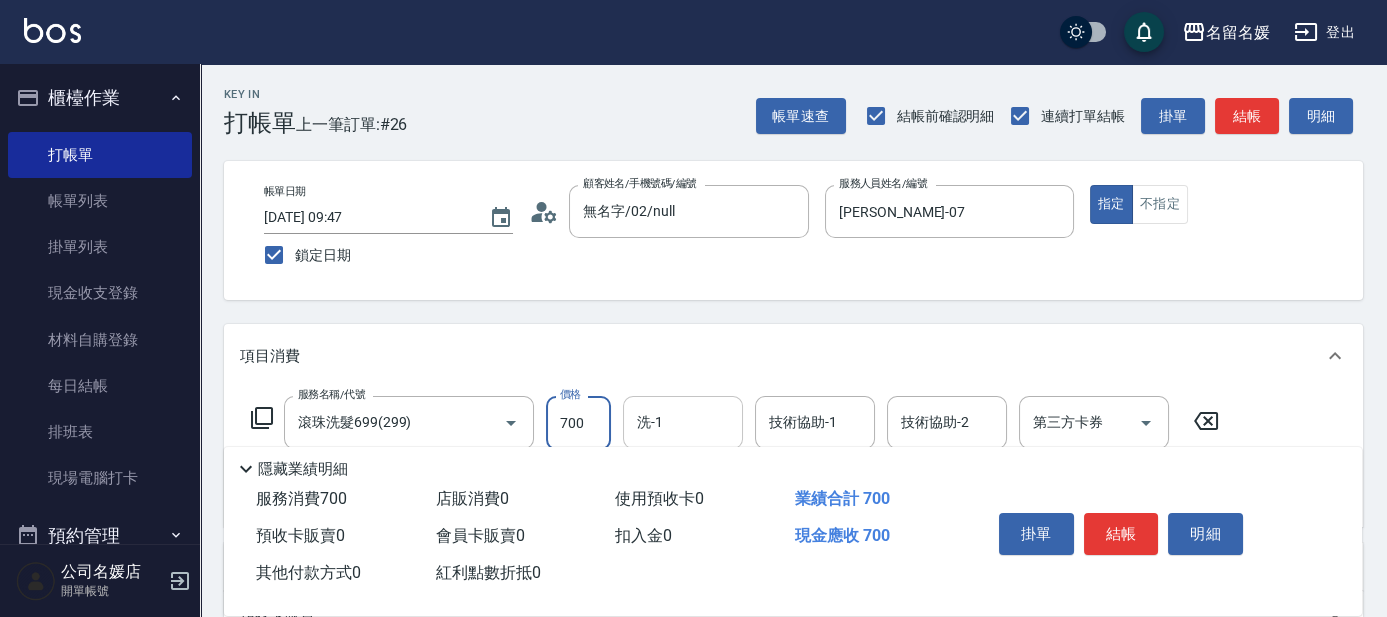 type on "700" 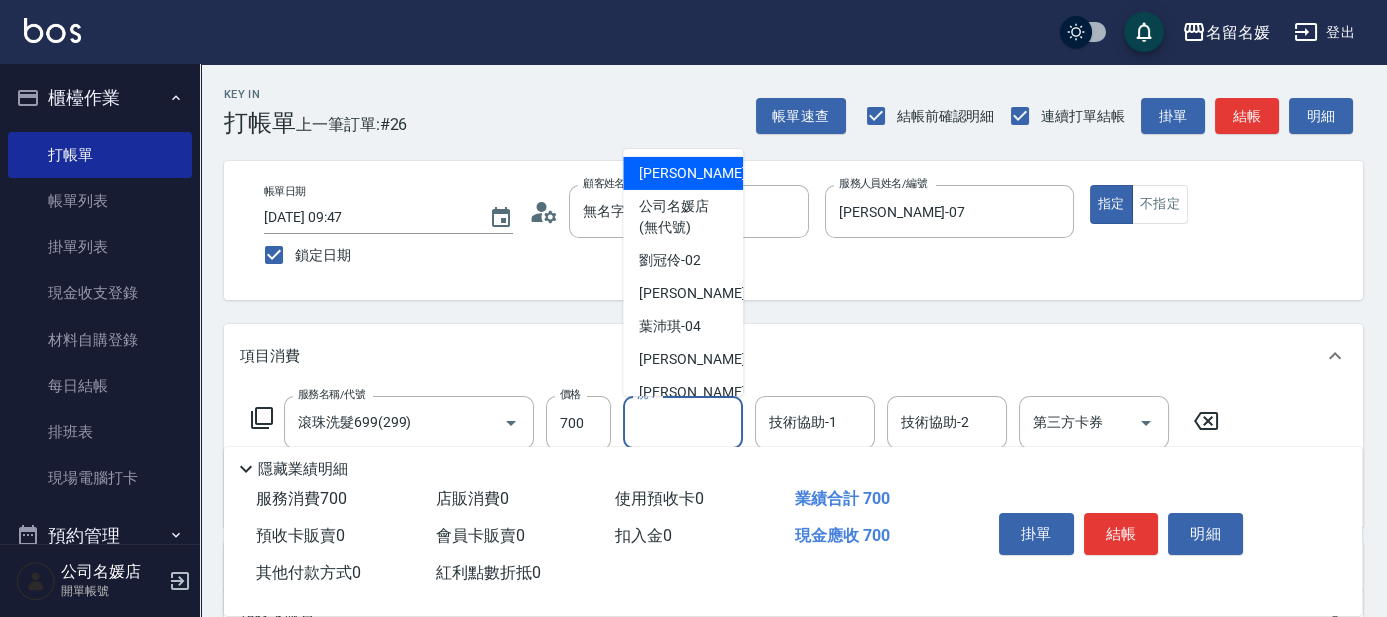 drag, startPoint x: 679, startPoint y: 424, endPoint x: 637, endPoint y: 13, distance: 413.1404 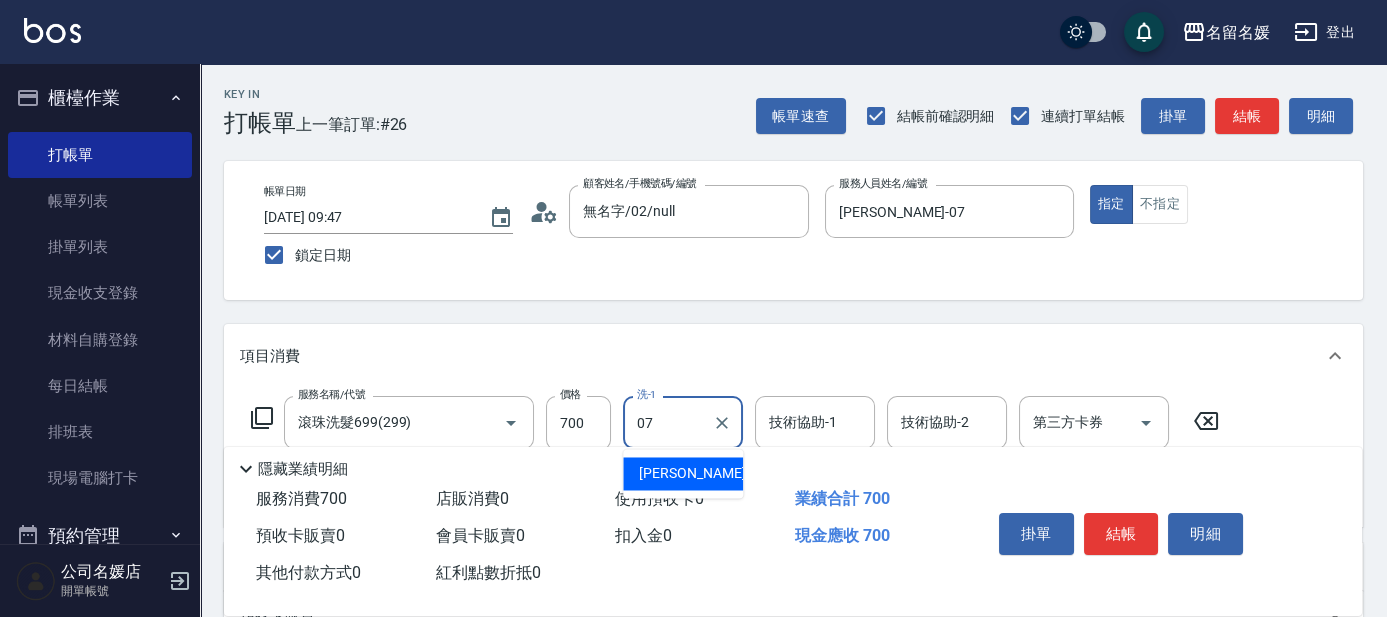 type on "[PERSON_NAME]-07" 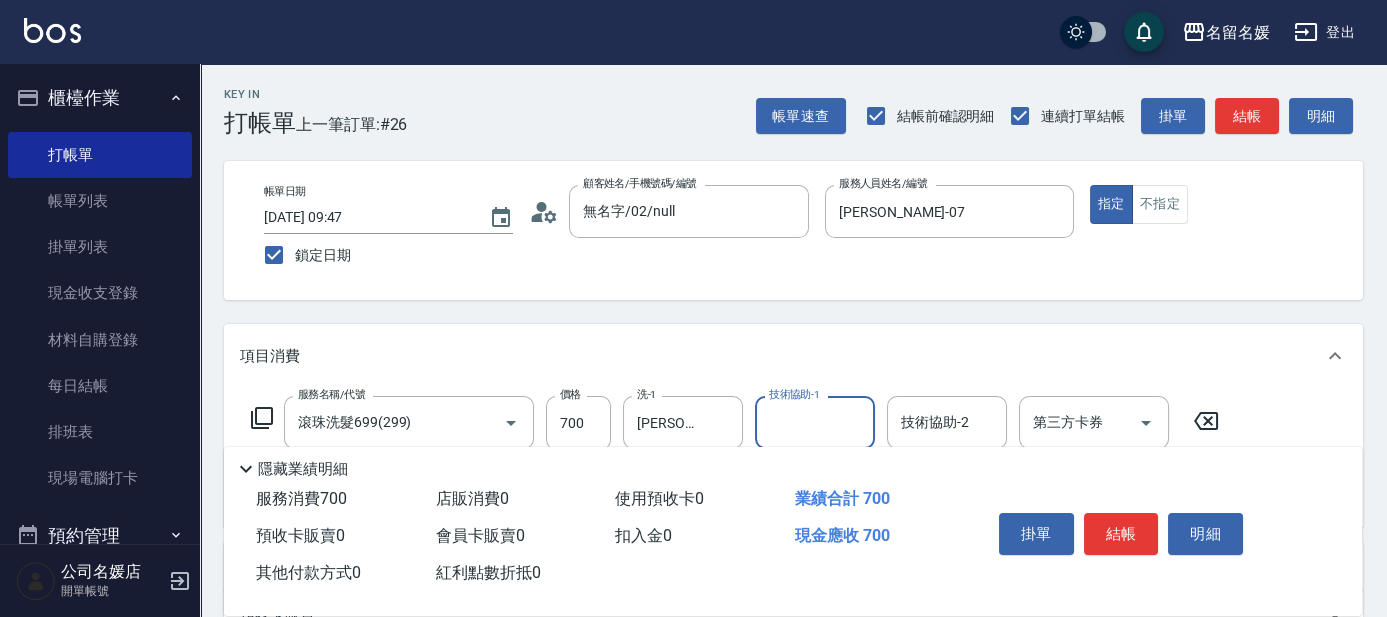 drag, startPoint x: 806, startPoint y: 425, endPoint x: 806, endPoint y: 403, distance: 22 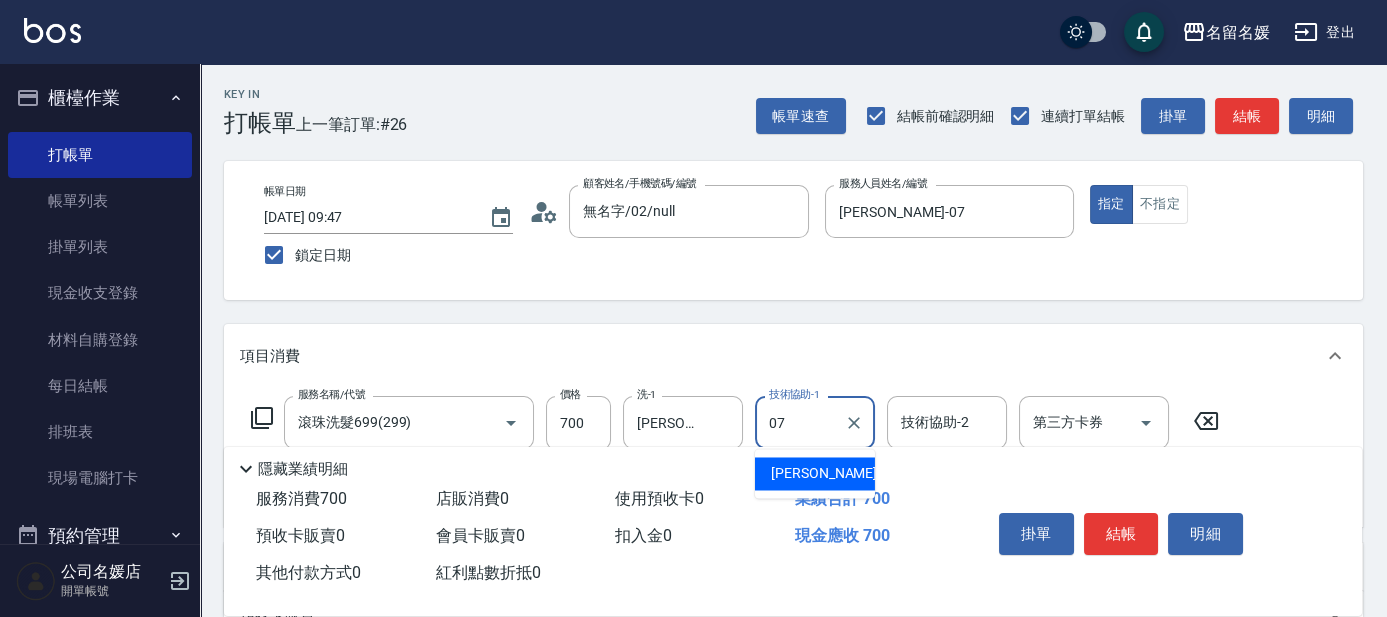 type on "[PERSON_NAME]-07" 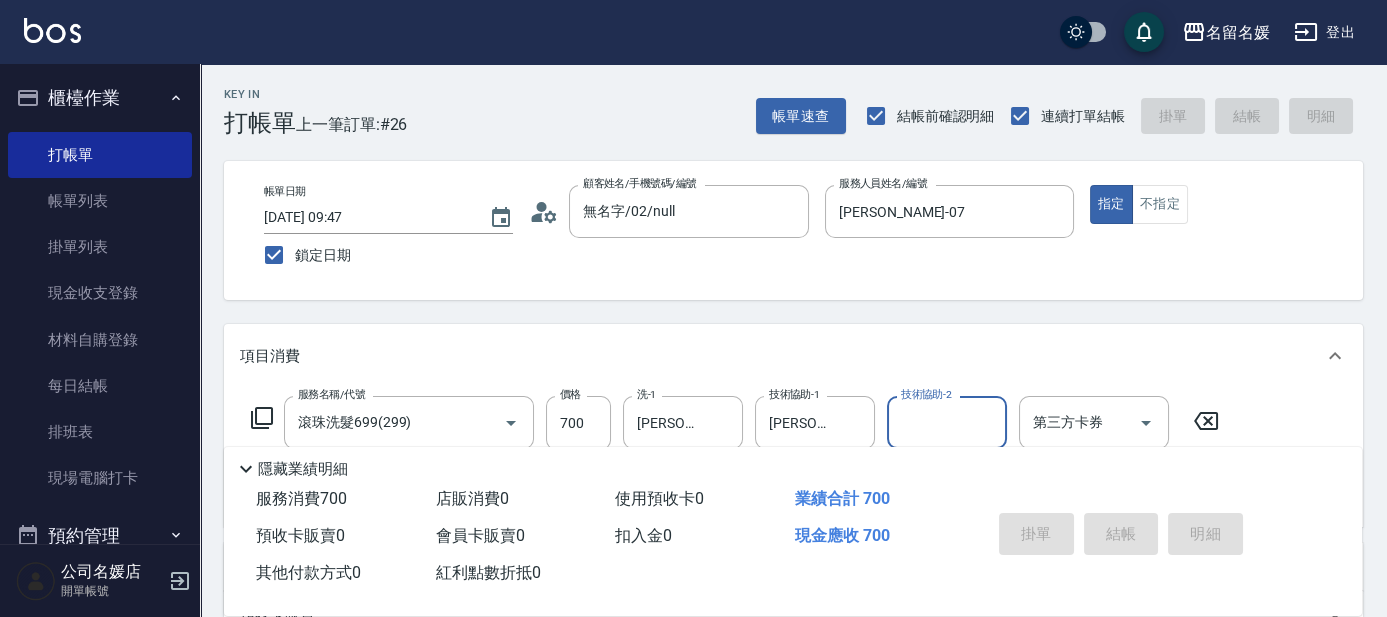 type 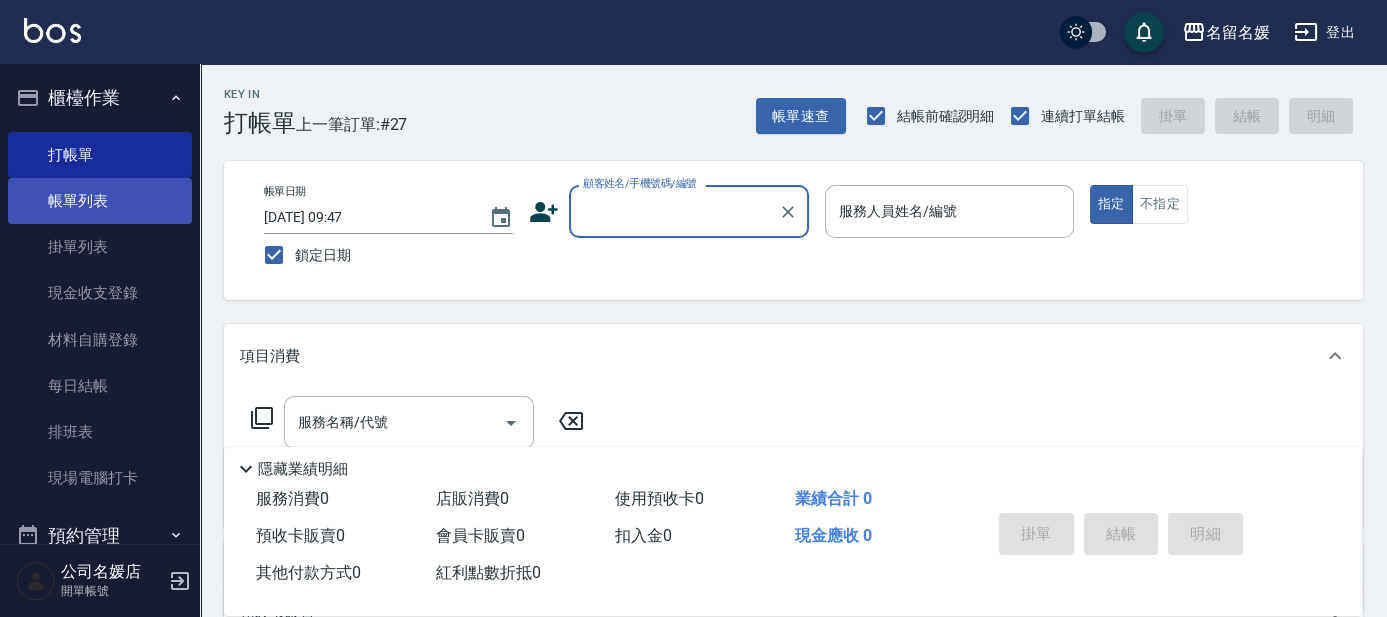 click on "帳單列表" at bounding box center [100, 201] 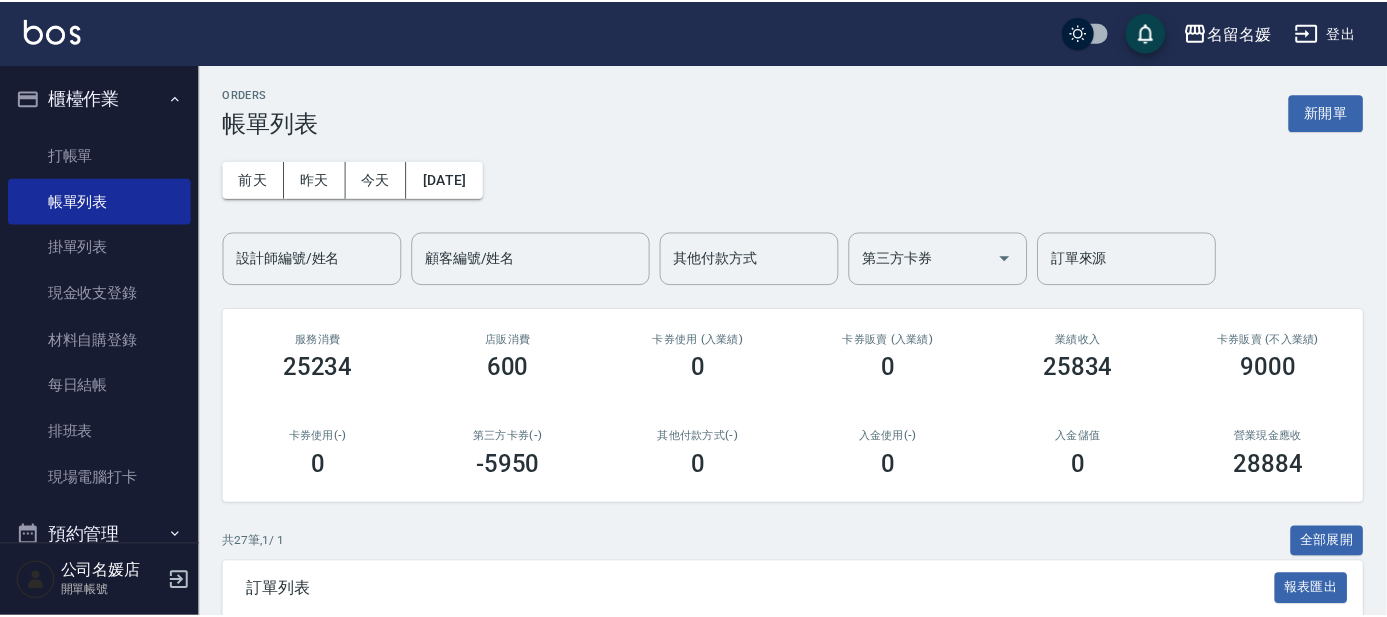 scroll, scrollTop: 363, scrollLeft: 0, axis: vertical 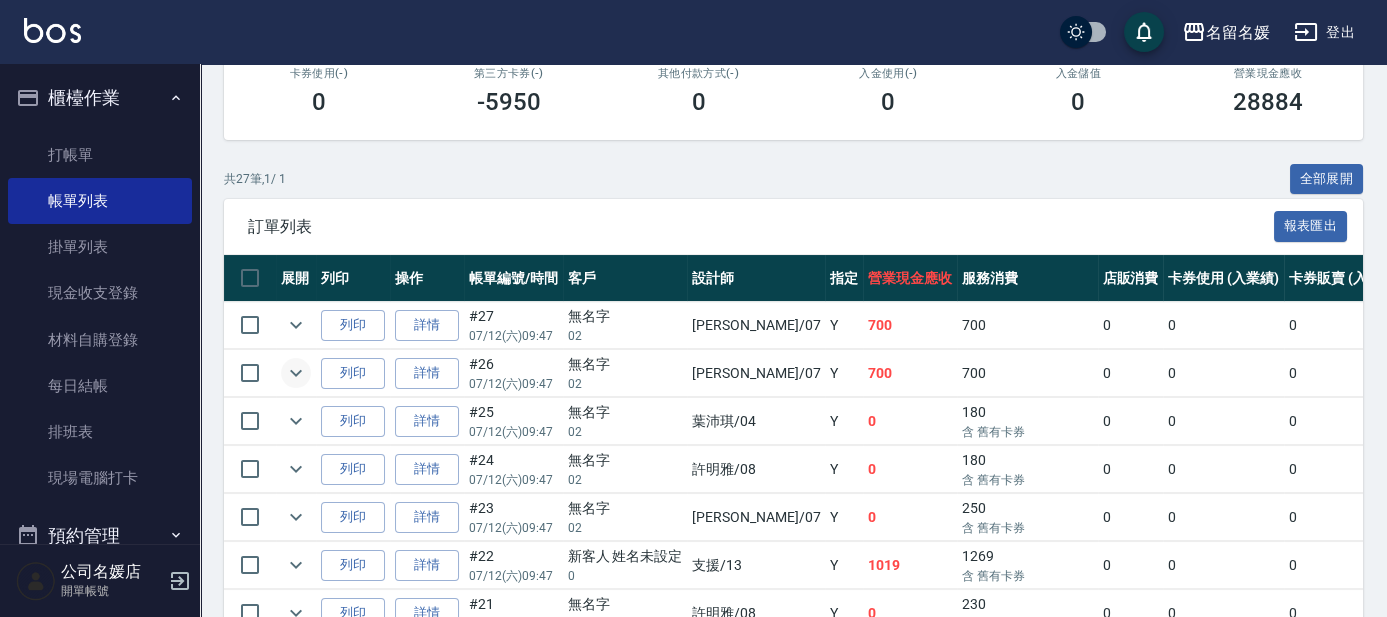 click 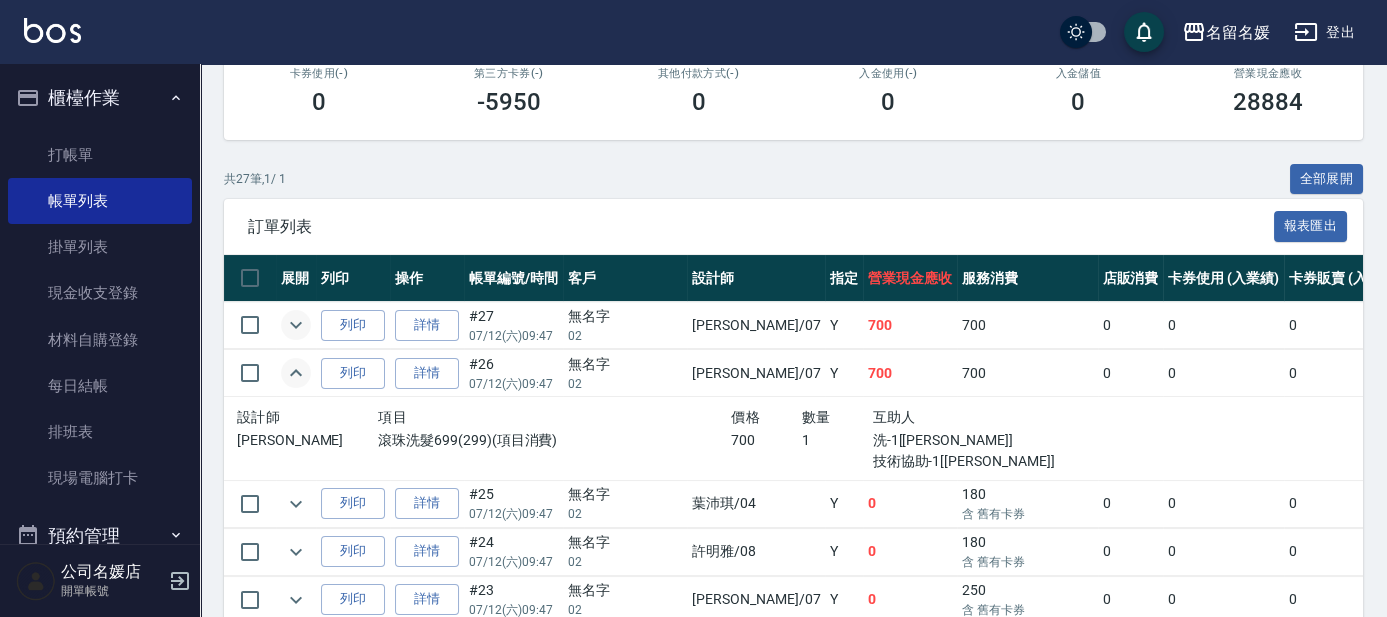 click 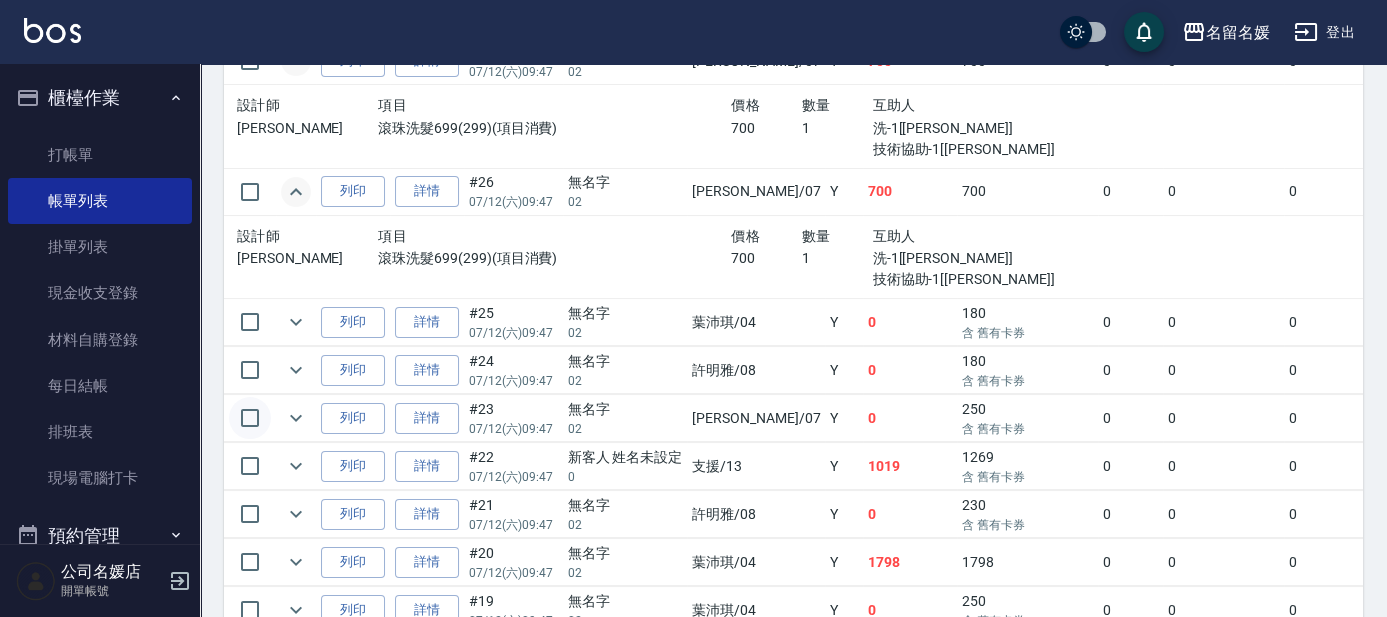 scroll, scrollTop: 636, scrollLeft: 0, axis: vertical 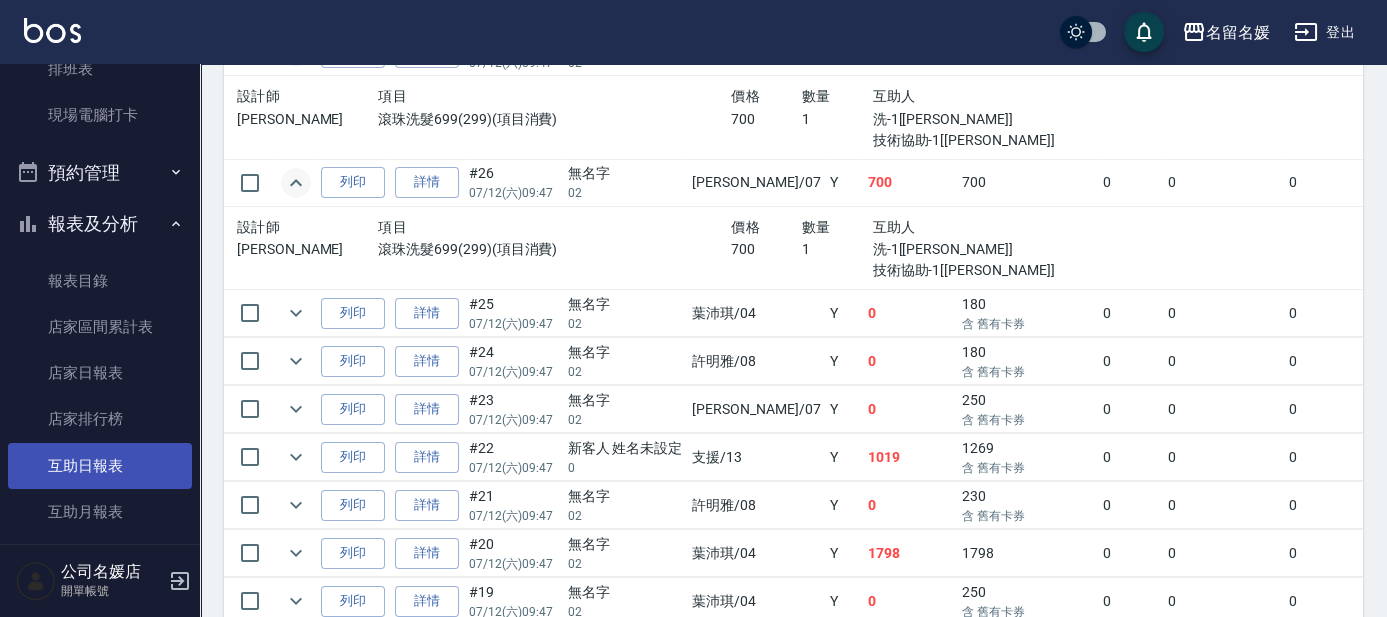 click on "互助日報表" at bounding box center [100, 466] 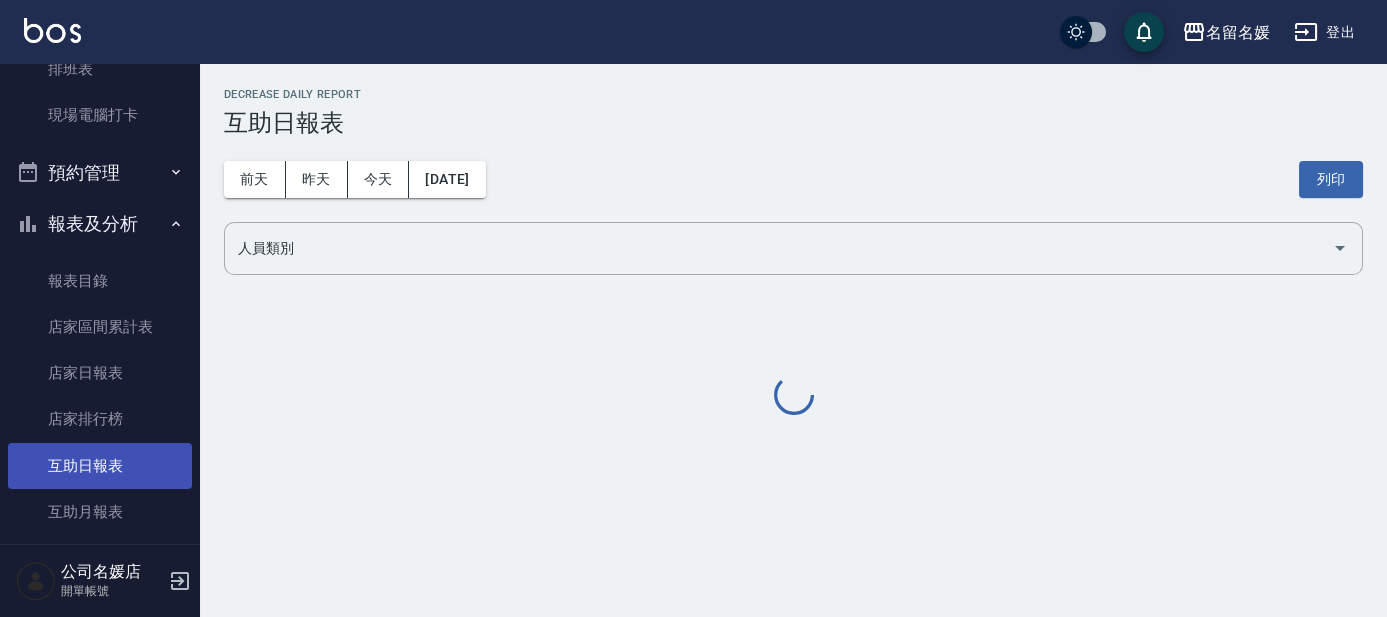scroll, scrollTop: 0, scrollLeft: 0, axis: both 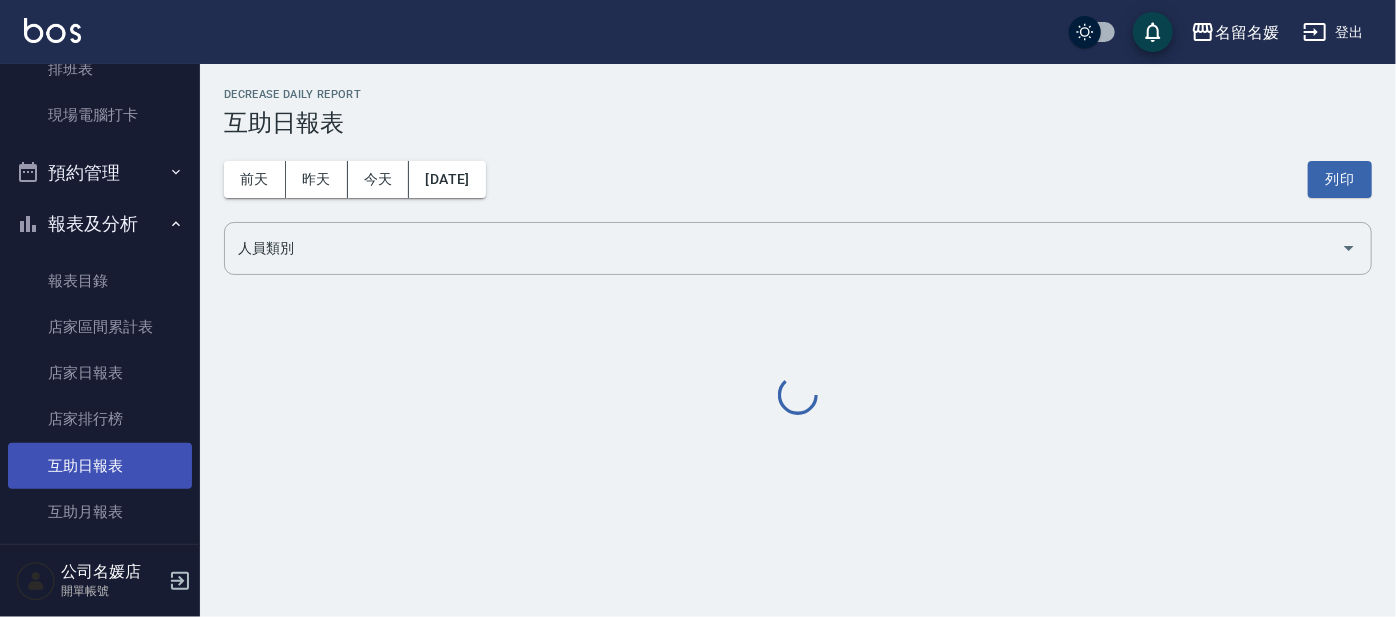 click on "互助日報表" at bounding box center [100, 466] 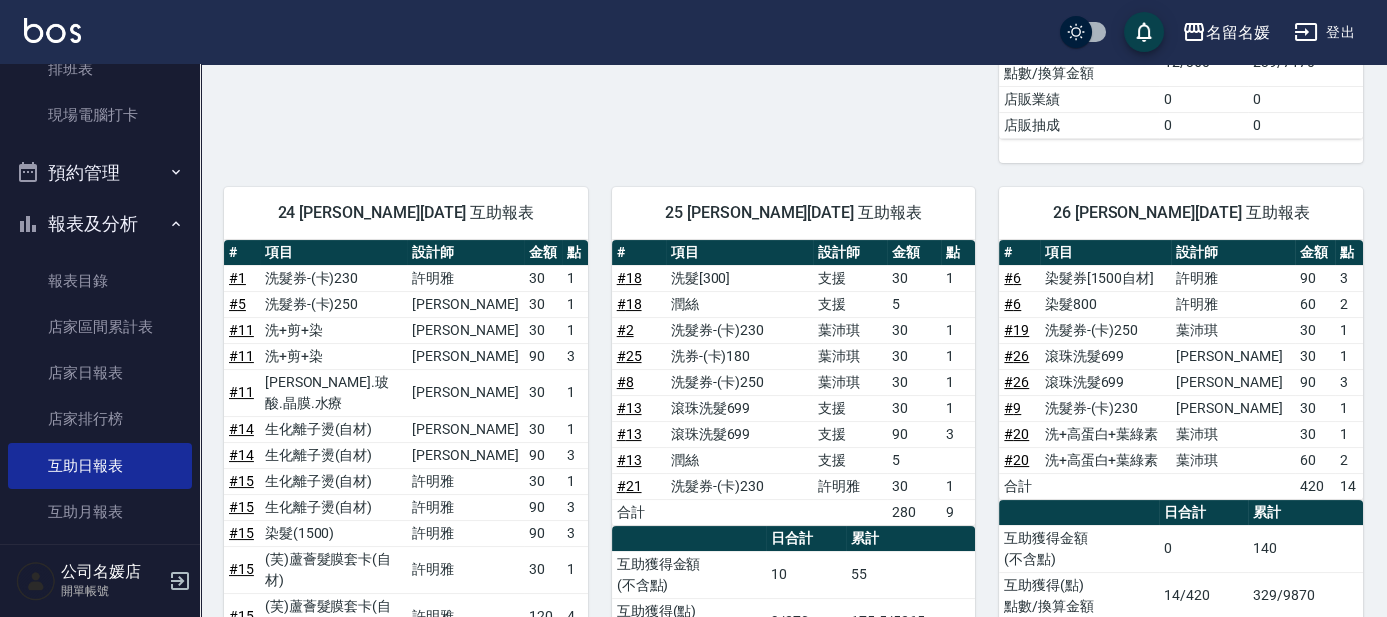 scroll, scrollTop: 818, scrollLeft: 0, axis: vertical 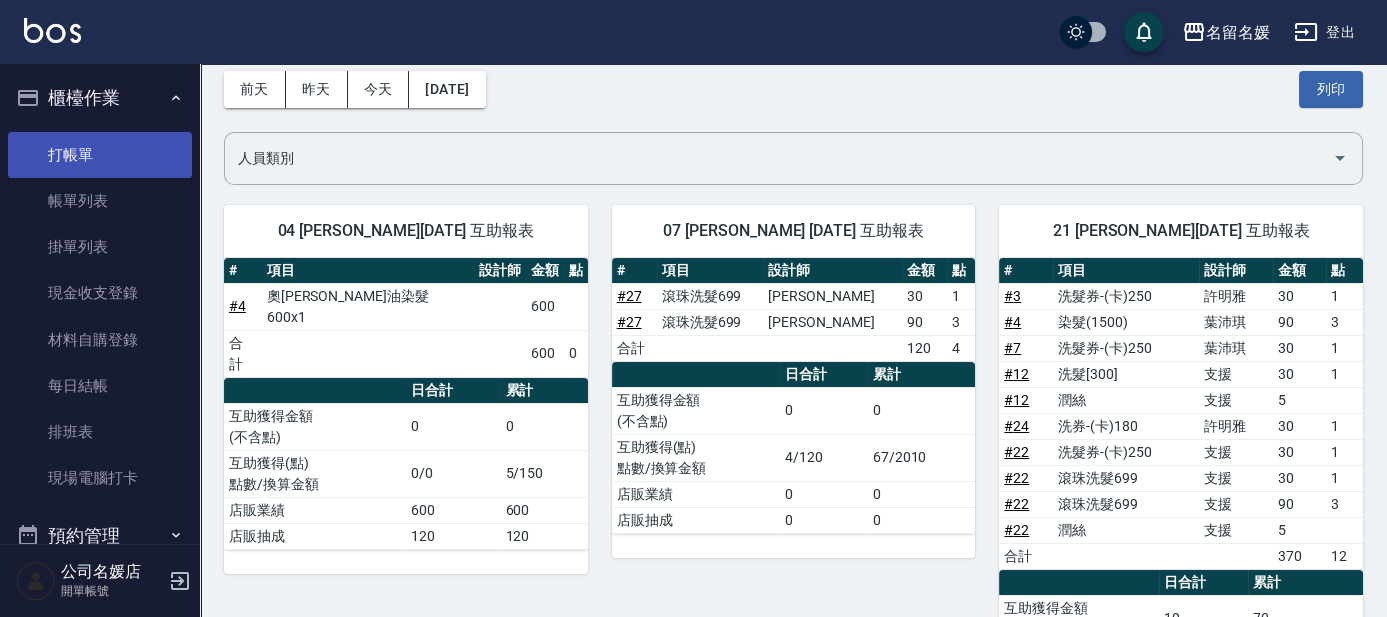 click on "打帳單" at bounding box center (100, 155) 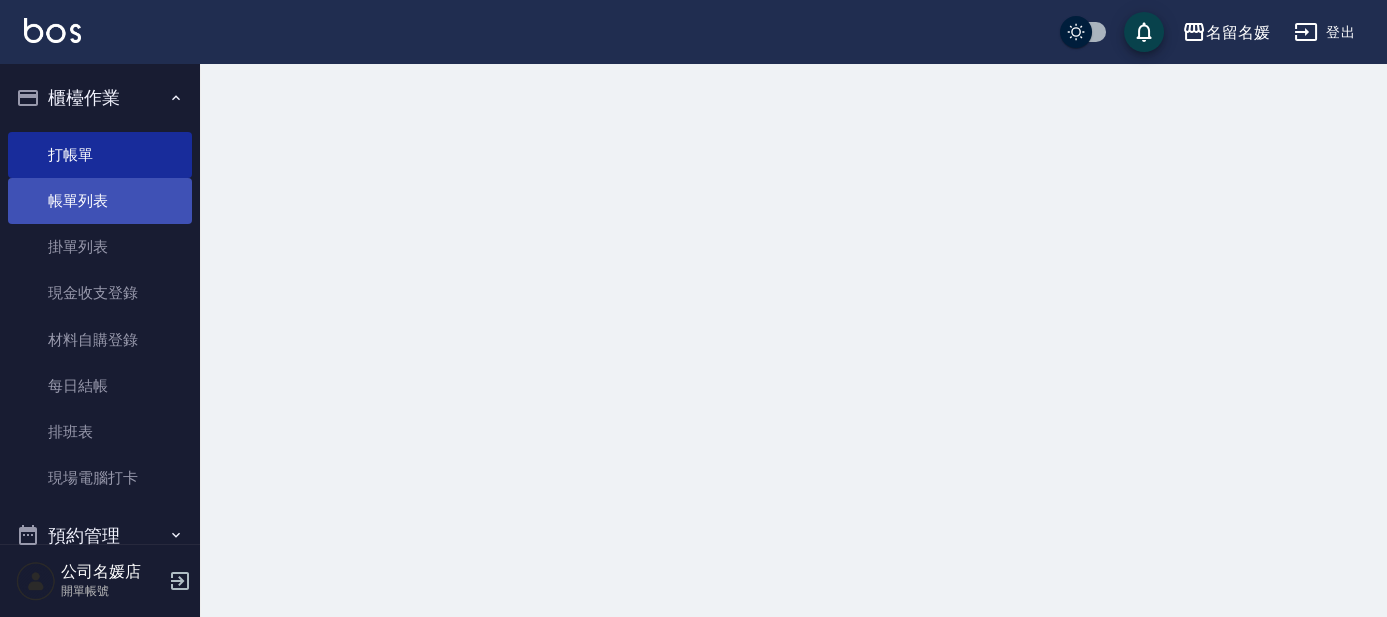 scroll, scrollTop: 0, scrollLeft: 0, axis: both 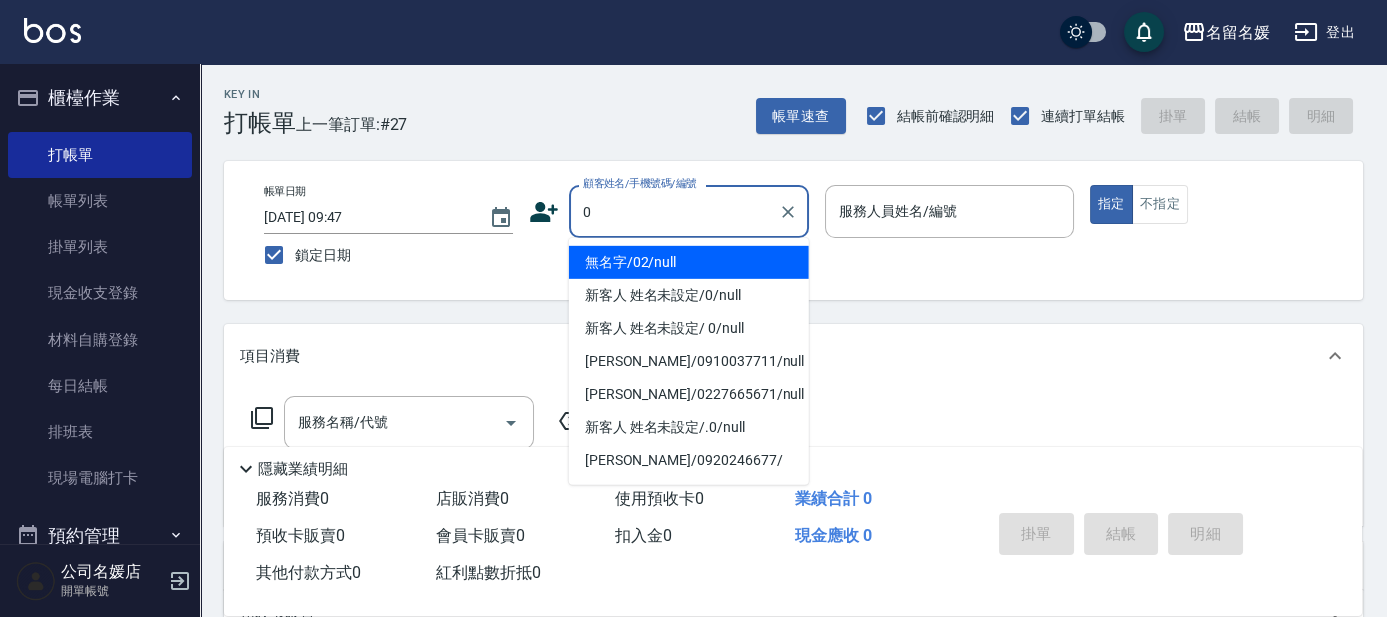 type on "0" 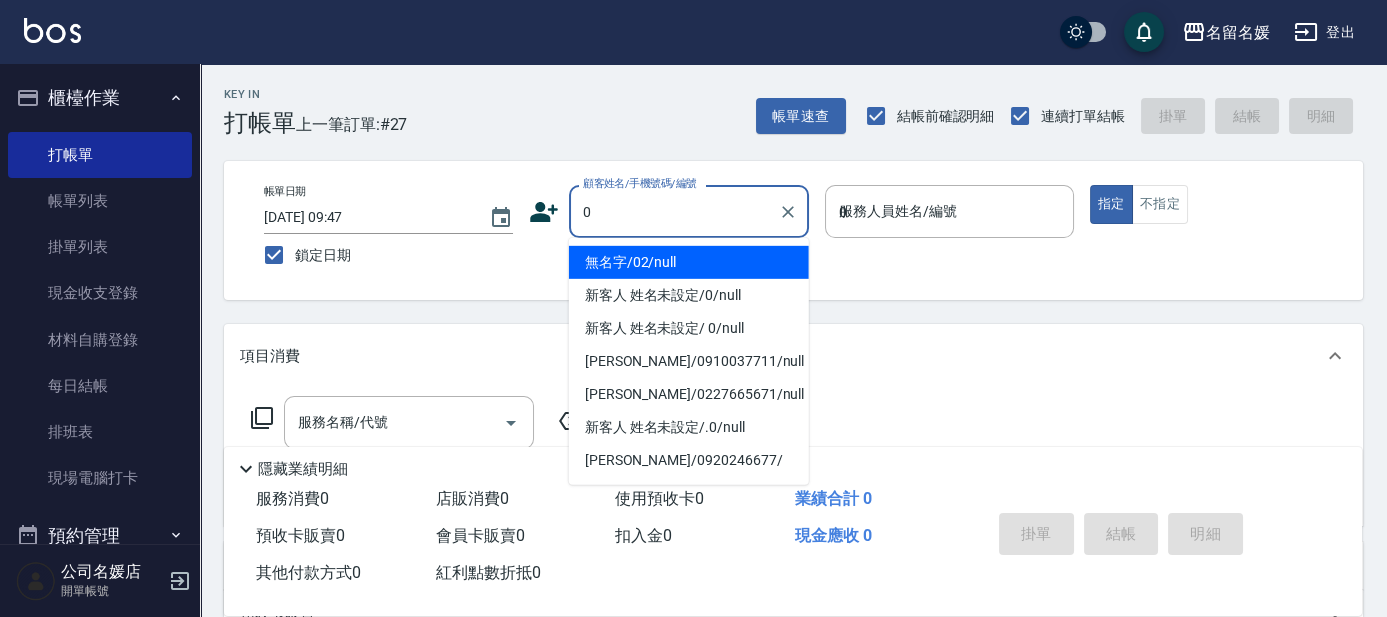 type on "08" 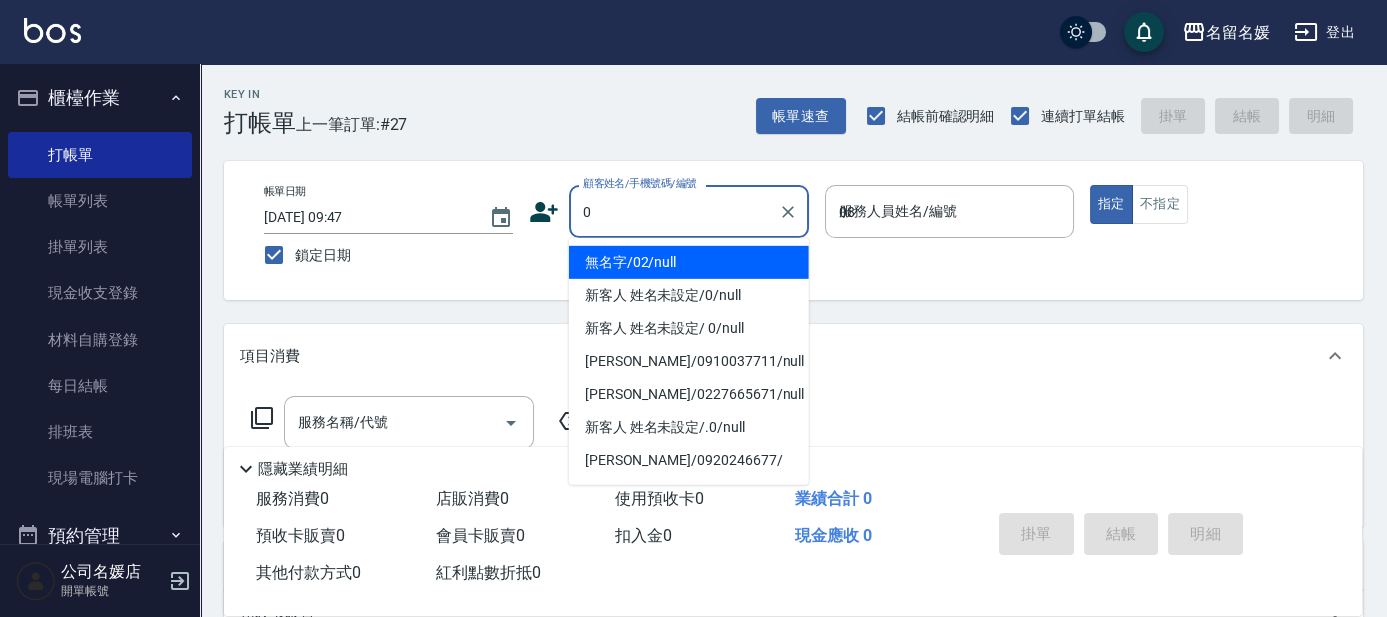 type on "無名字/02/null" 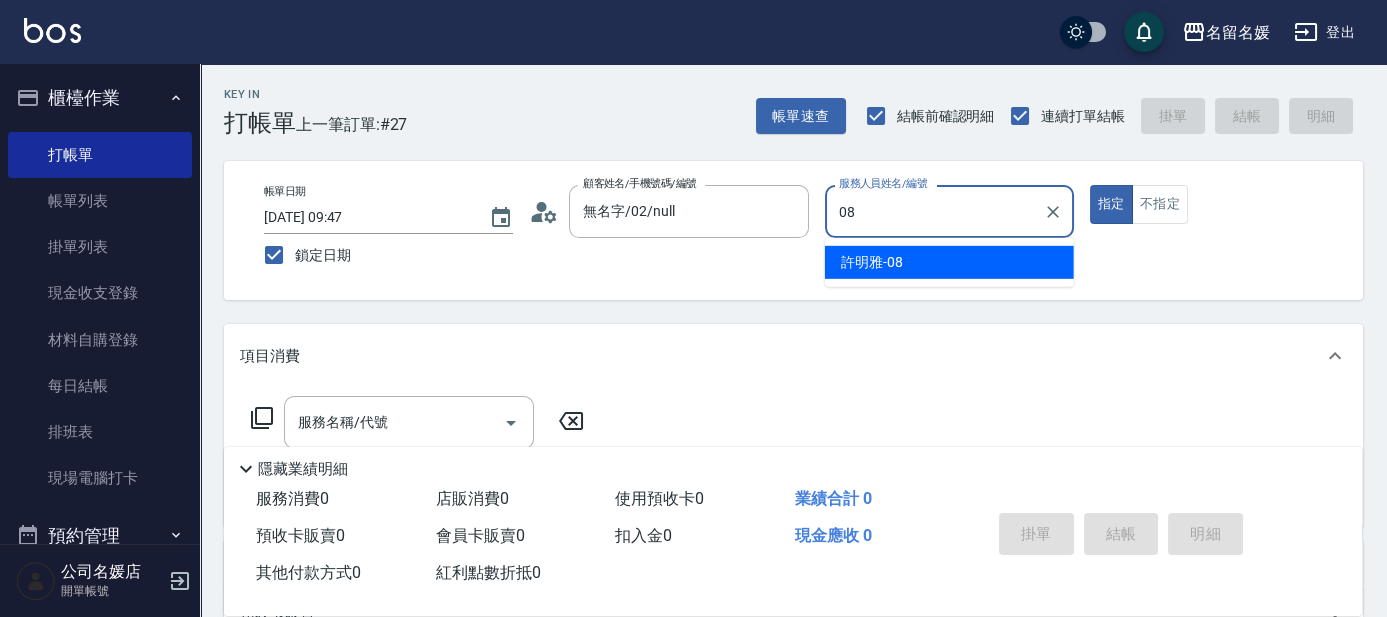 type on "08" 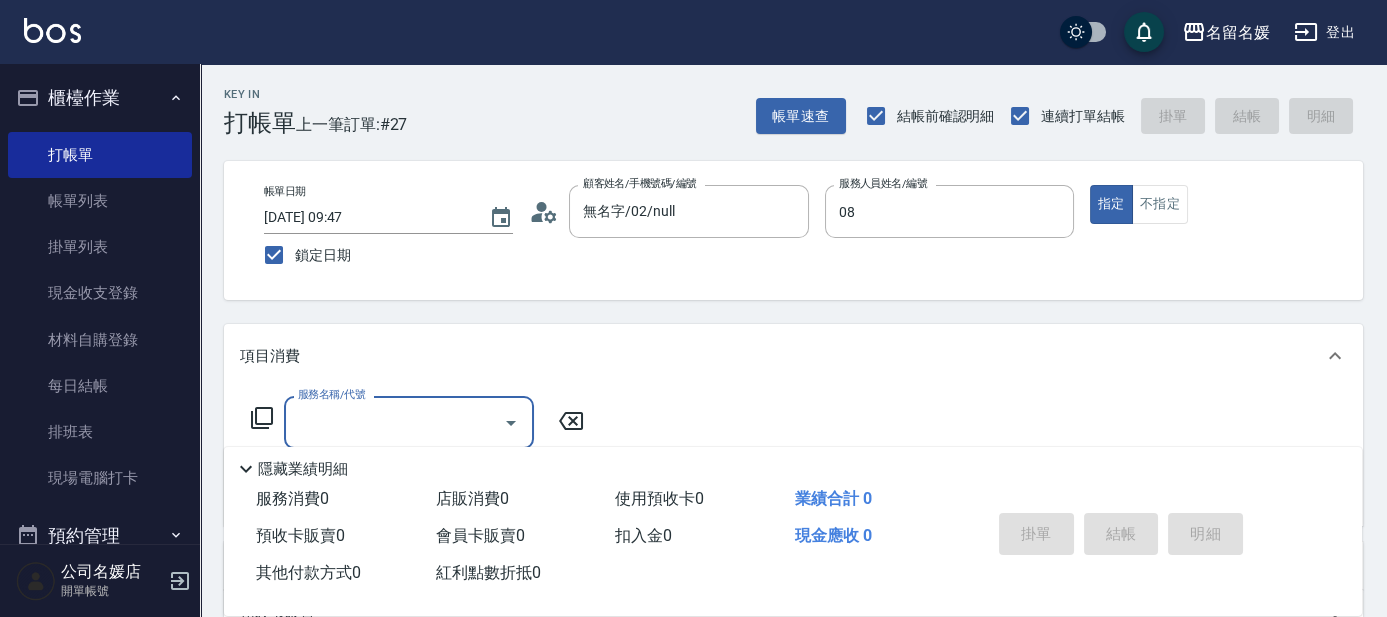 type on "[PERSON_NAME]-08" 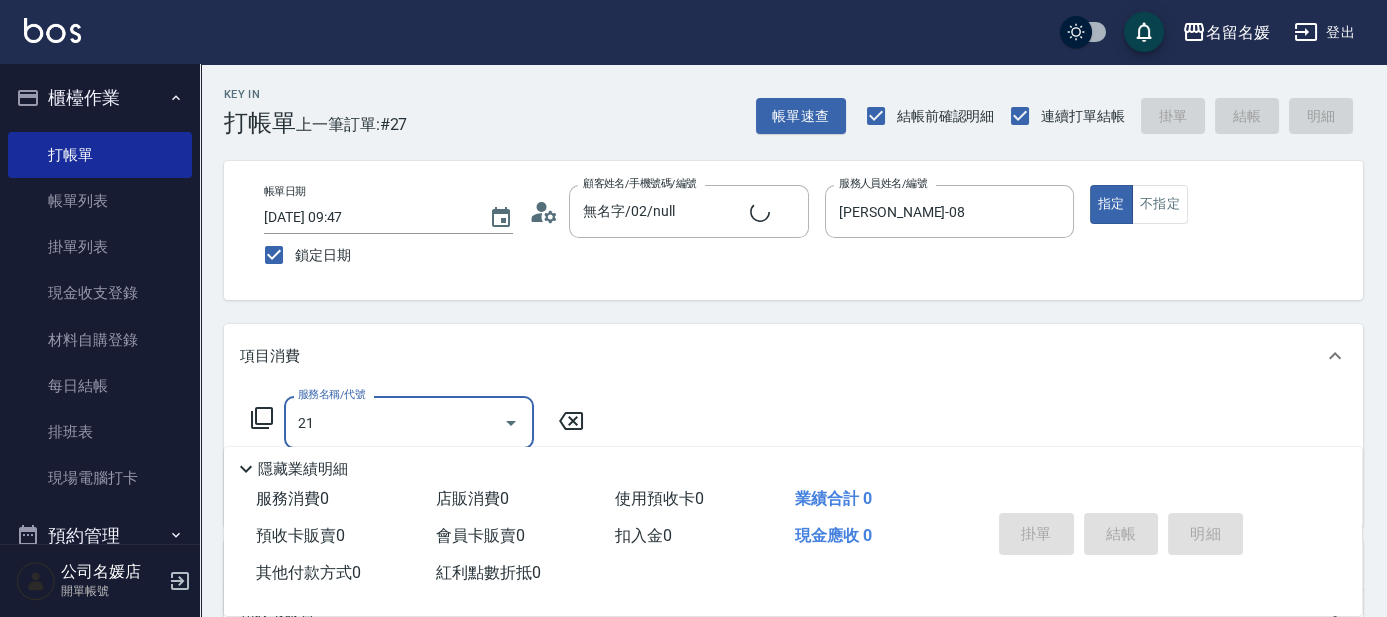 type on "212" 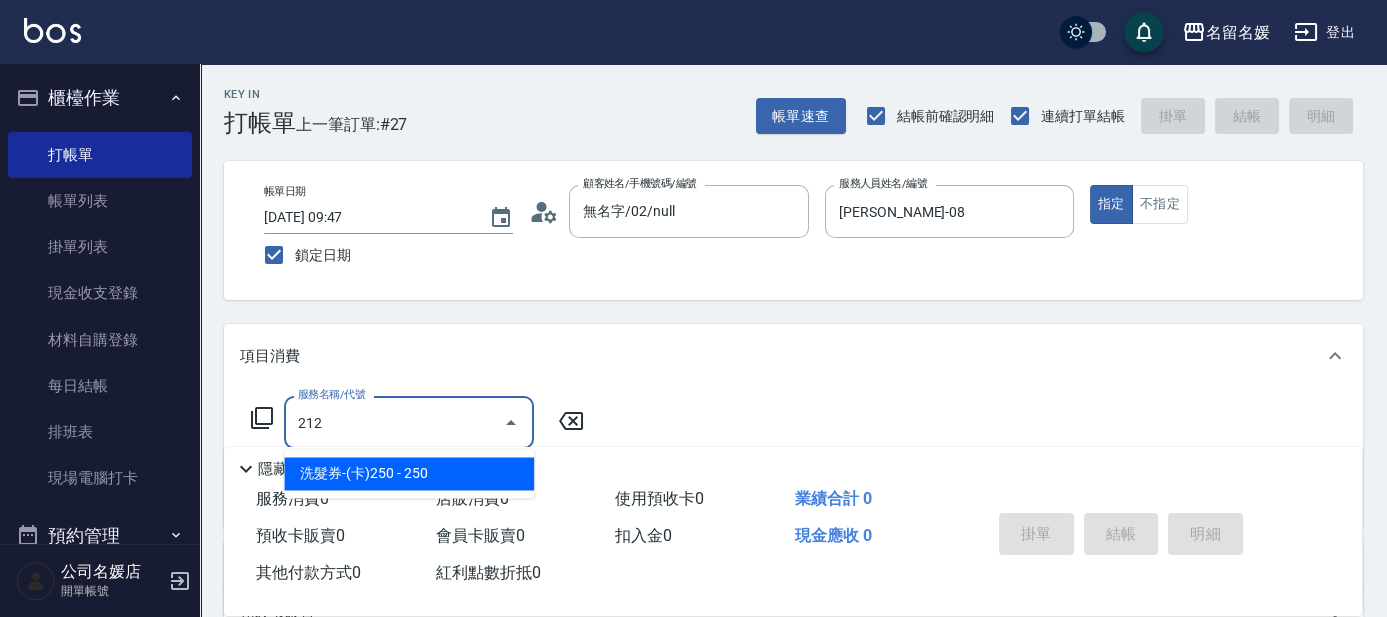 type on "新客人 姓名未設定/0/null" 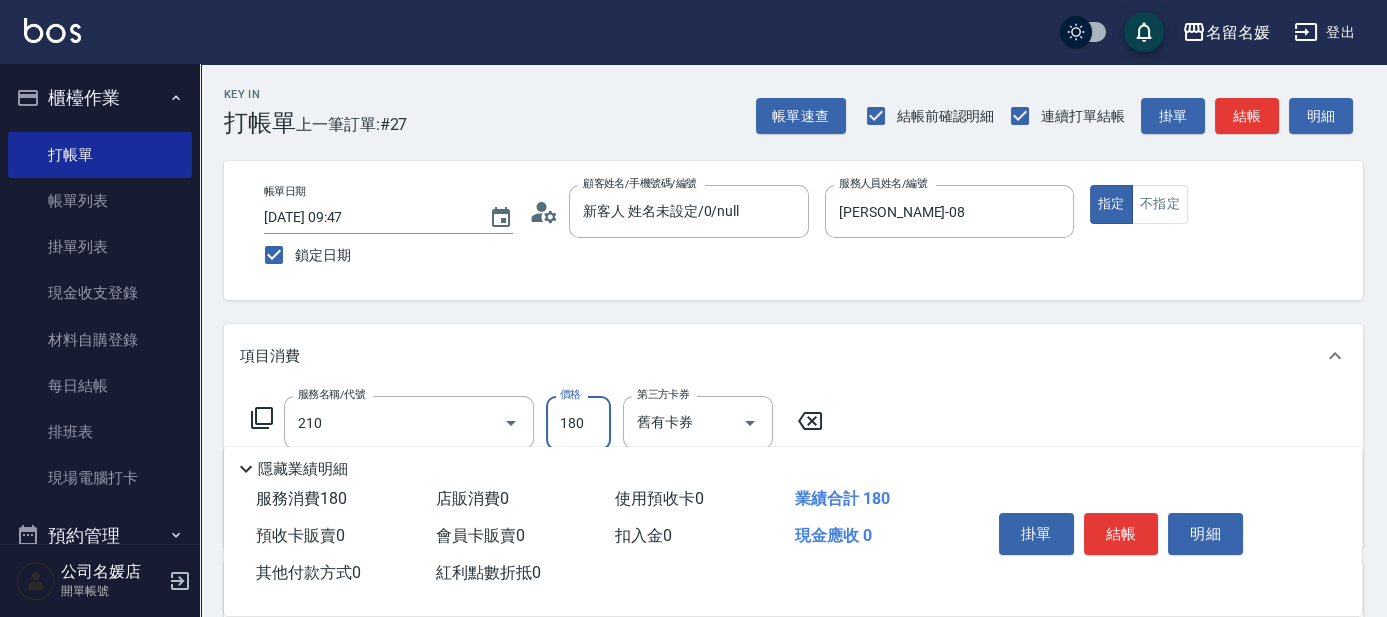 type on "洗券-(卡)180(210)" 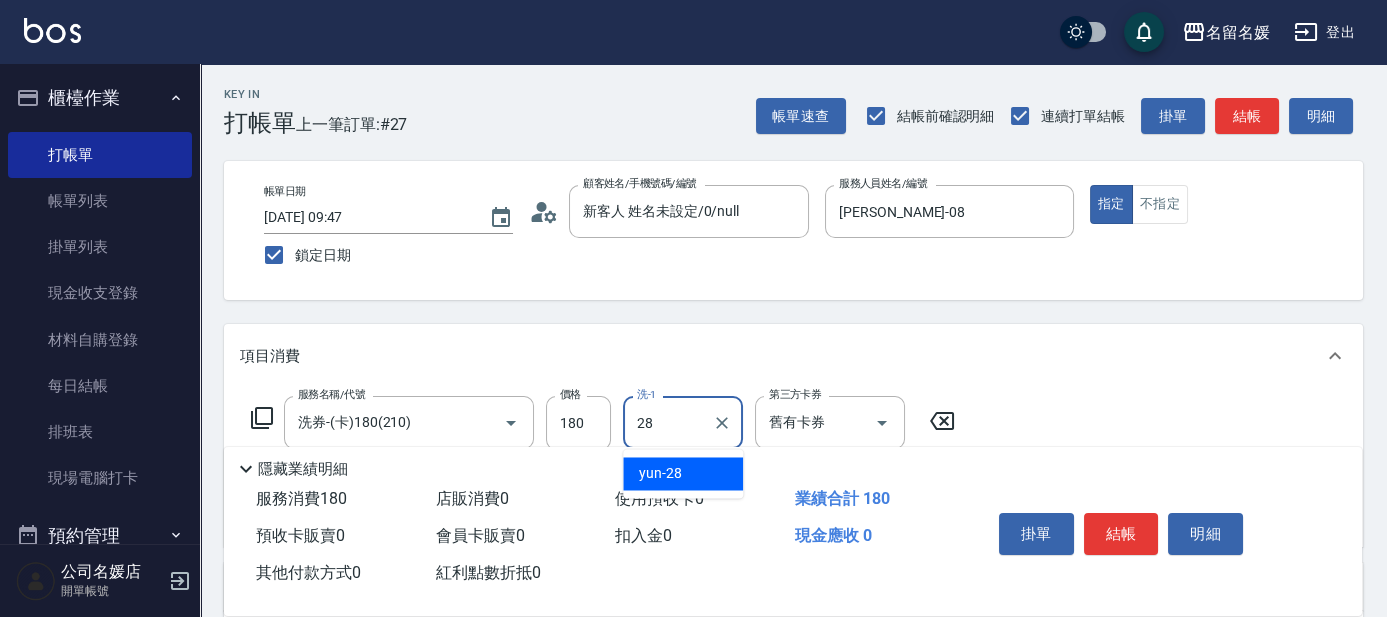 type on "yun-28" 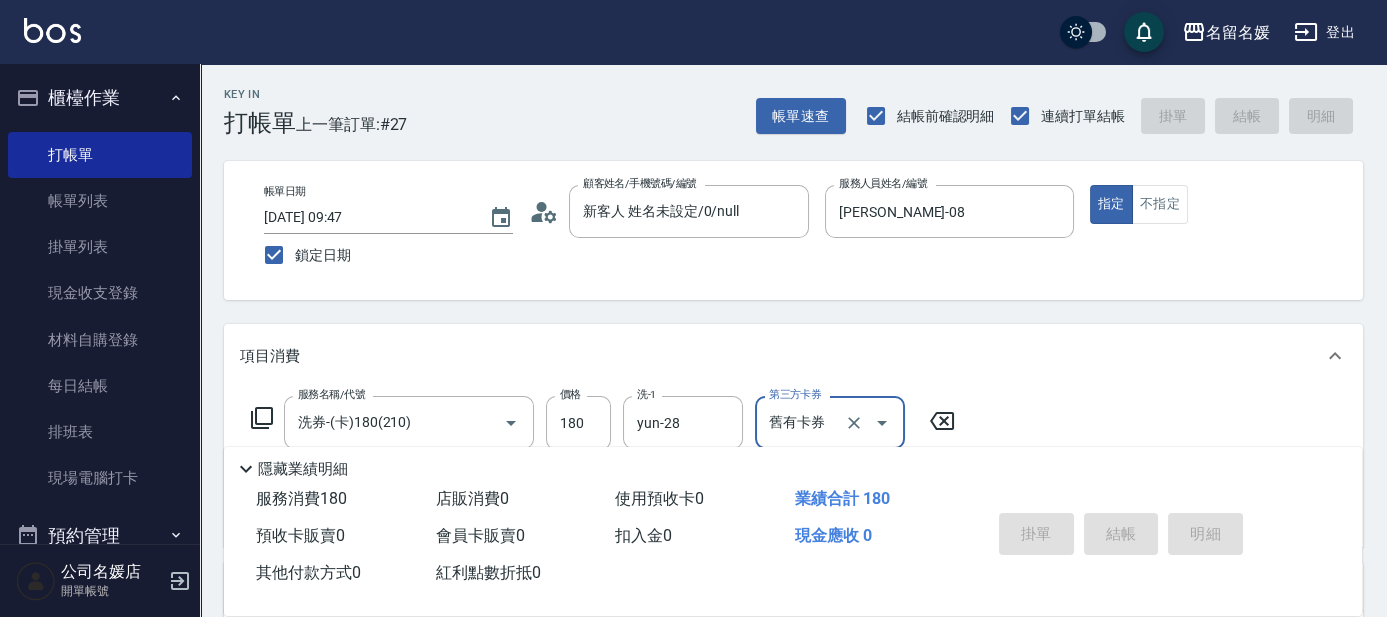 type 